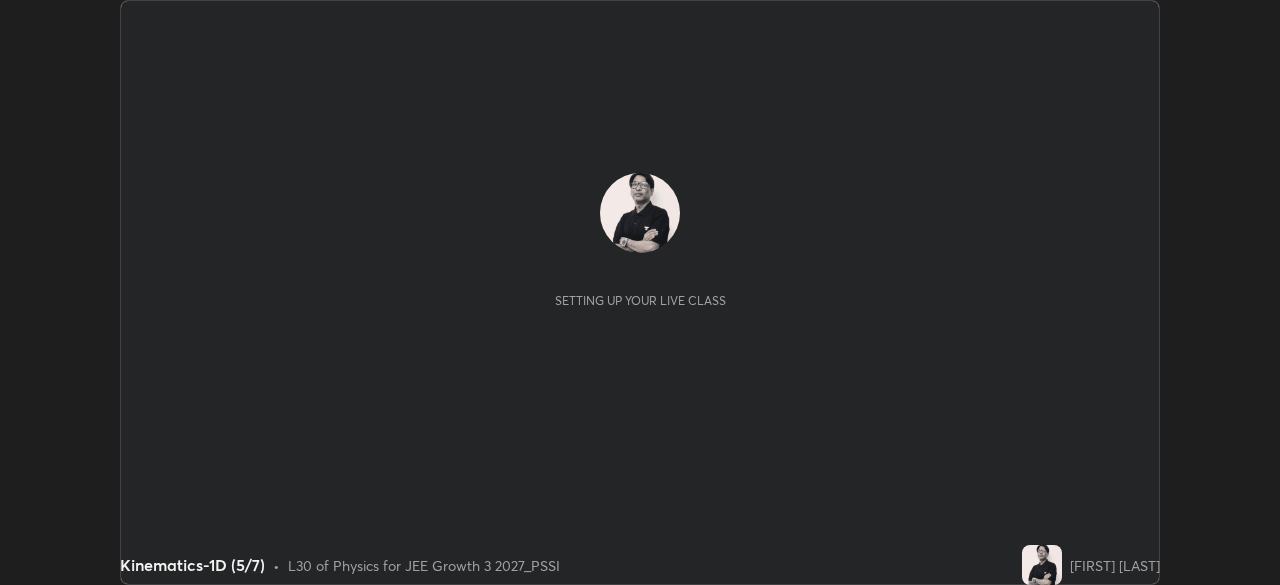 scroll, scrollTop: 0, scrollLeft: 0, axis: both 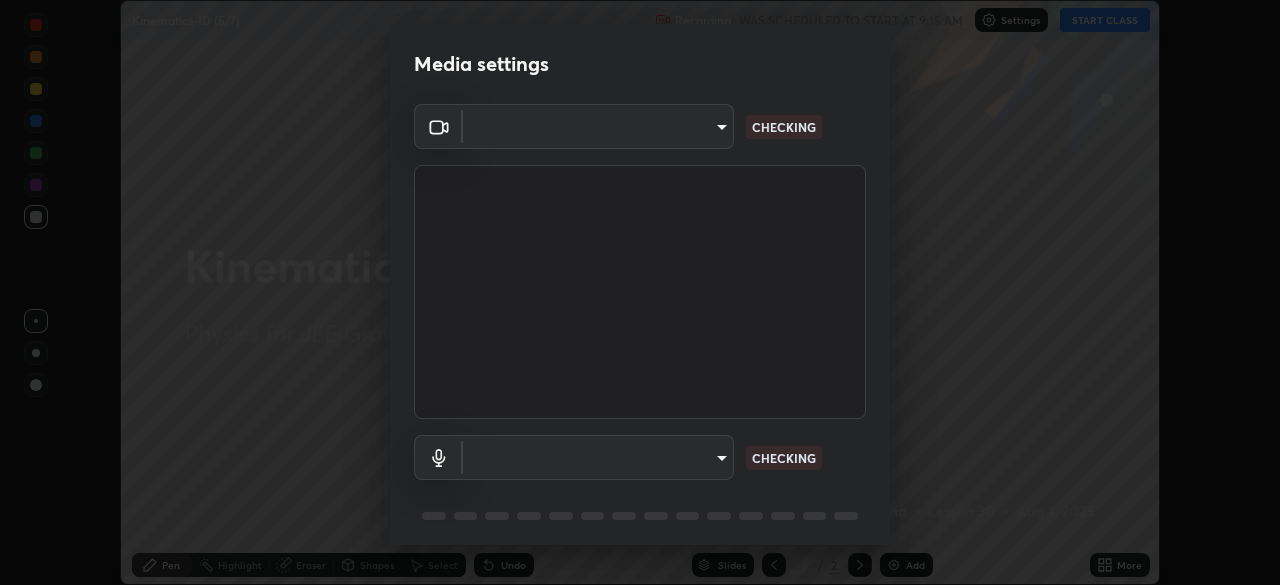 type on "[HASH]" 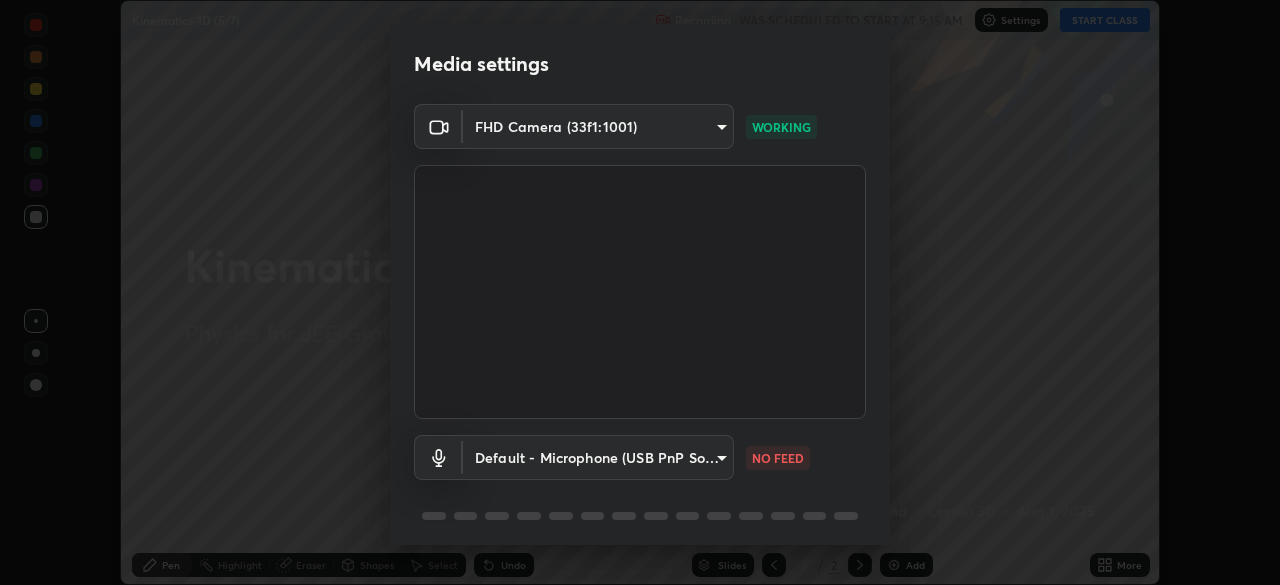 click on "Erase all Kinematics-1D (5/7) Recording WAS SCHEDULED TO START AT  9:15 AM Settings START CLASS Setting up your live class Kinematics-1D (5/7) • L30 of Physics for JEE Growth 3 2027_PSSI [FIRST] [LAST] Pen Highlight Eraser Shapes Select Undo Slides 2 / 2 Add More No doubts shared Encourage your learners to ask a doubt for better clarity Report an issue Reason for reporting Buffering Chat not working Audio - Video sync issue Educator video quality low ​ Attach an image Report Media settings FHD Camera (33f1:1001) [HASH] WORKING Default - Microphone (USB PnP Sound Device) default NO FEED 1 / 5 Next" at bounding box center [640, 292] 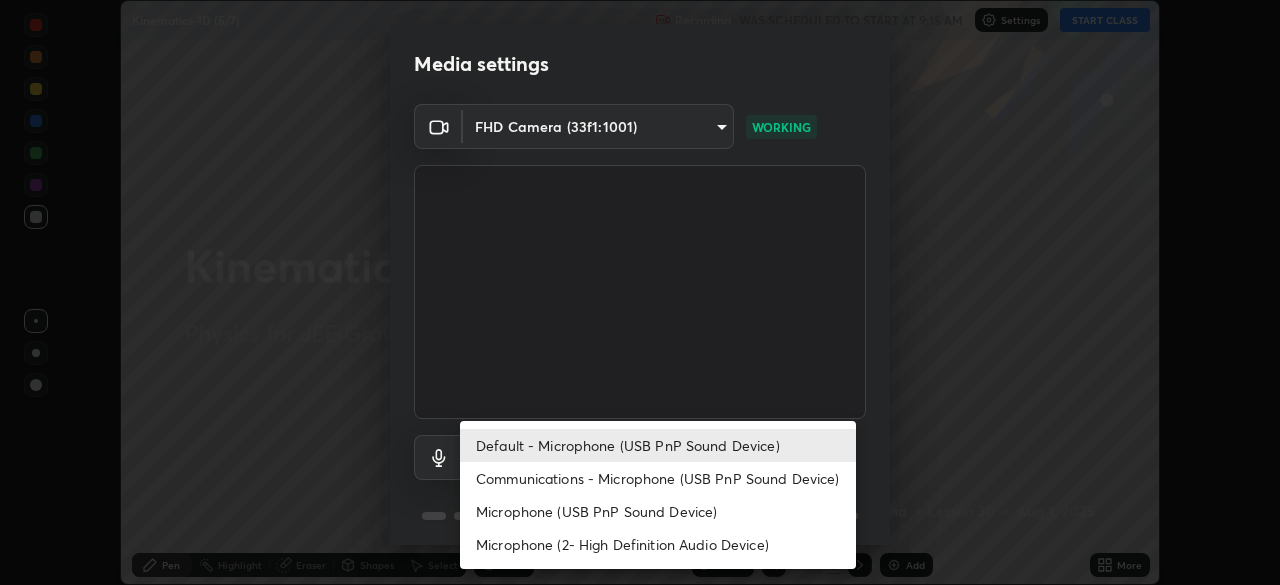 click on "Microphone (2- High Definition Audio Device)" at bounding box center [658, 544] 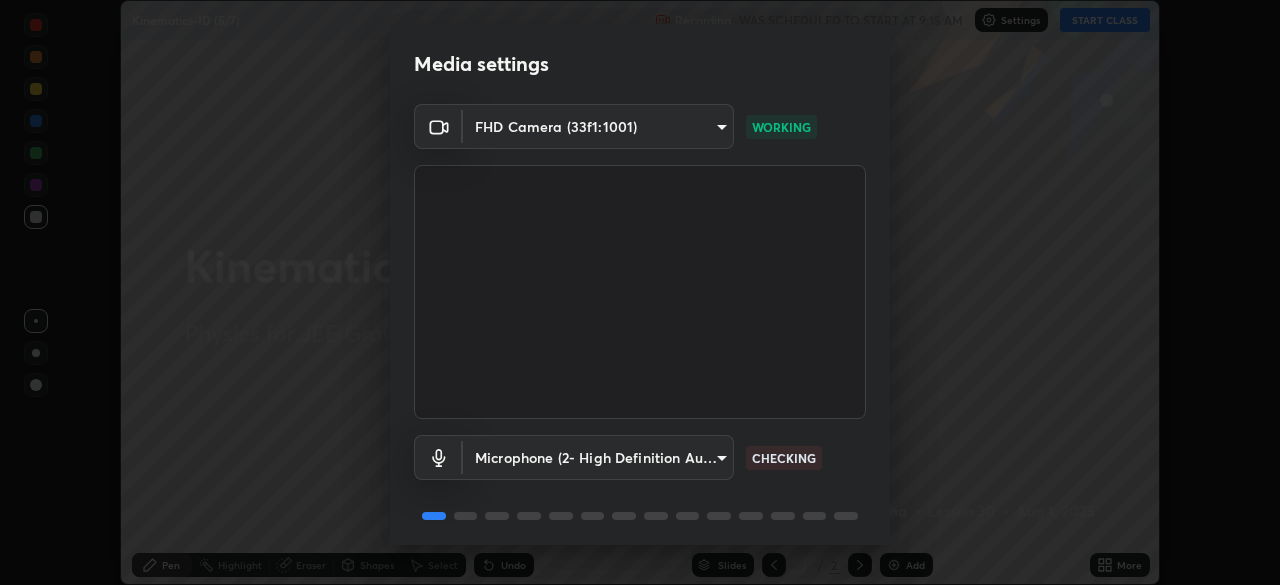 click on "Erase all Kinematics-1D (5/7) Recording WAS SCHEDULED TO START AT  9:15 AM Settings START CLASS Setting up your live class Kinematics-1D (5/7) • L30 of Physics for JEE Growth 3 2027_PSSI [FIRST] [LAST] Pen Highlight Eraser Shapes Select Undo Slides 2 / 2 Add More No doubts shared Encourage your learners to ask a doubt for better clarity Report an issue Reason for reporting Buffering Chat not working Audio - Video sync issue Educator video quality low ​ Attach an image Report Media settings FHD Camera (33f1:1001) [HASH] WORKING Microphone (2- High Definition Audio Device) [HASH] CHECKING 1 / 5 Next" at bounding box center [640, 292] 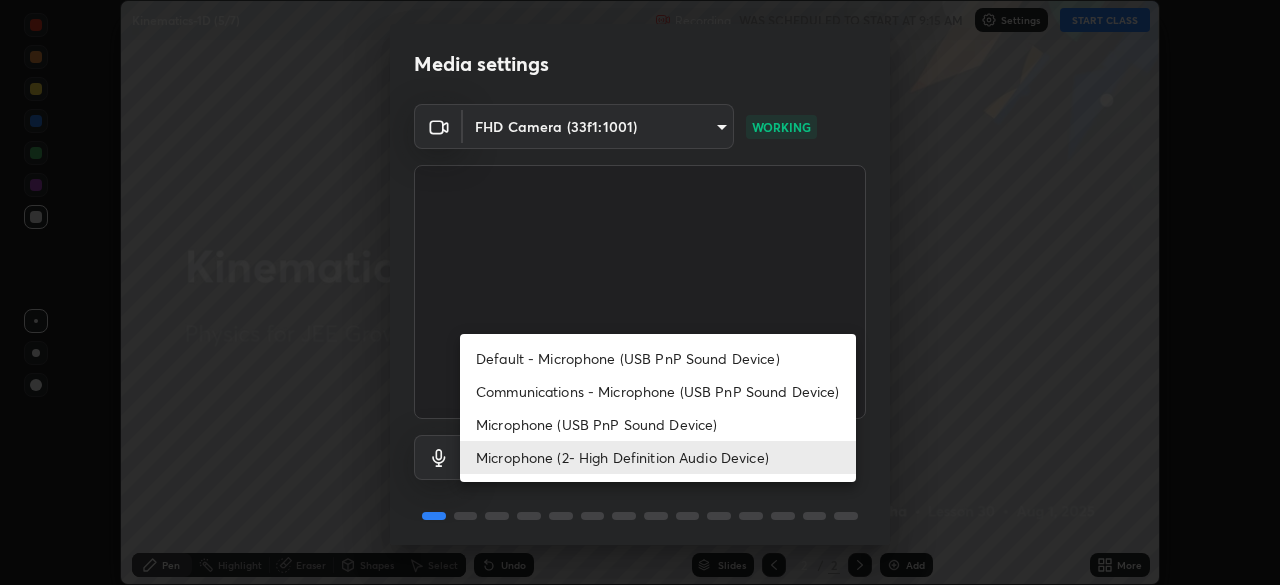click on "Default - Microphone (USB PnP Sound Device)" at bounding box center [658, 358] 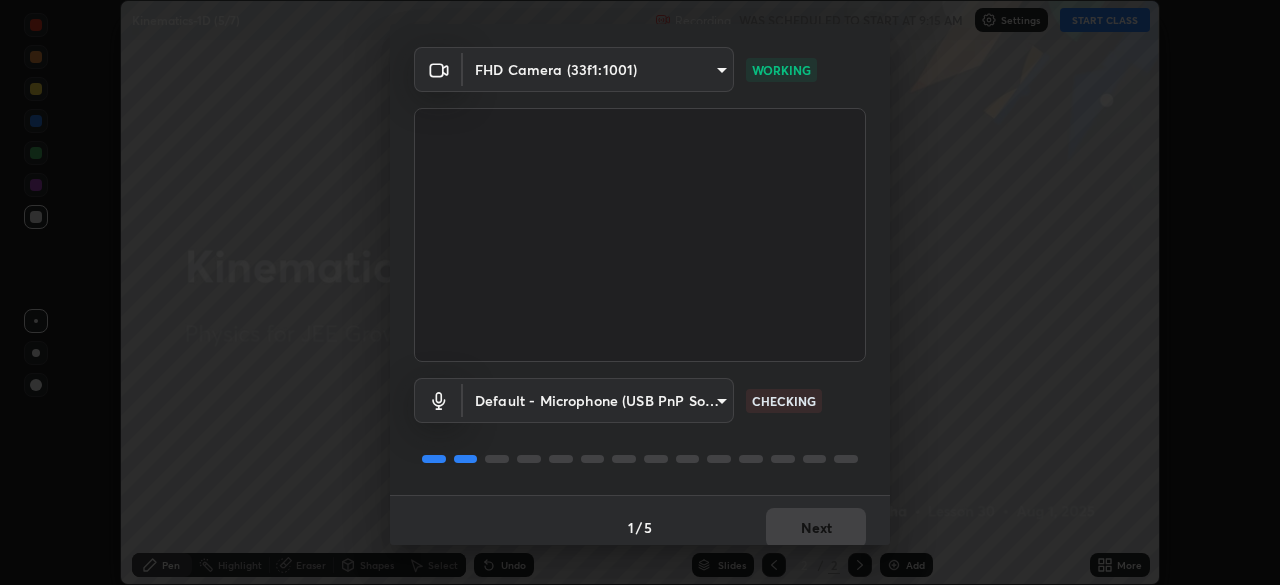 scroll, scrollTop: 71, scrollLeft: 0, axis: vertical 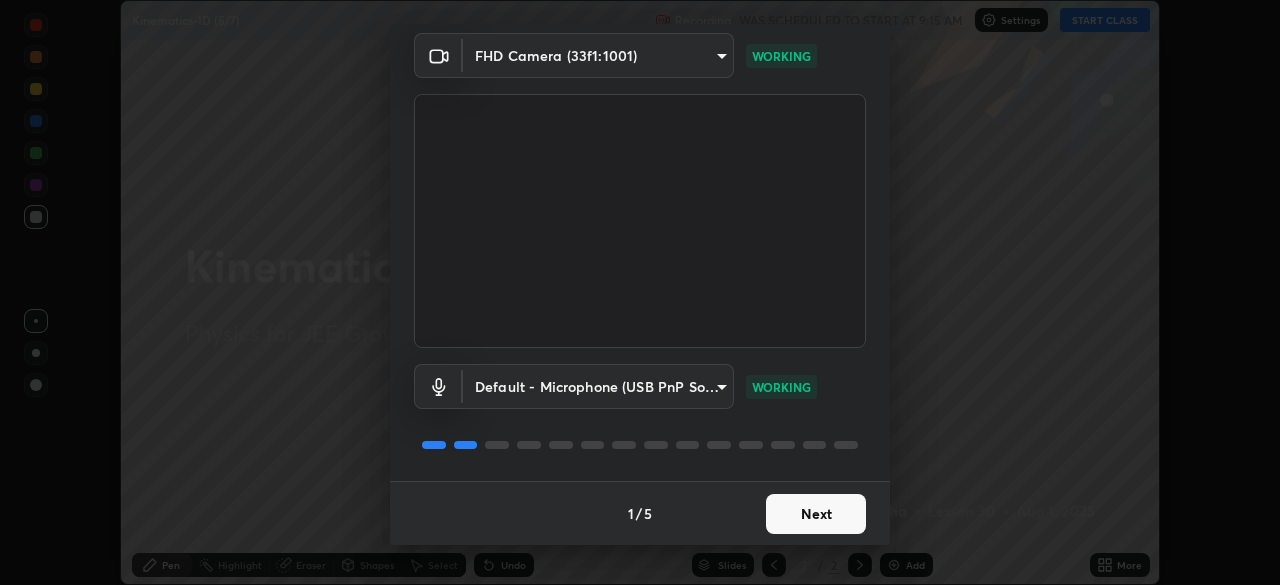 click on "Next" at bounding box center (816, 514) 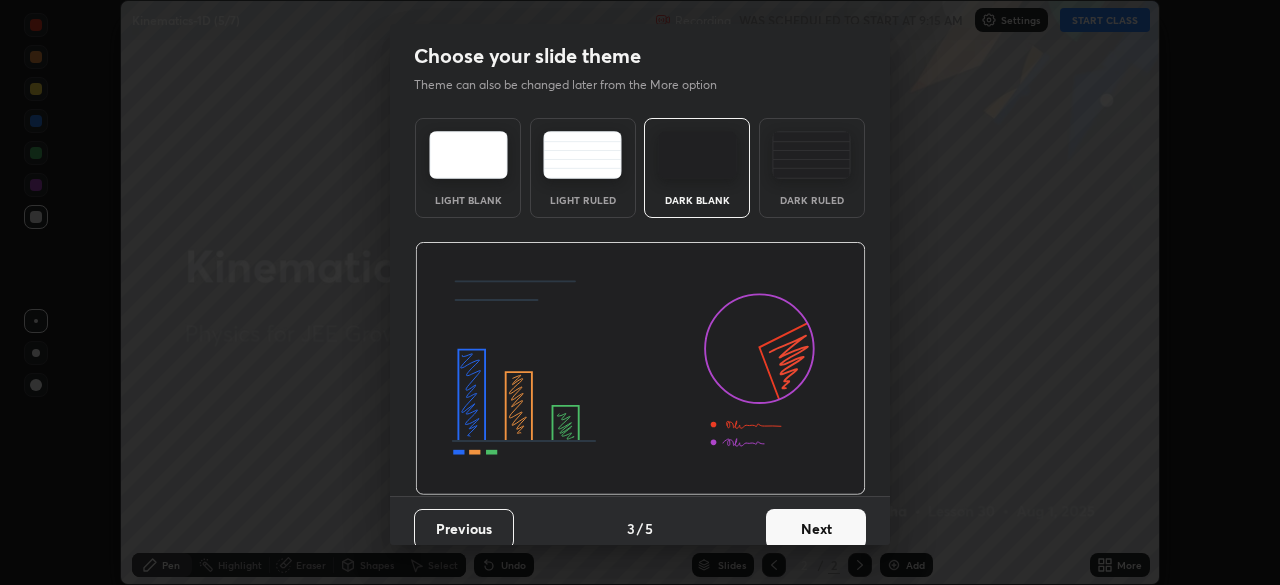 click on "Next" at bounding box center (816, 529) 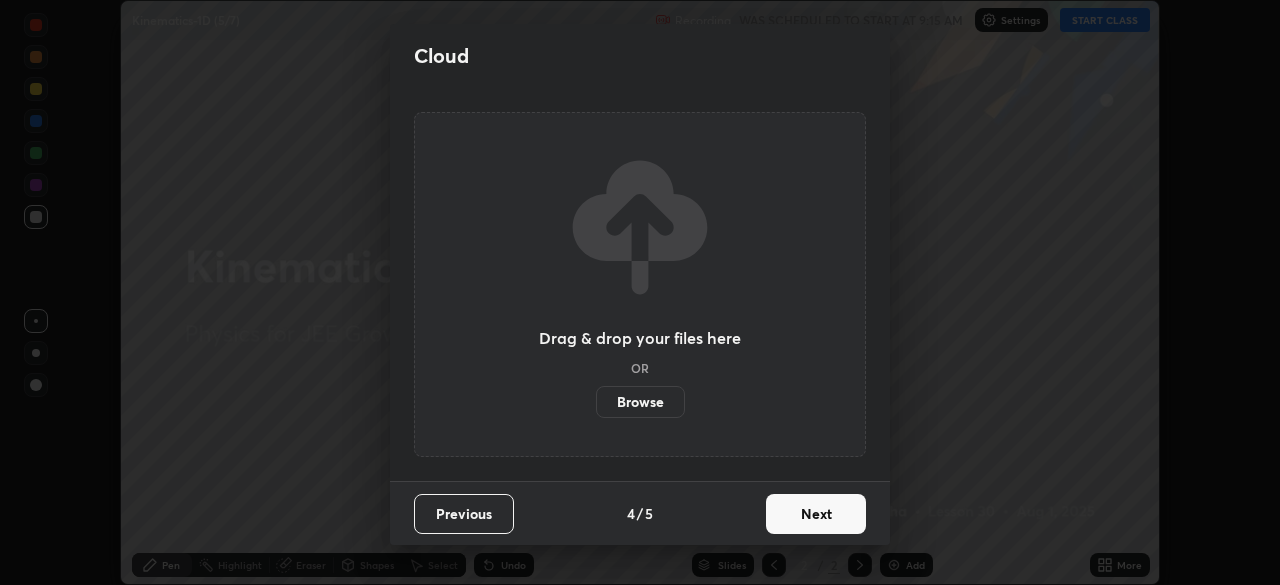 click on "Next" at bounding box center [816, 514] 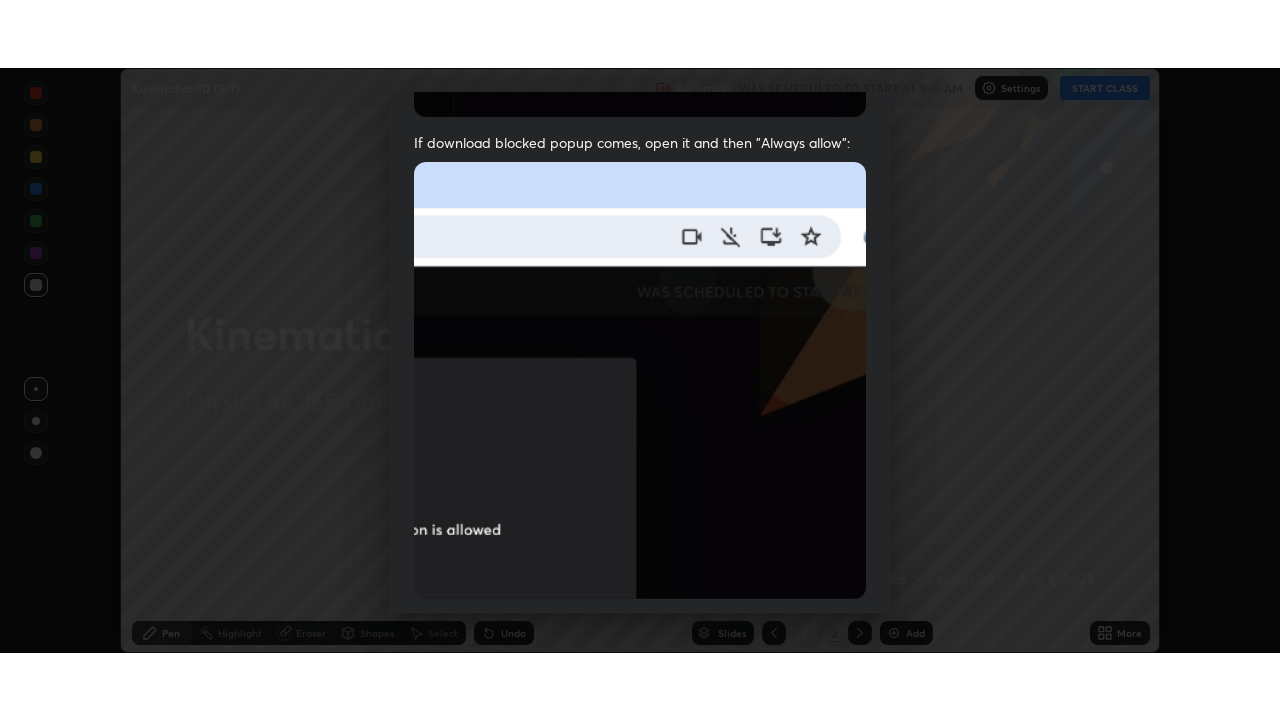 scroll, scrollTop: 479, scrollLeft: 0, axis: vertical 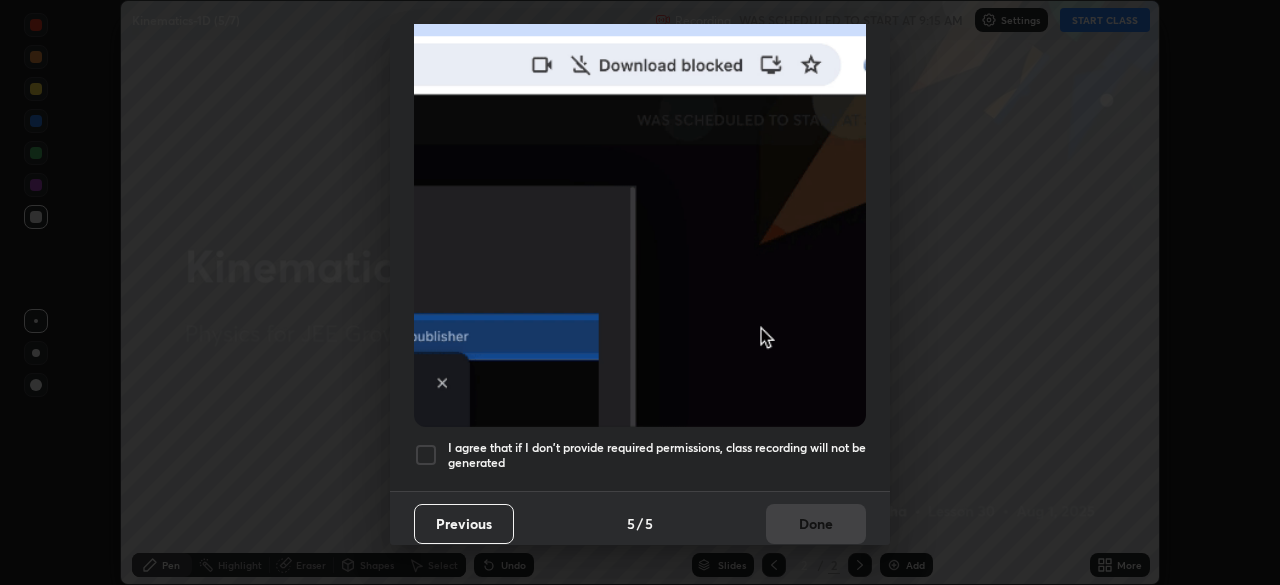 click at bounding box center (426, 455) 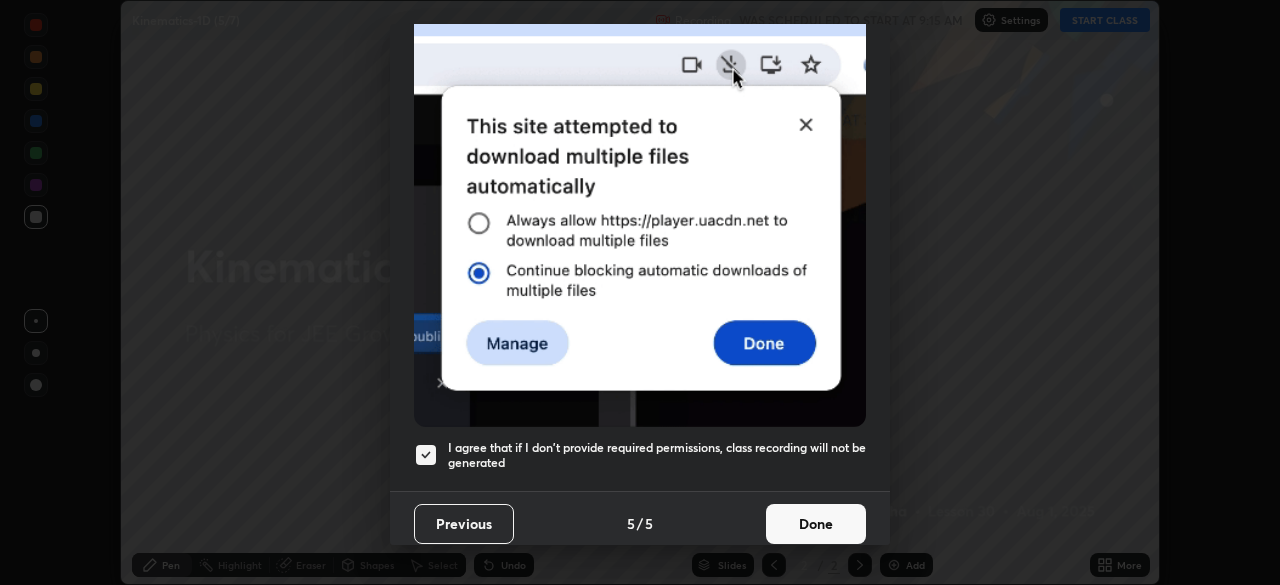 click on "Done" at bounding box center (816, 524) 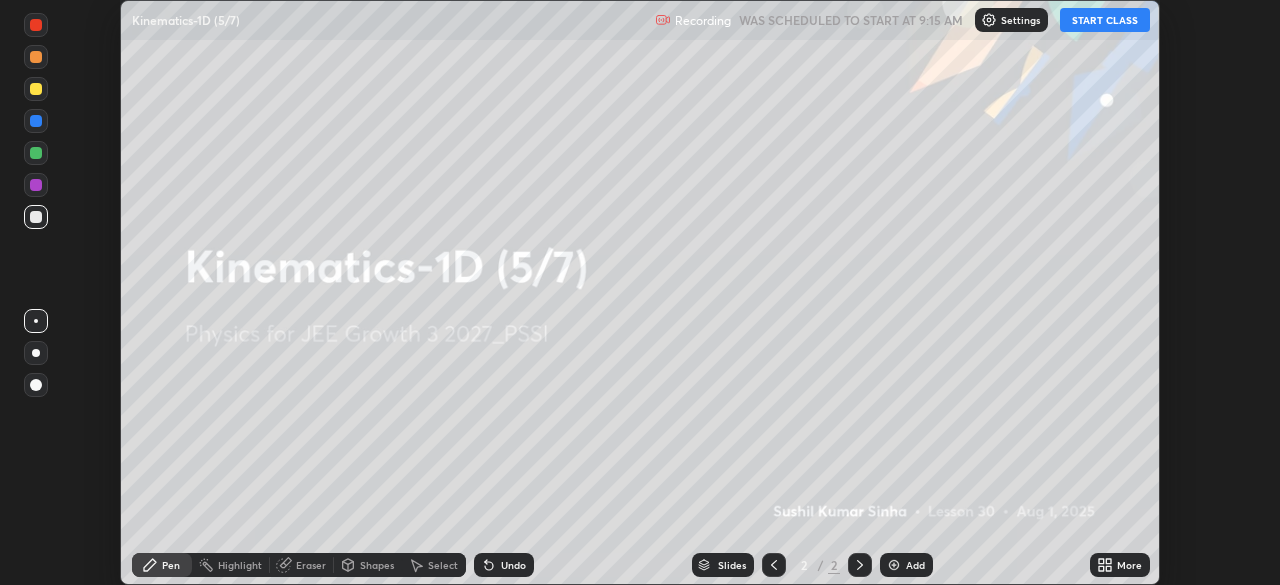 click on "START CLASS" at bounding box center [1105, 20] 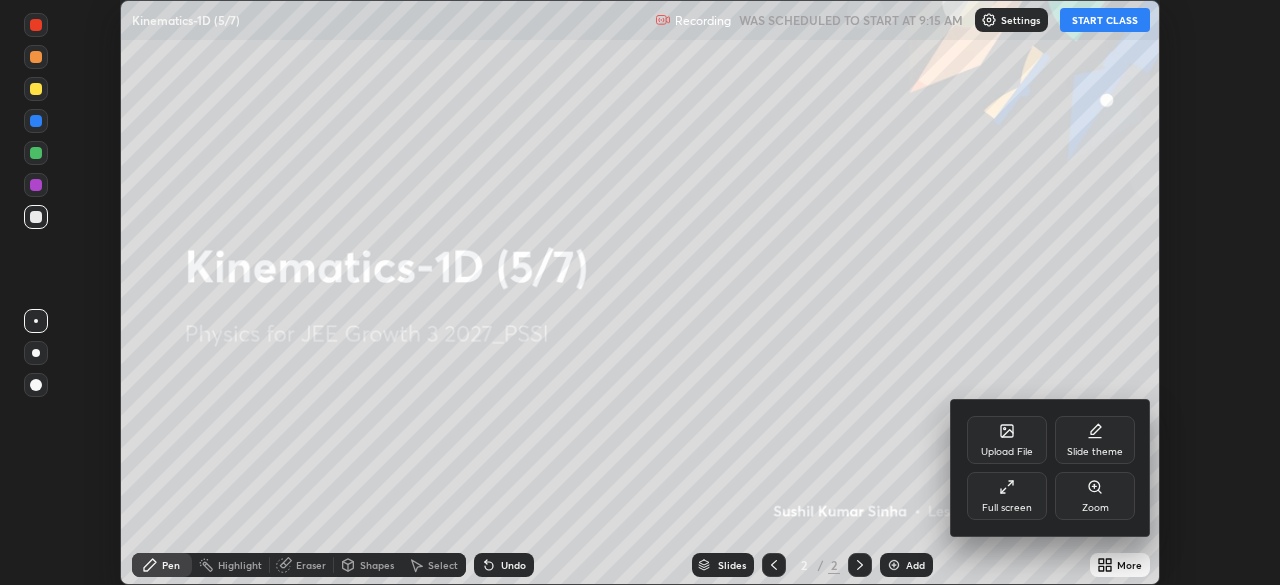 click 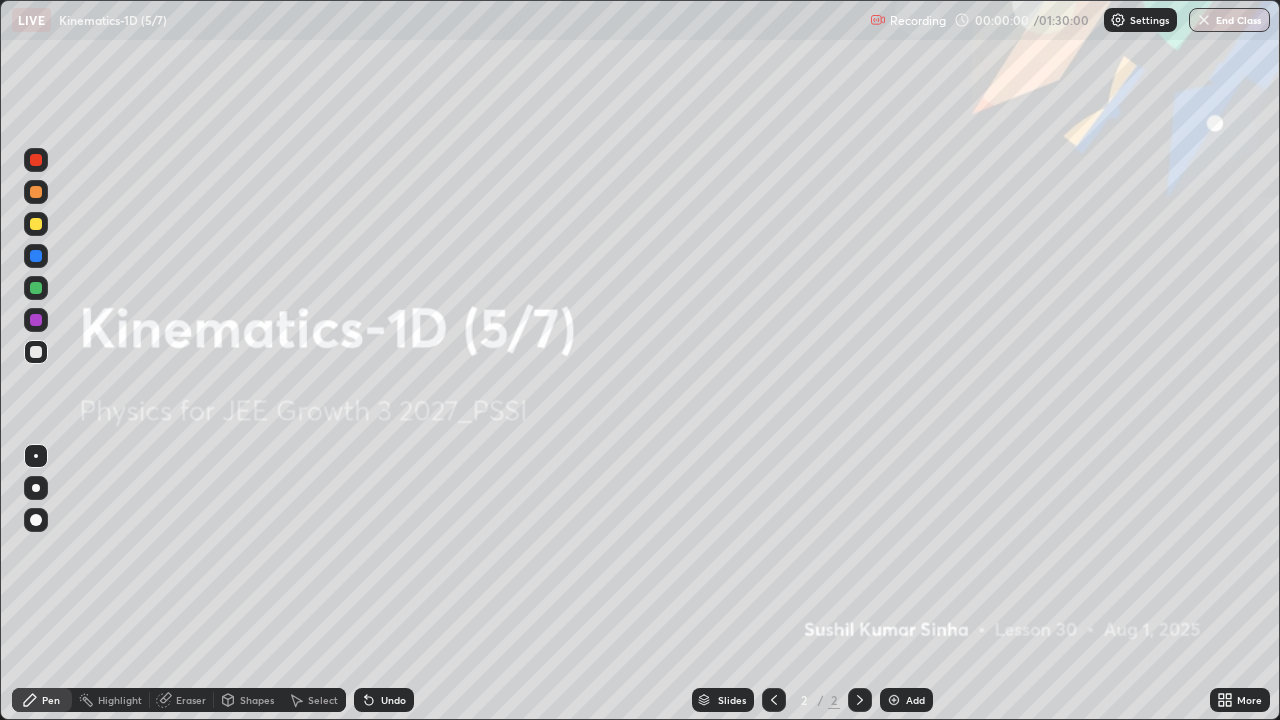 scroll, scrollTop: 99280, scrollLeft: 98720, axis: both 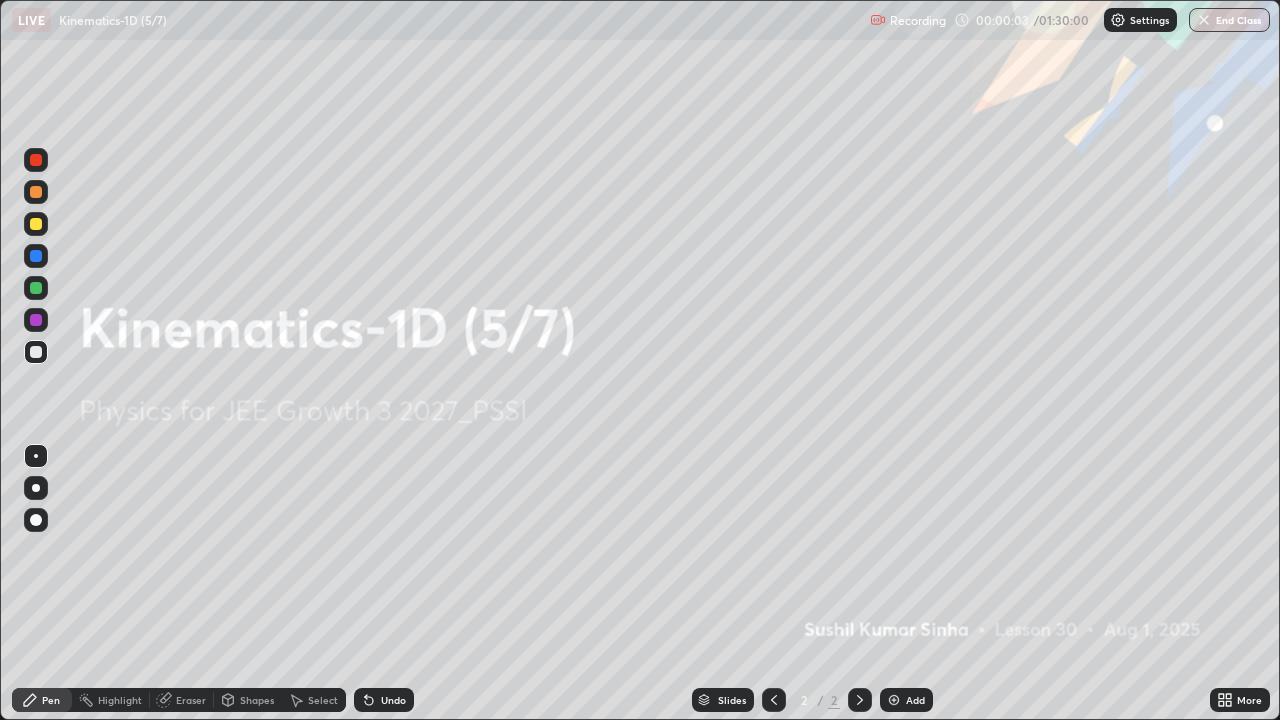 click at bounding box center [894, 700] 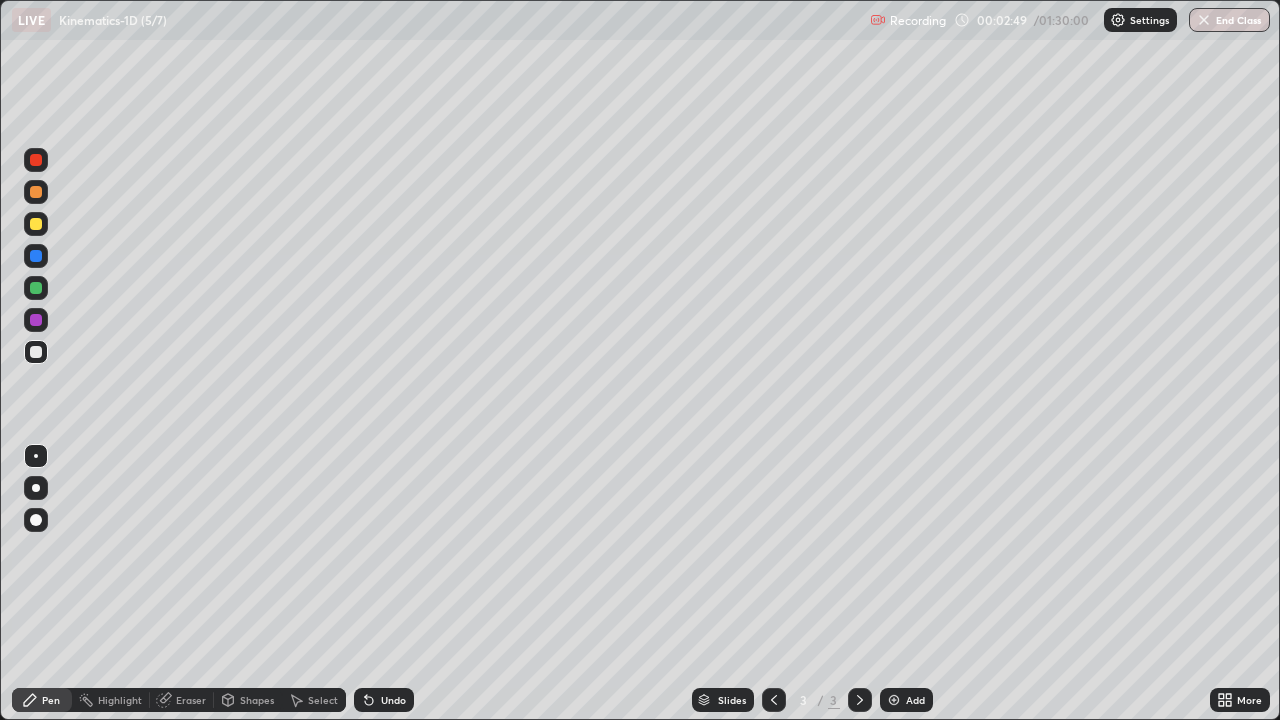 click at bounding box center [894, 700] 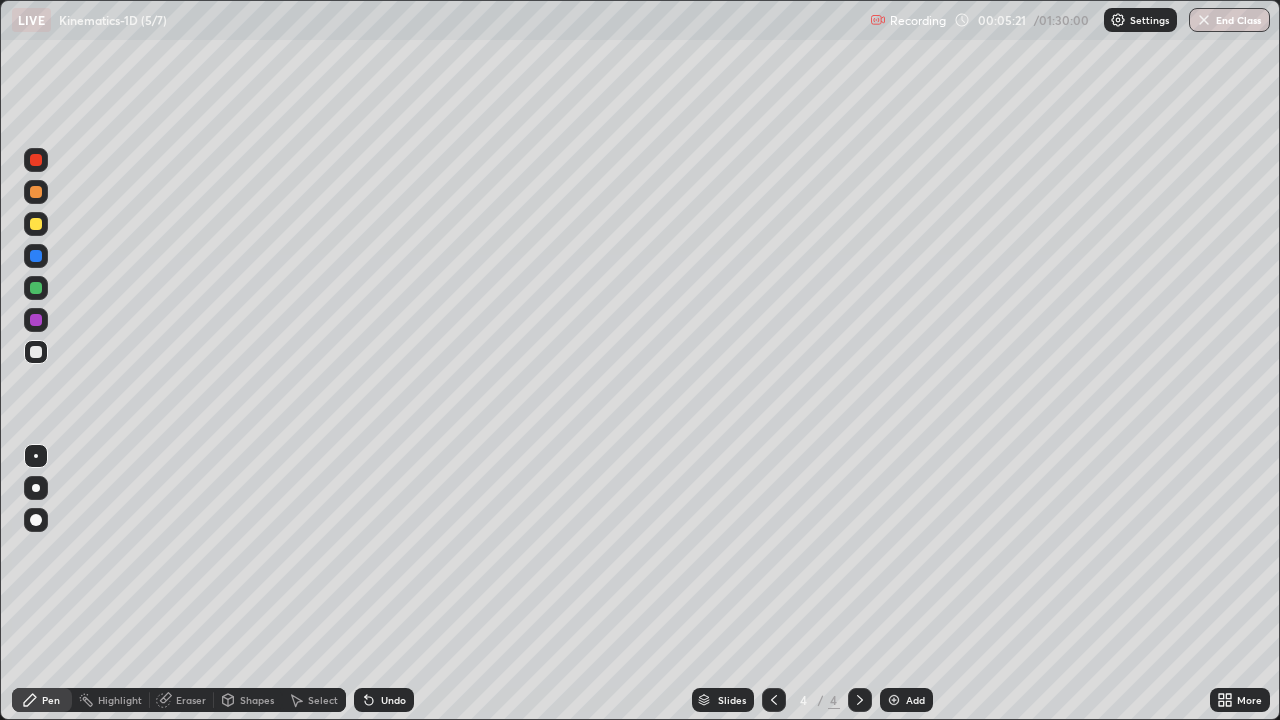 click at bounding box center (894, 700) 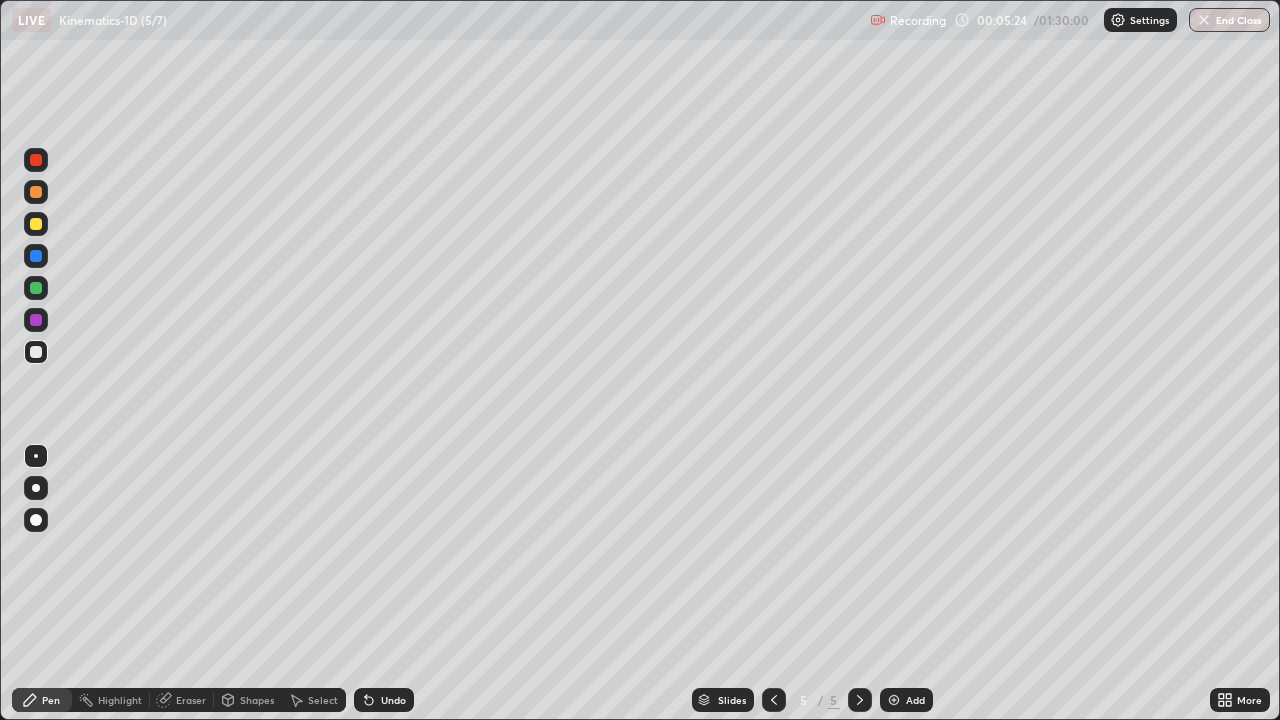 click at bounding box center [36, 224] 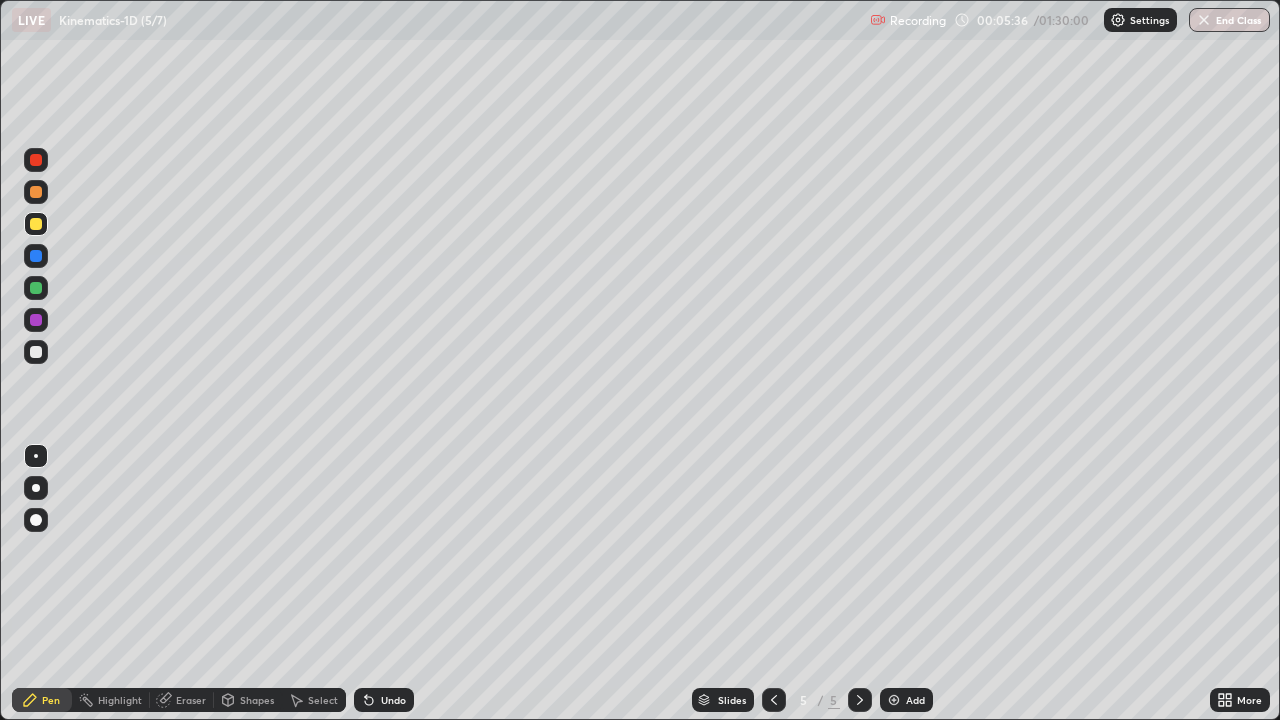 click on "Shapes" at bounding box center (257, 700) 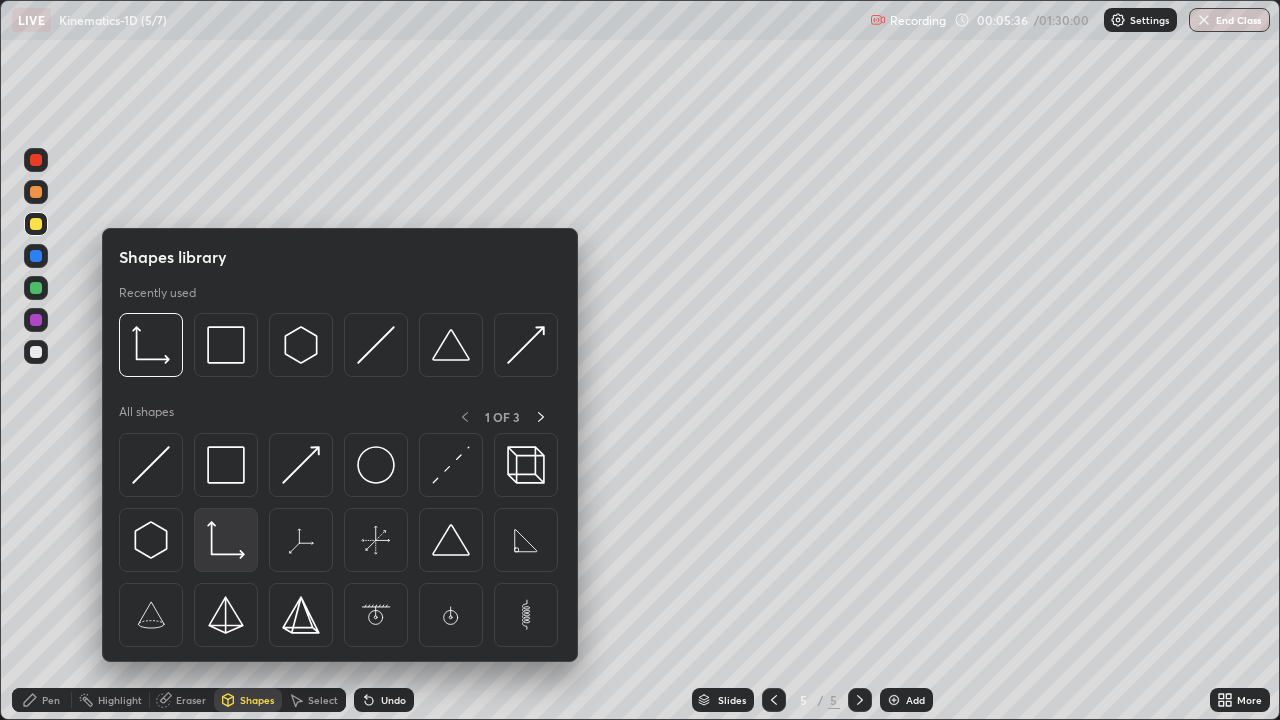 click at bounding box center [226, 540] 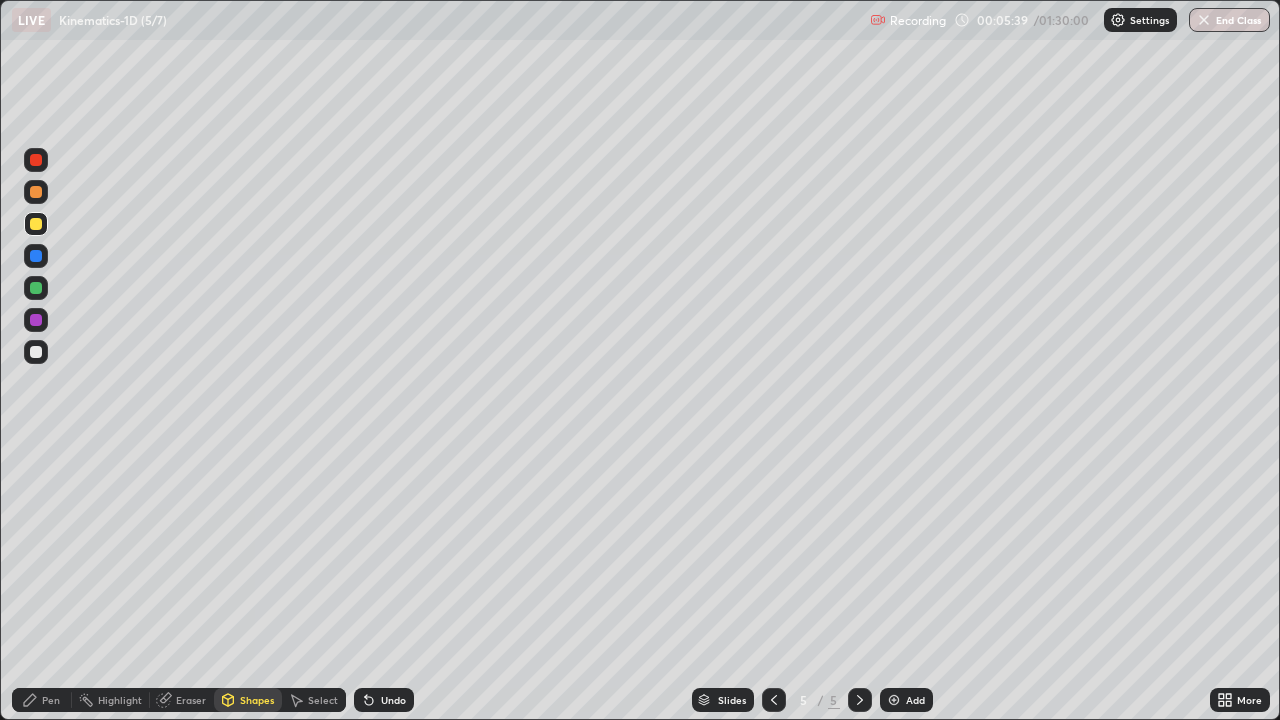 click on "Pen" at bounding box center (42, 700) 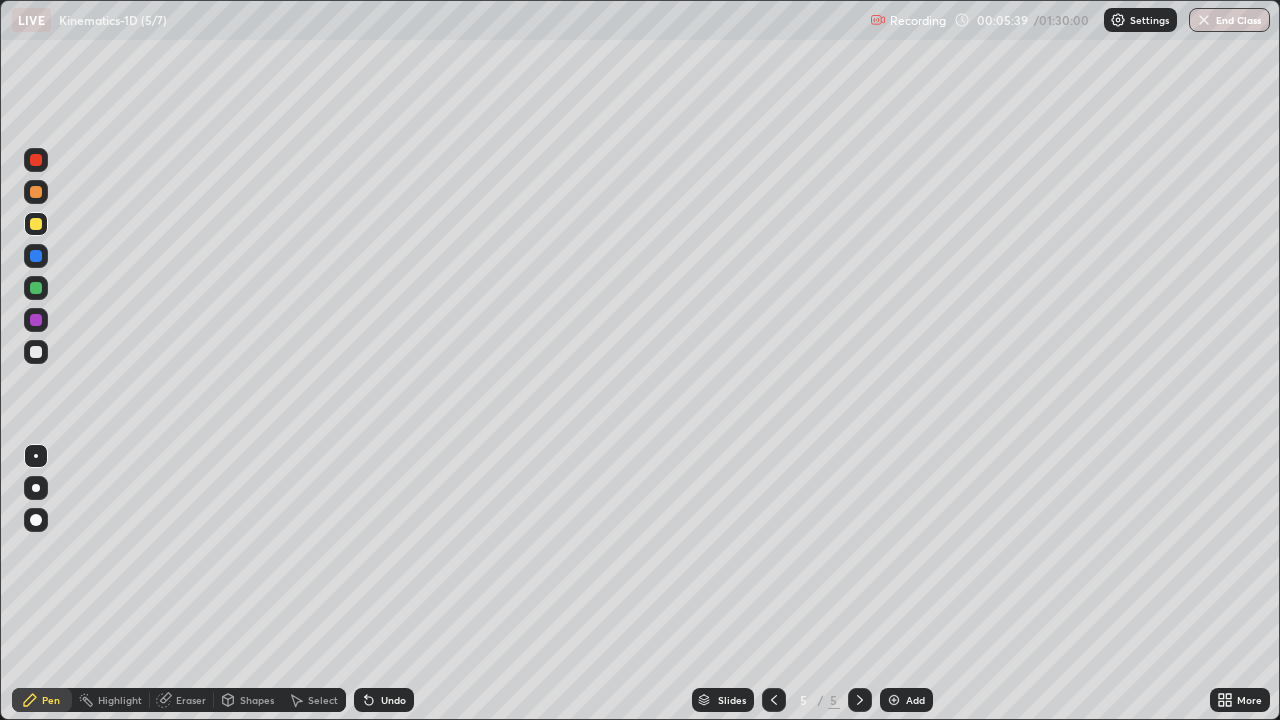 click at bounding box center [36, 352] 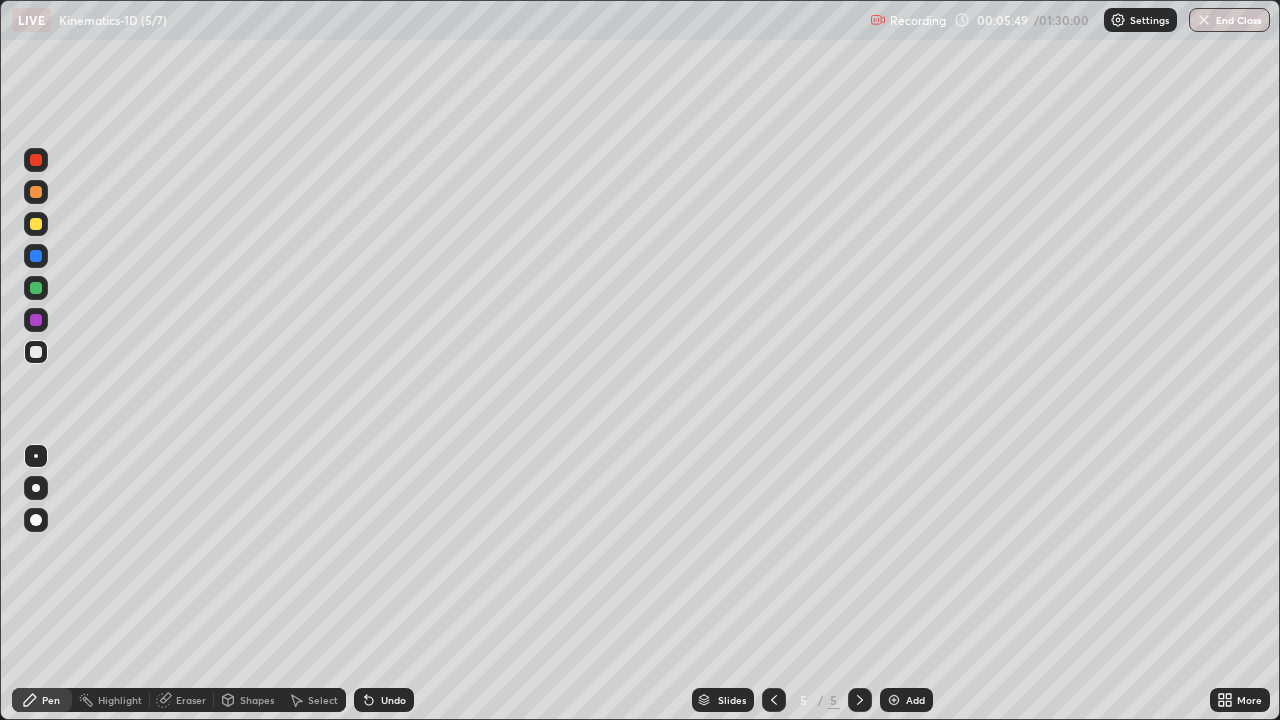 click at bounding box center [36, 288] 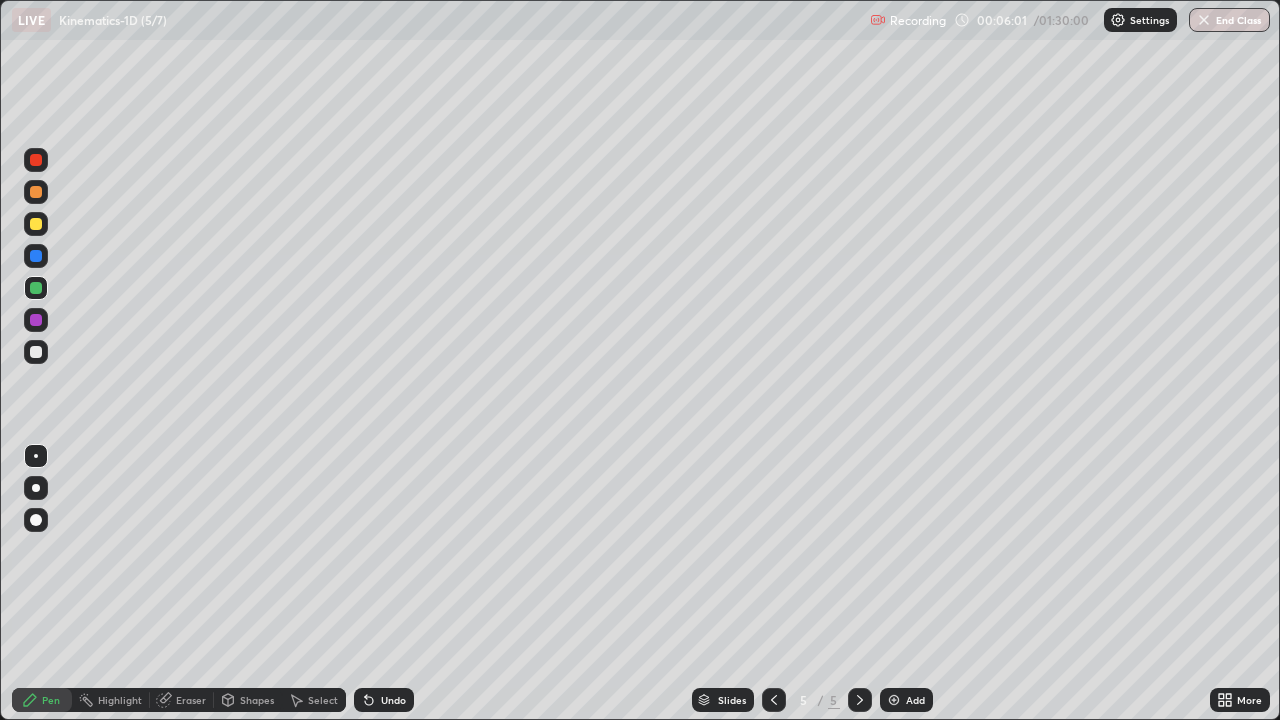 click at bounding box center [36, 160] 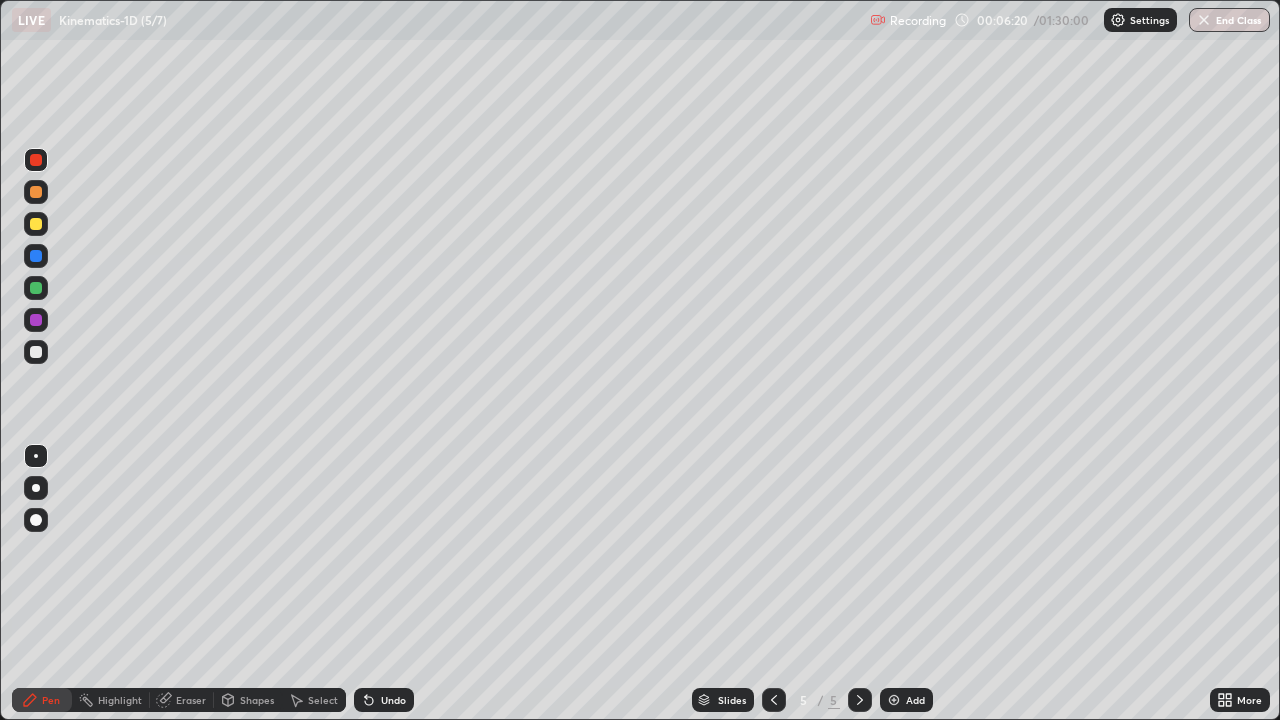 click on "Undo" at bounding box center (384, 700) 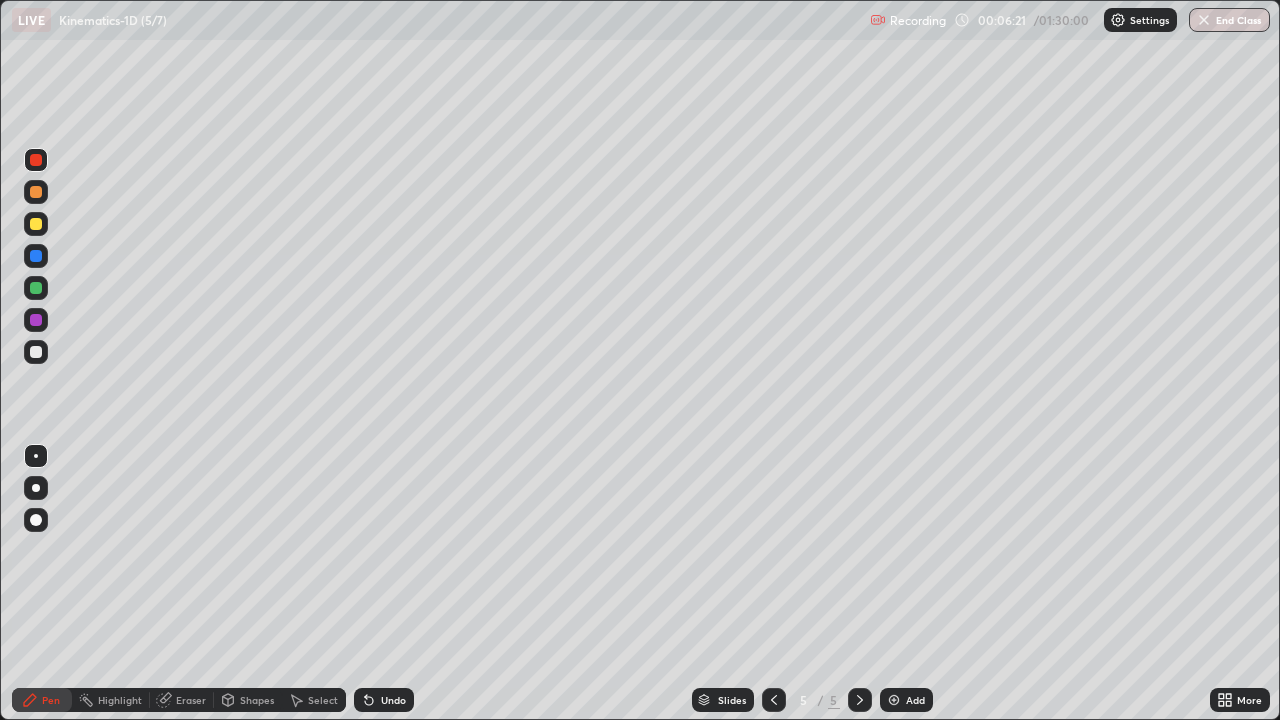 click on "Undo" at bounding box center [393, 700] 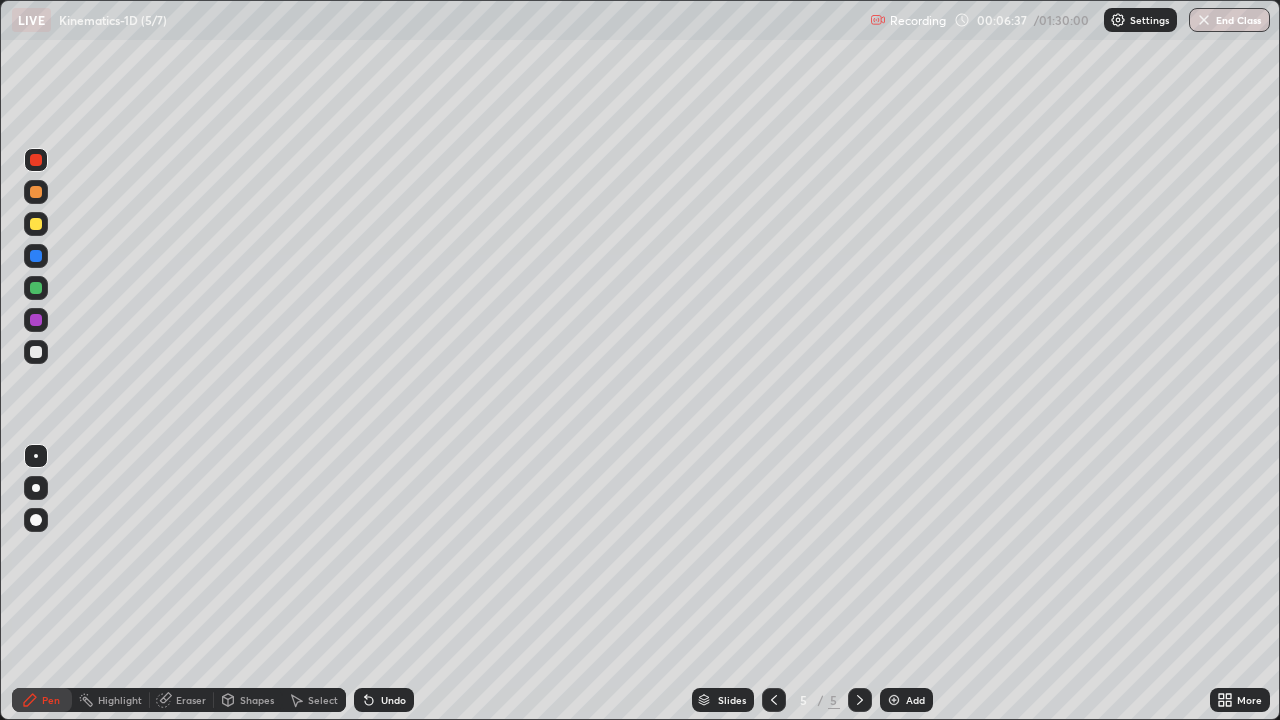 click at bounding box center (36, 320) 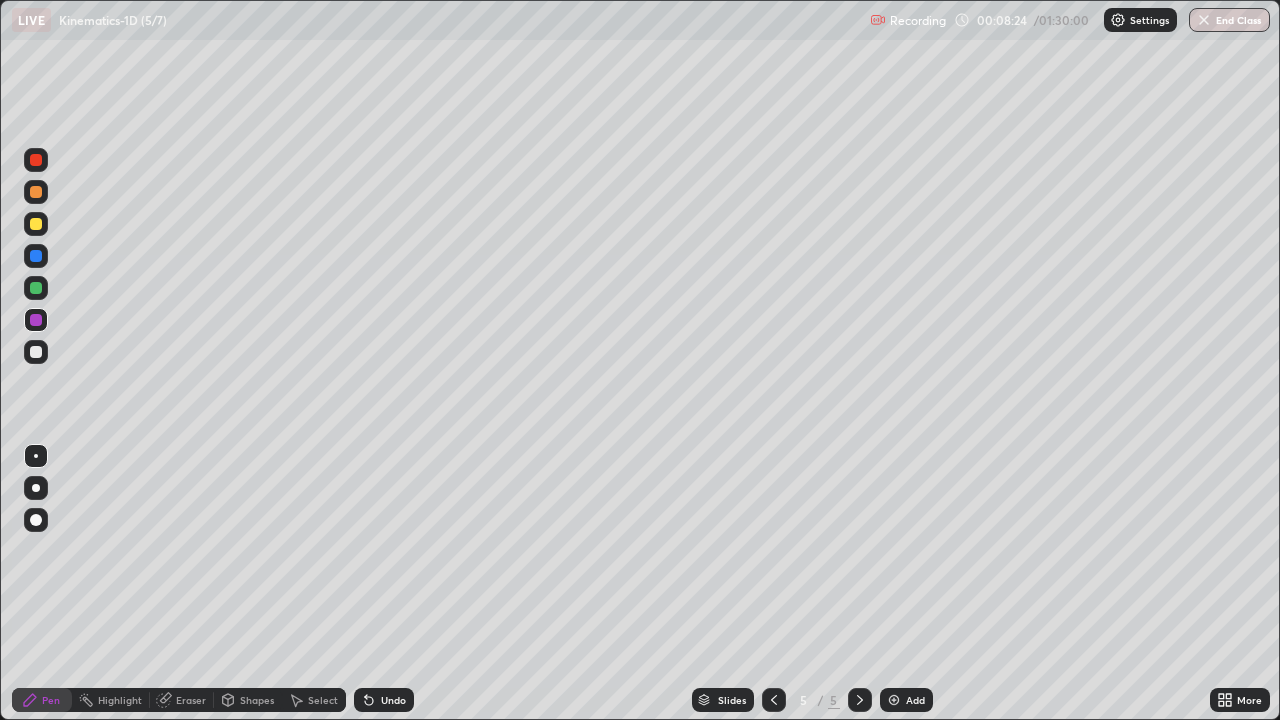click on "Undo" at bounding box center [384, 700] 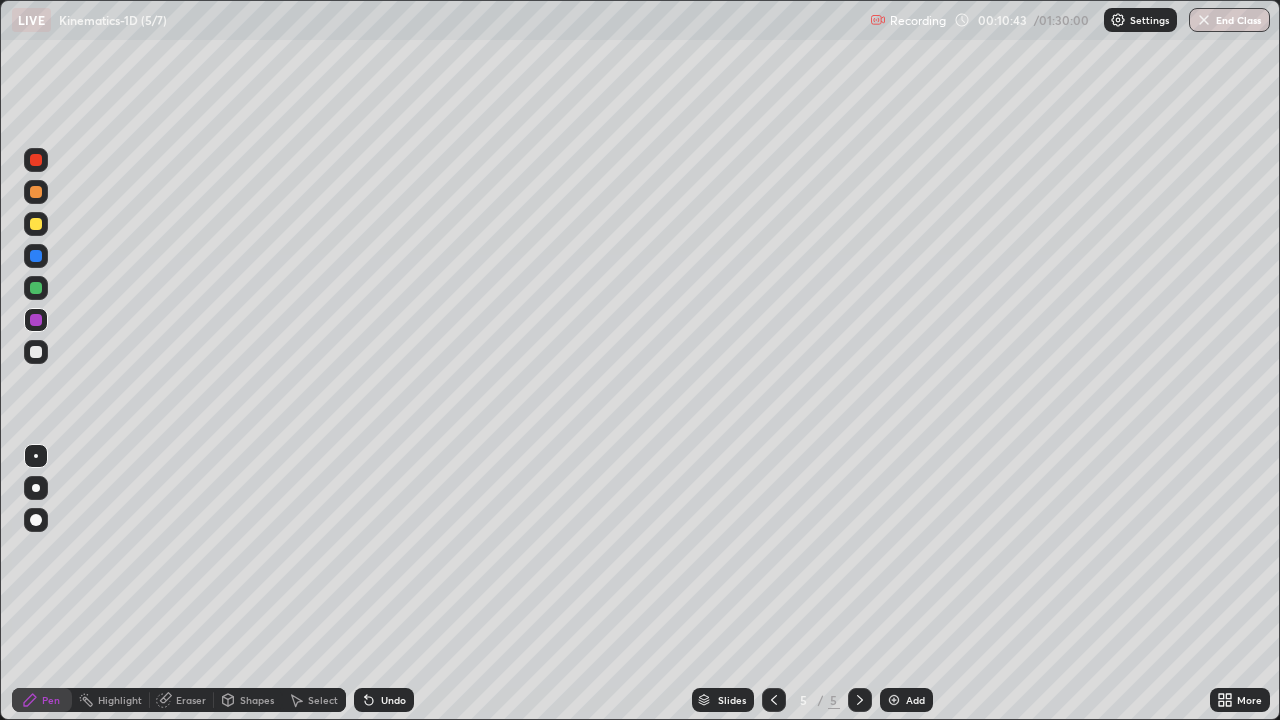 click on "Undo" at bounding box center [393, 700] 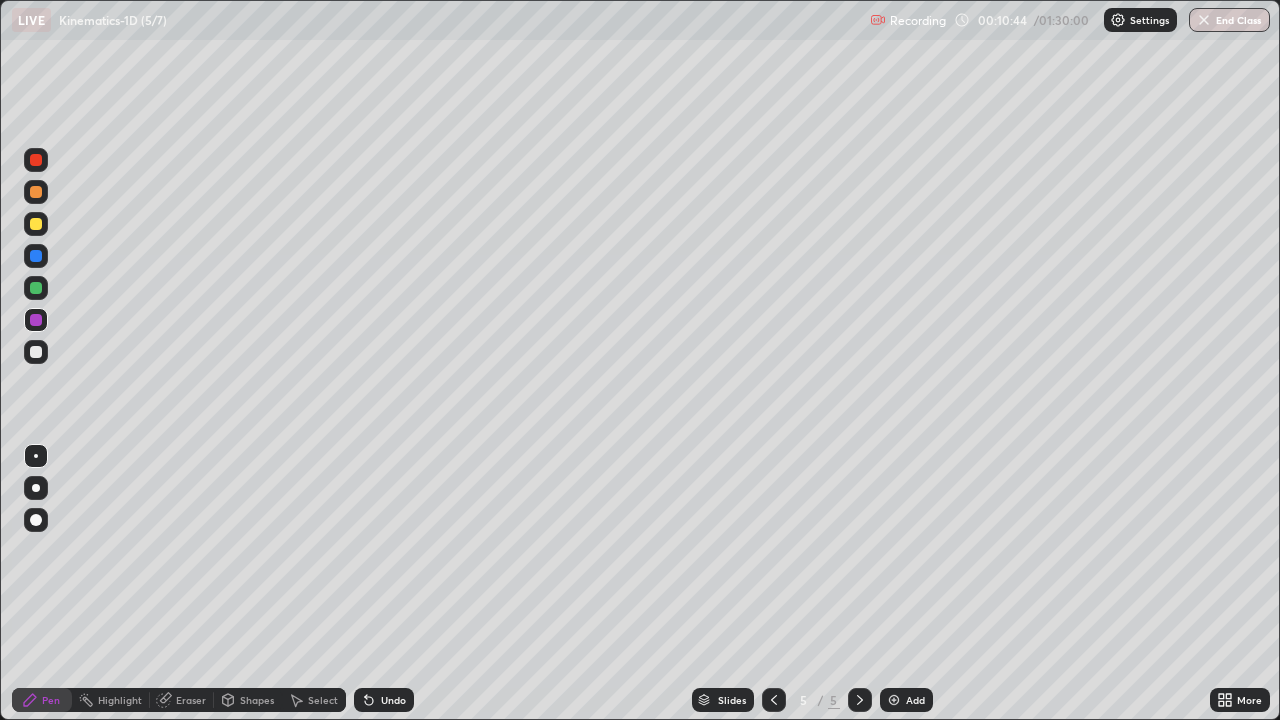 click on "Undo" at bounding box center (393, 700) 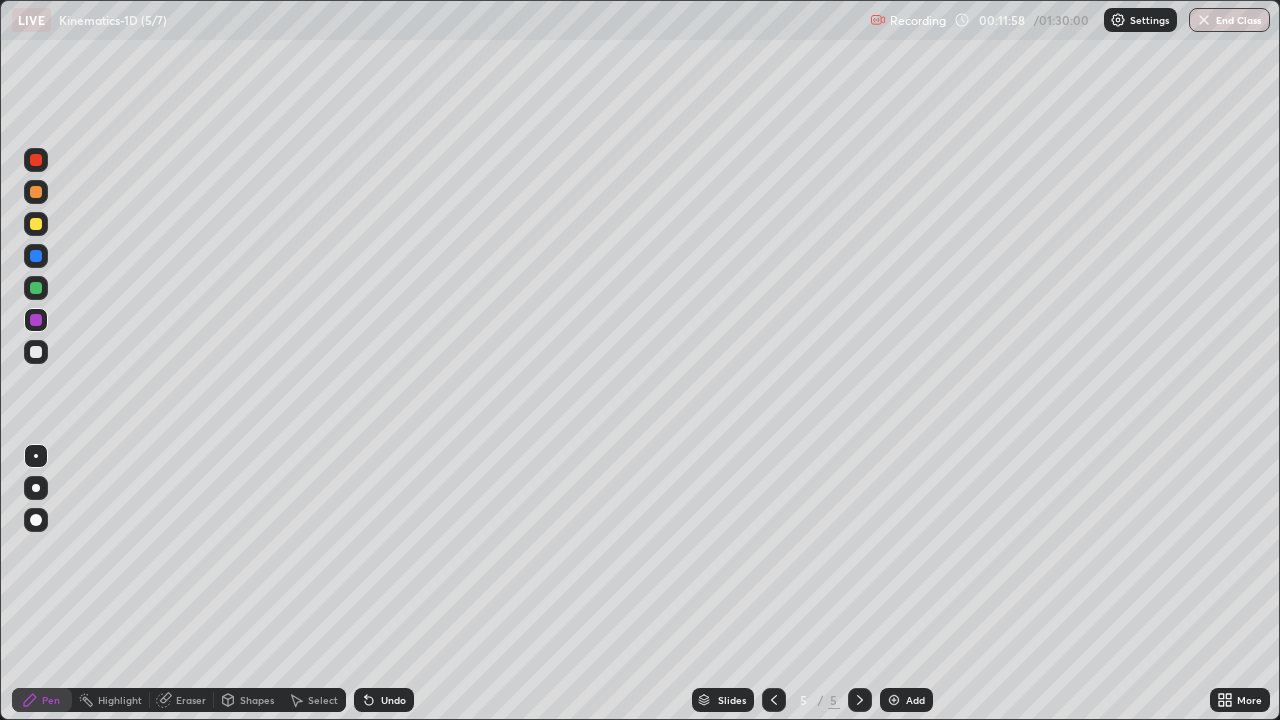 click on "Undo" at bounding box center [393, 700] 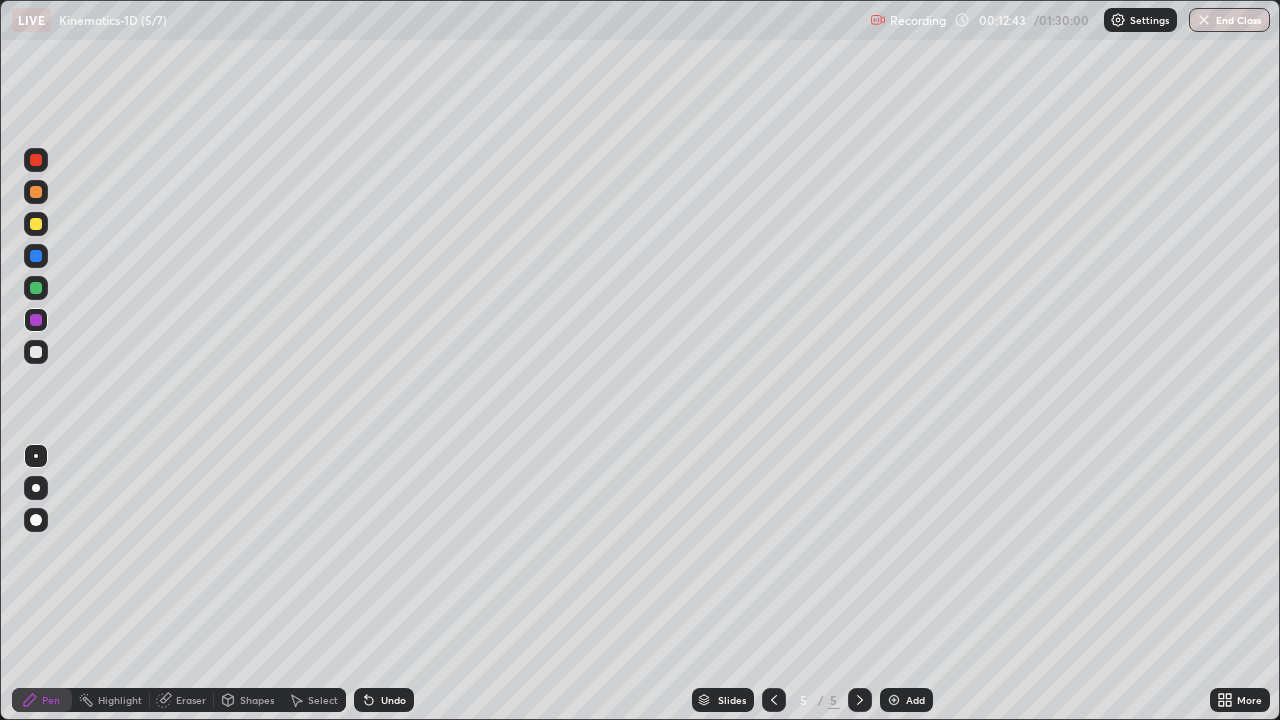 click on "Eraser" at bounding box center (191, 700) 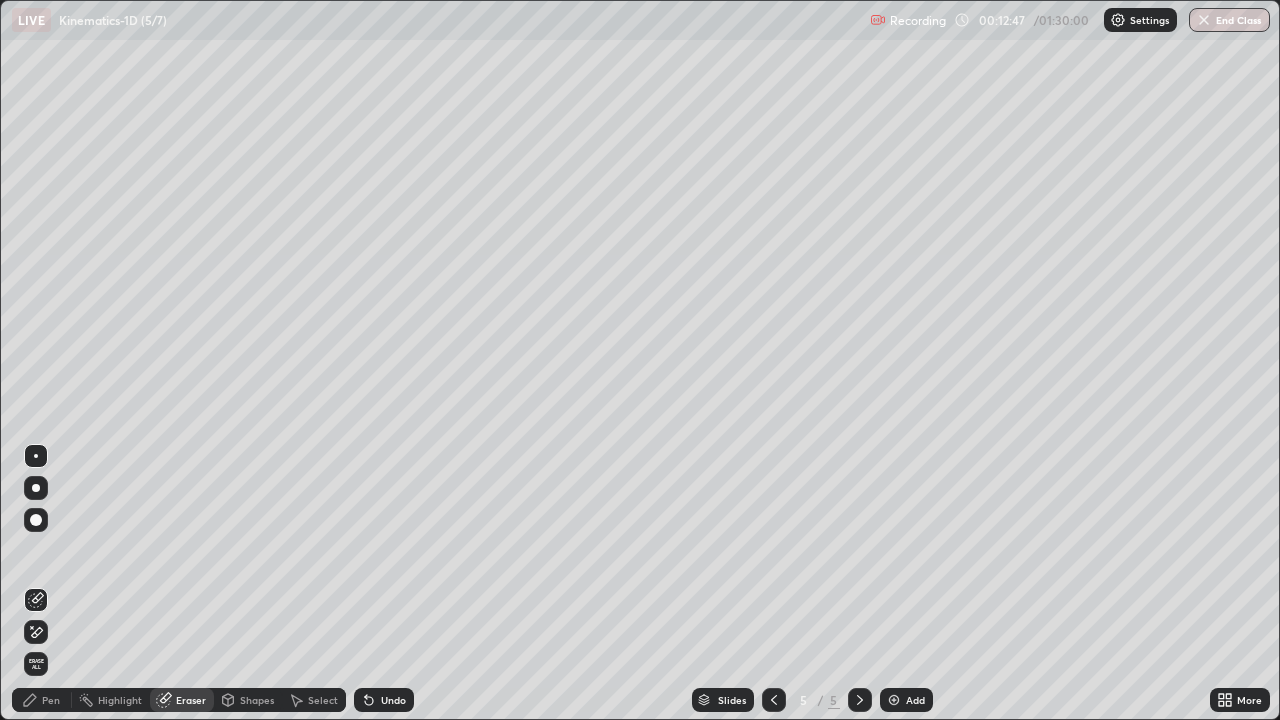 click on "Pen" at bounding box center [51, 700] 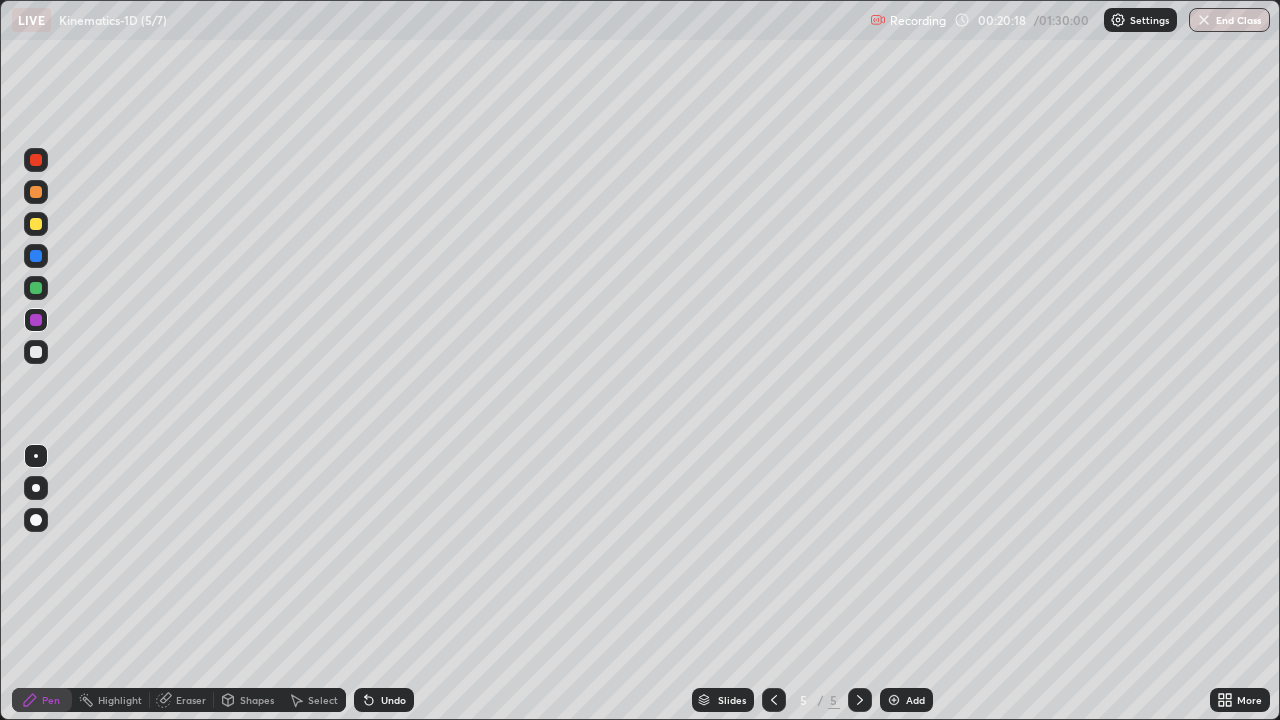 click at bounding box center [894, 700] 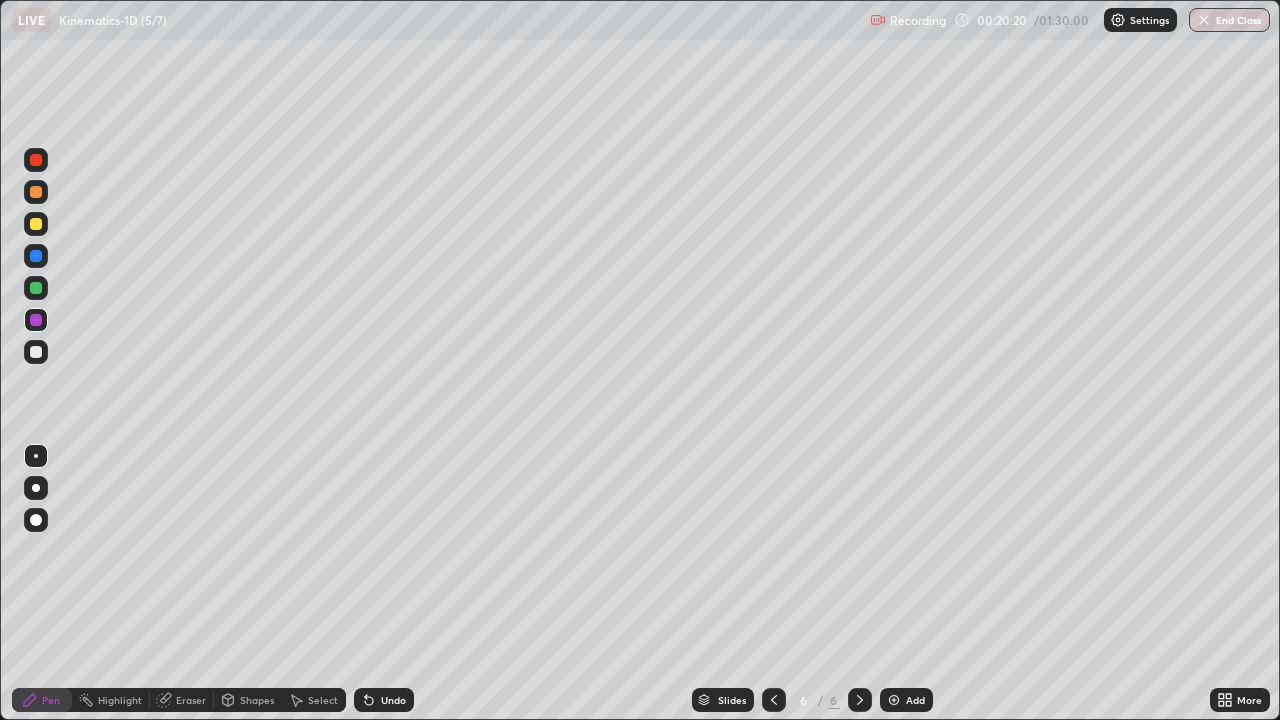 click at bounding box center (36, 224) 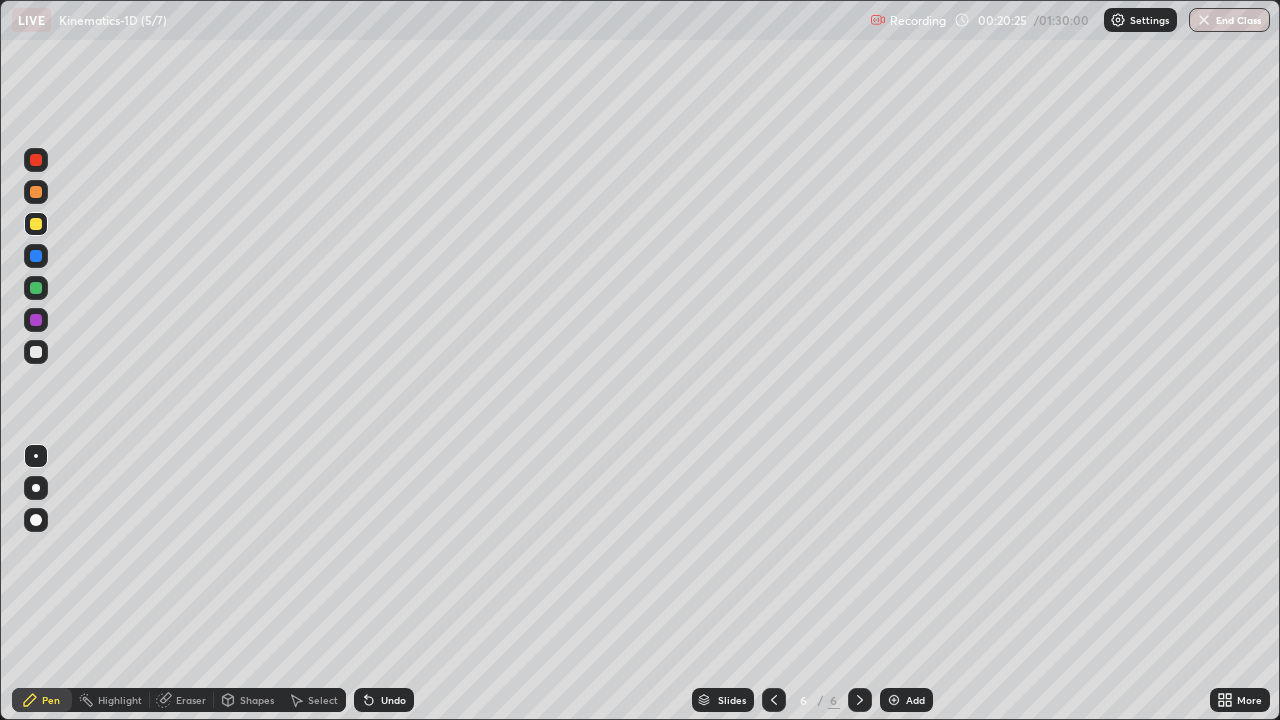 click at bounding box center [36, 352] 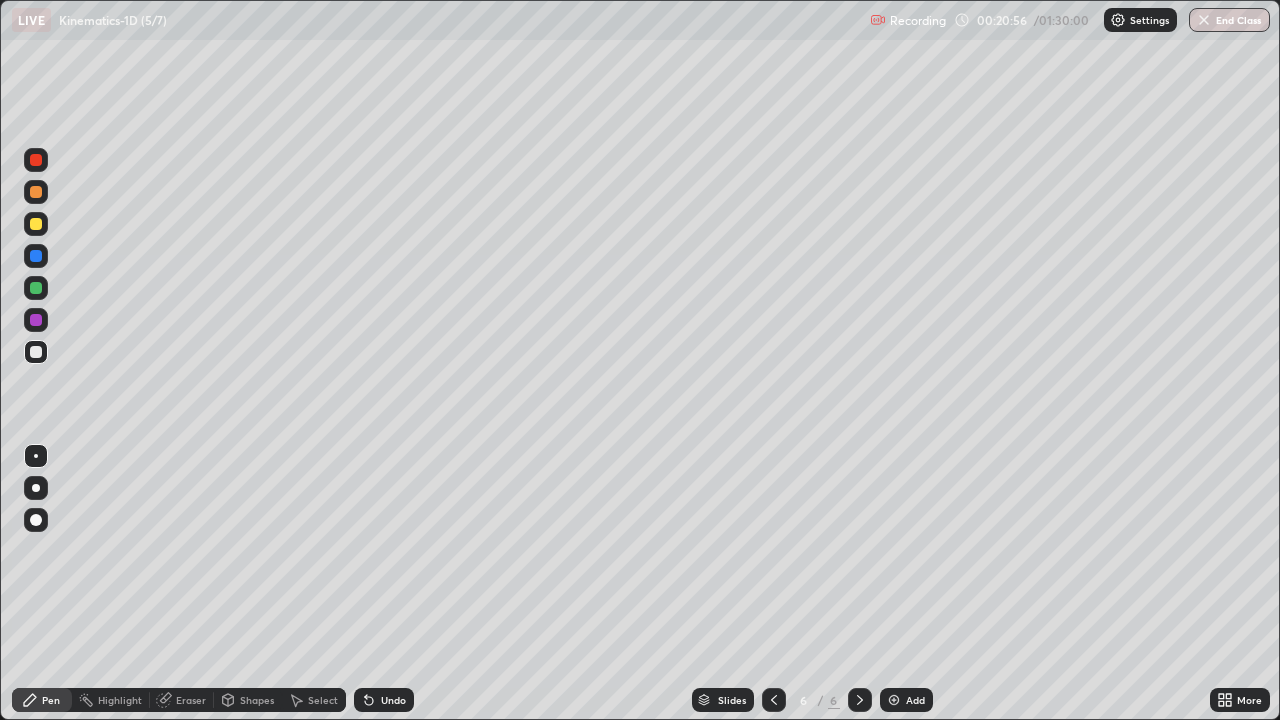 click 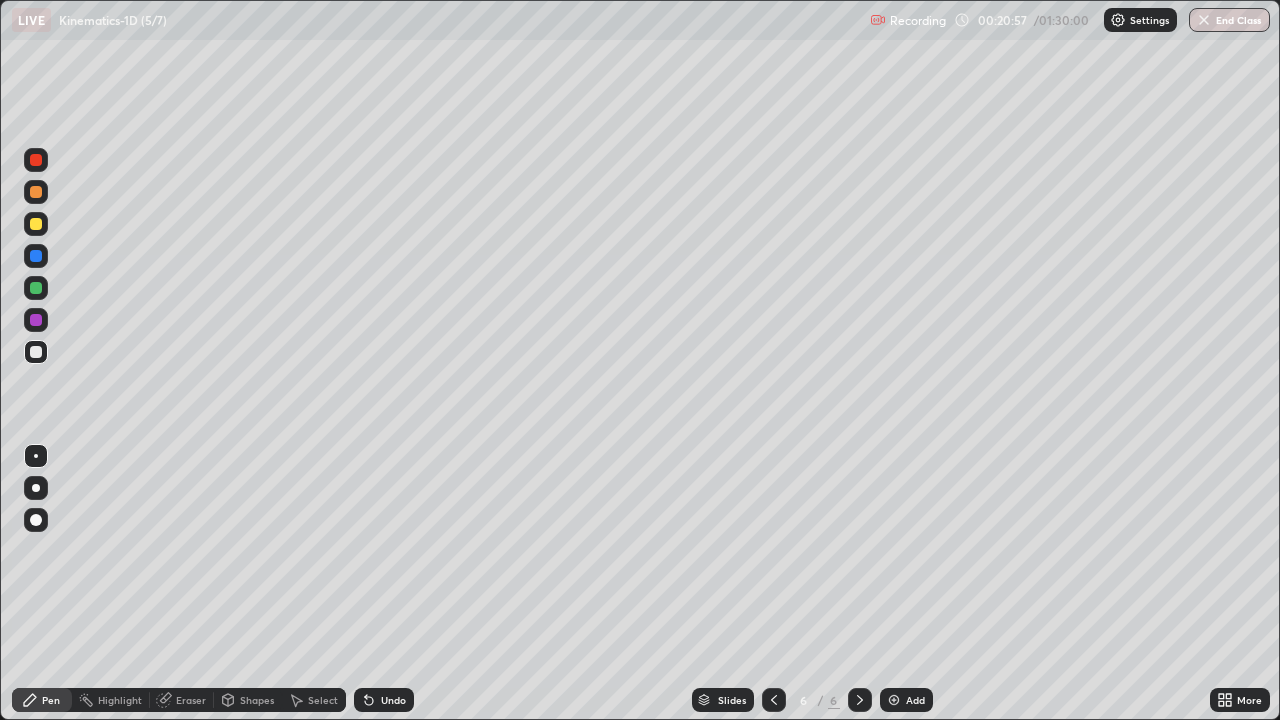 click on "Undo" at bounding box center [384, 700] 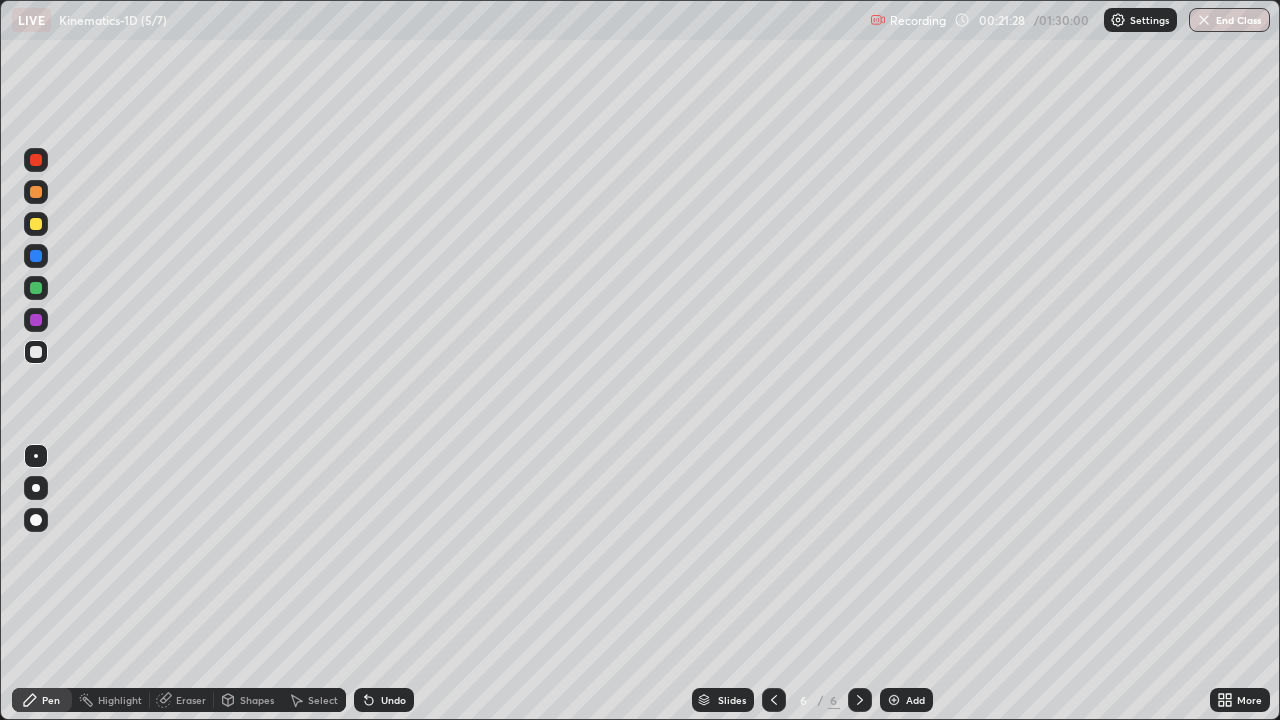 click at bounding box center [36, 288] 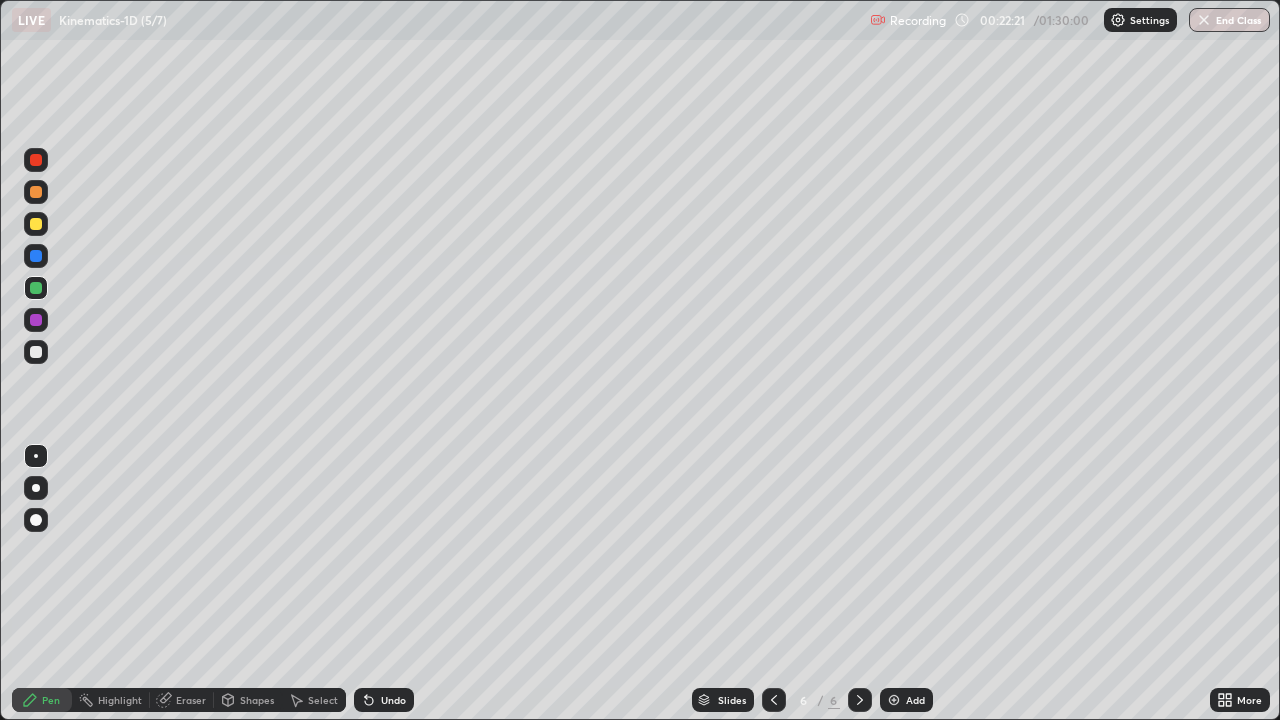click on "Undo" at bounding box center [384, 700] 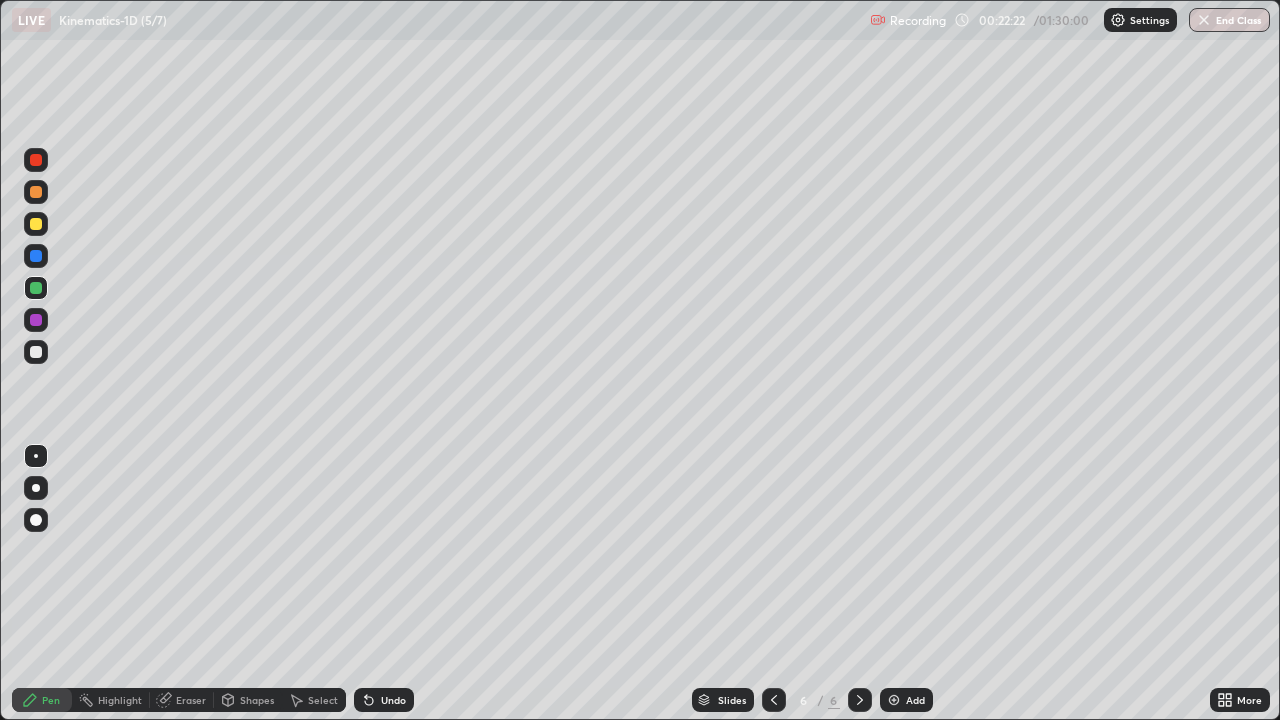 click on "Undo" at bounding box center [384, 700] 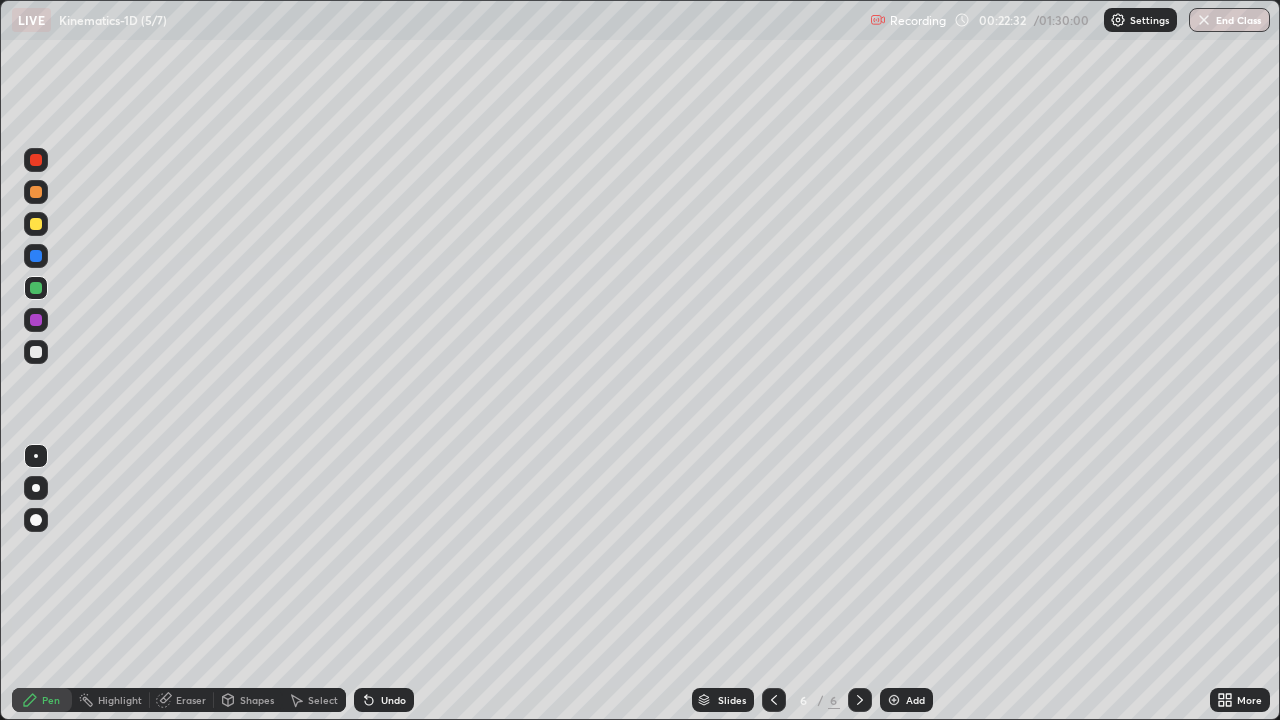 click at bounding box center (36, 224) 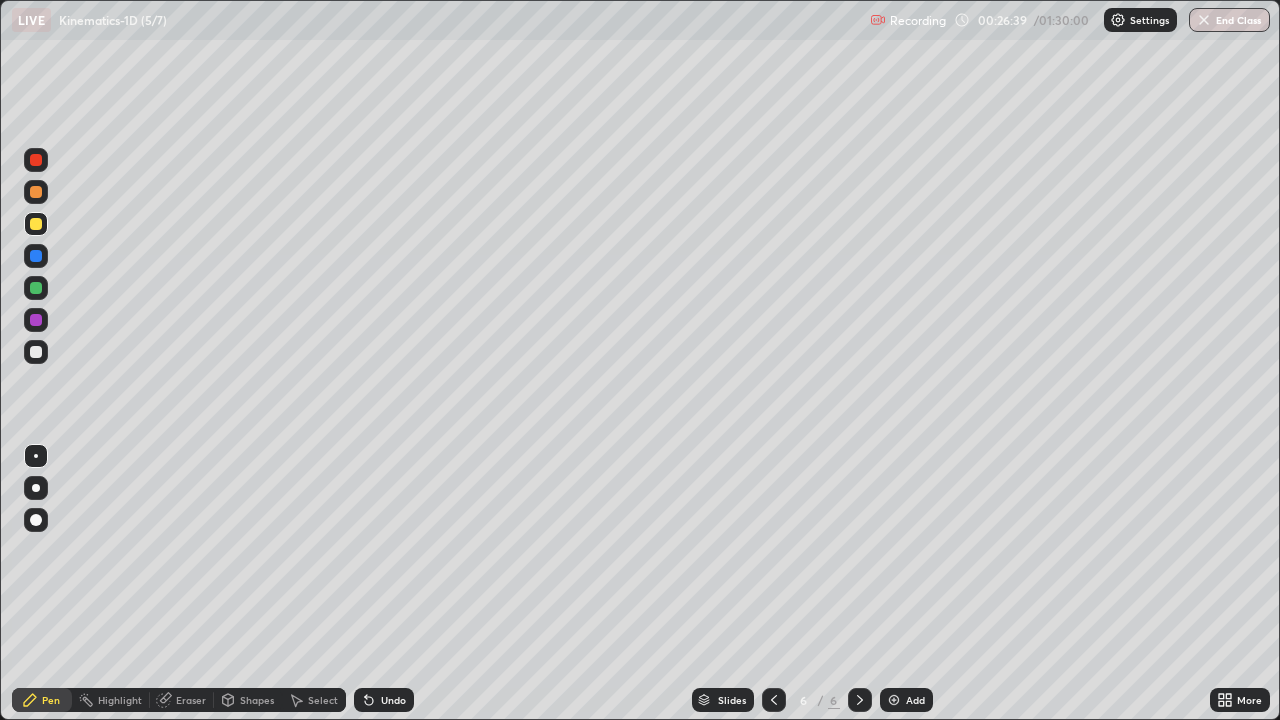 click at bounding box center (894, 700) 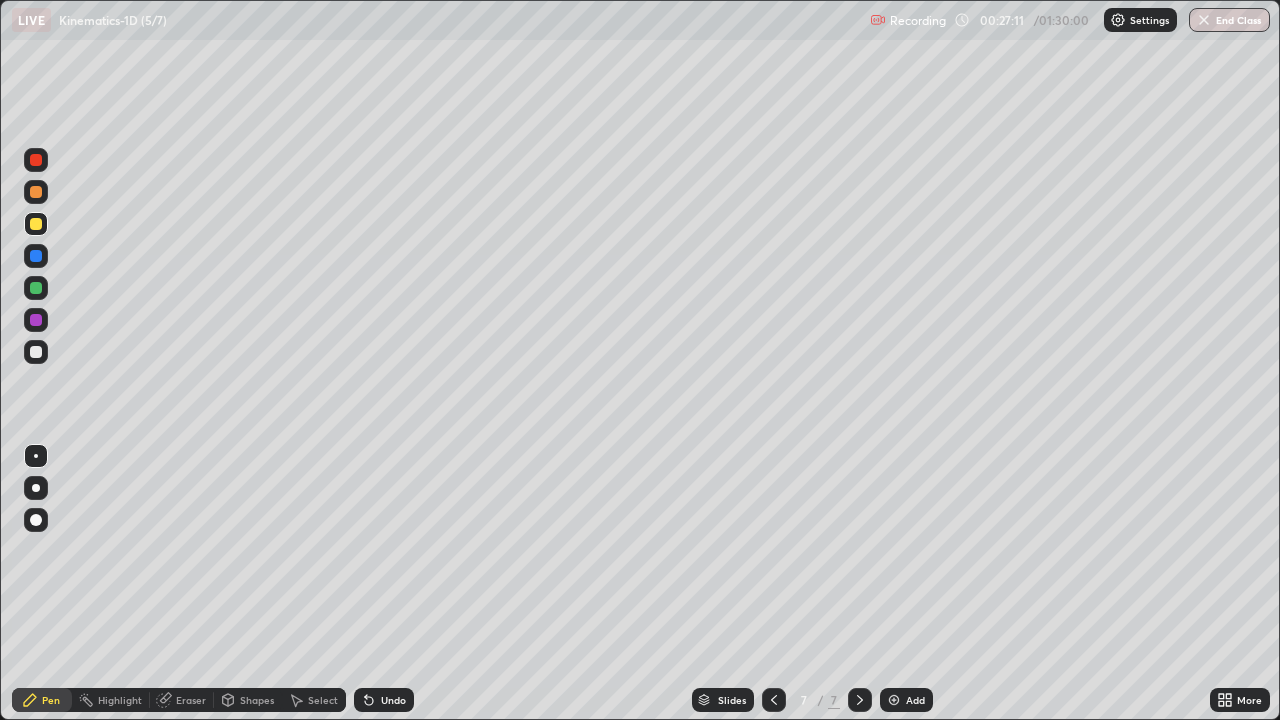 click at bounding box center (36, 352) 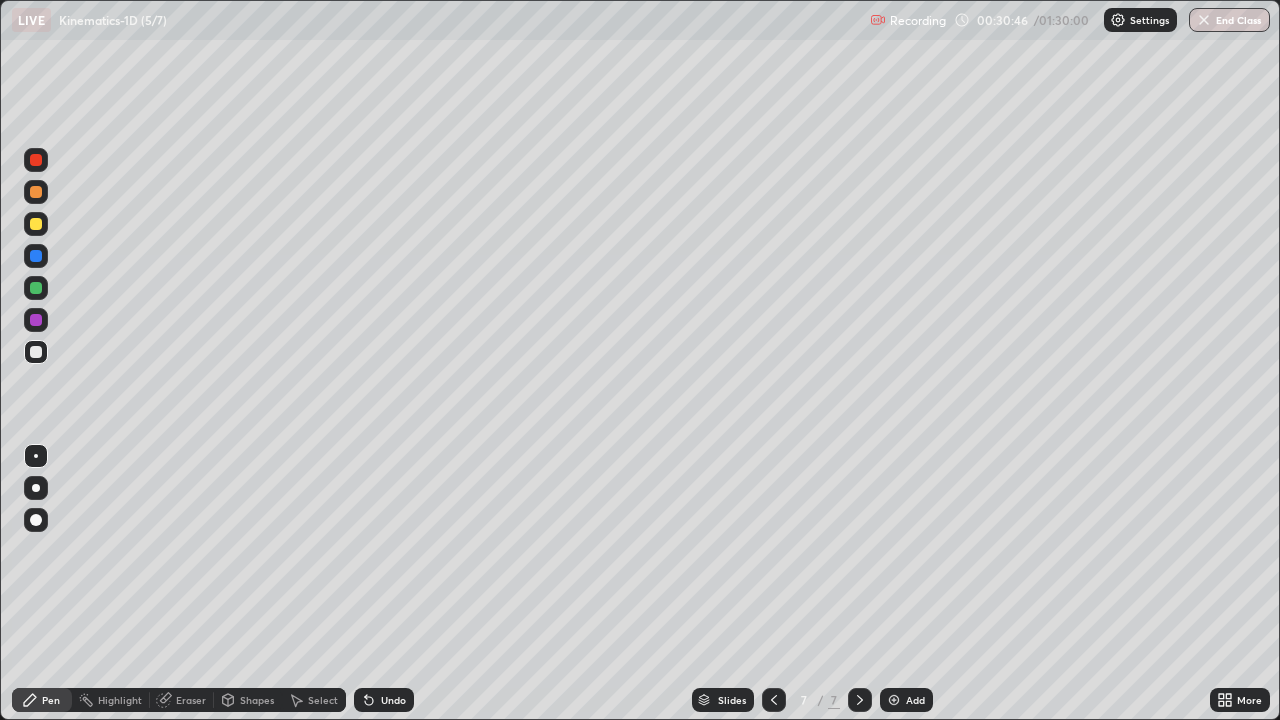 click on "Undo" at bounding box center [393, 700] 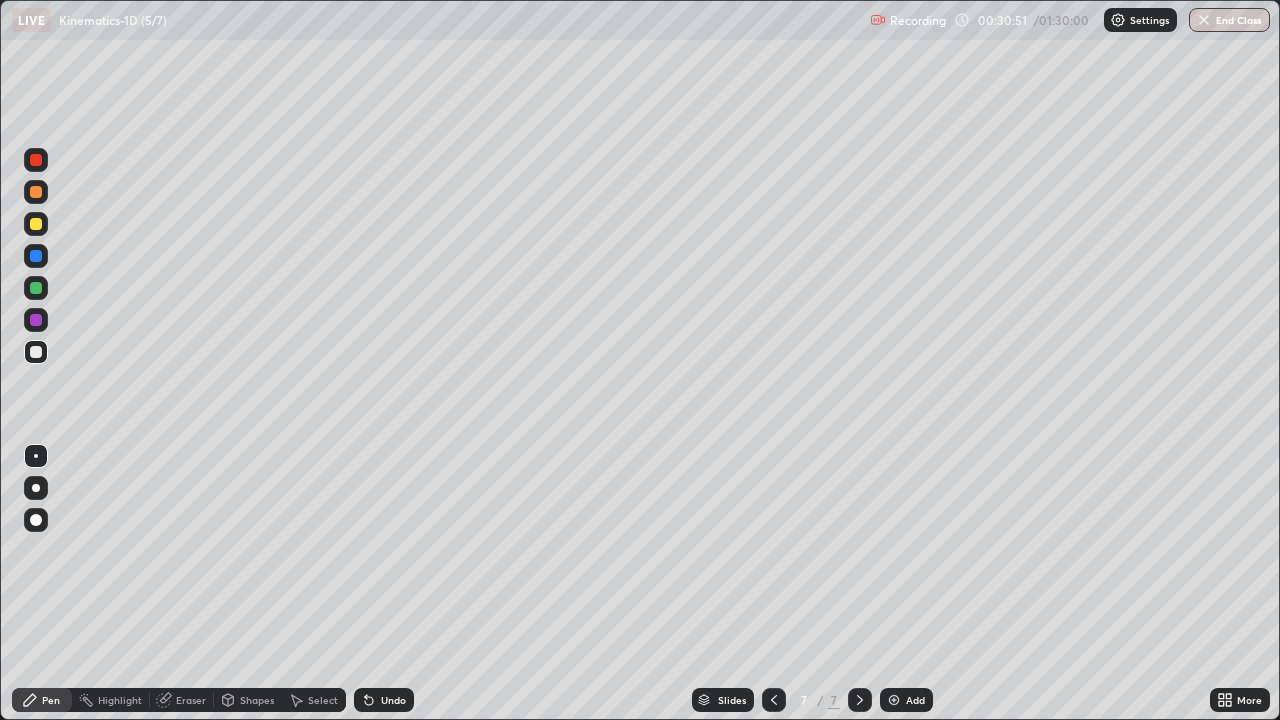 click on "Undo" at bounding box center [393, 700] 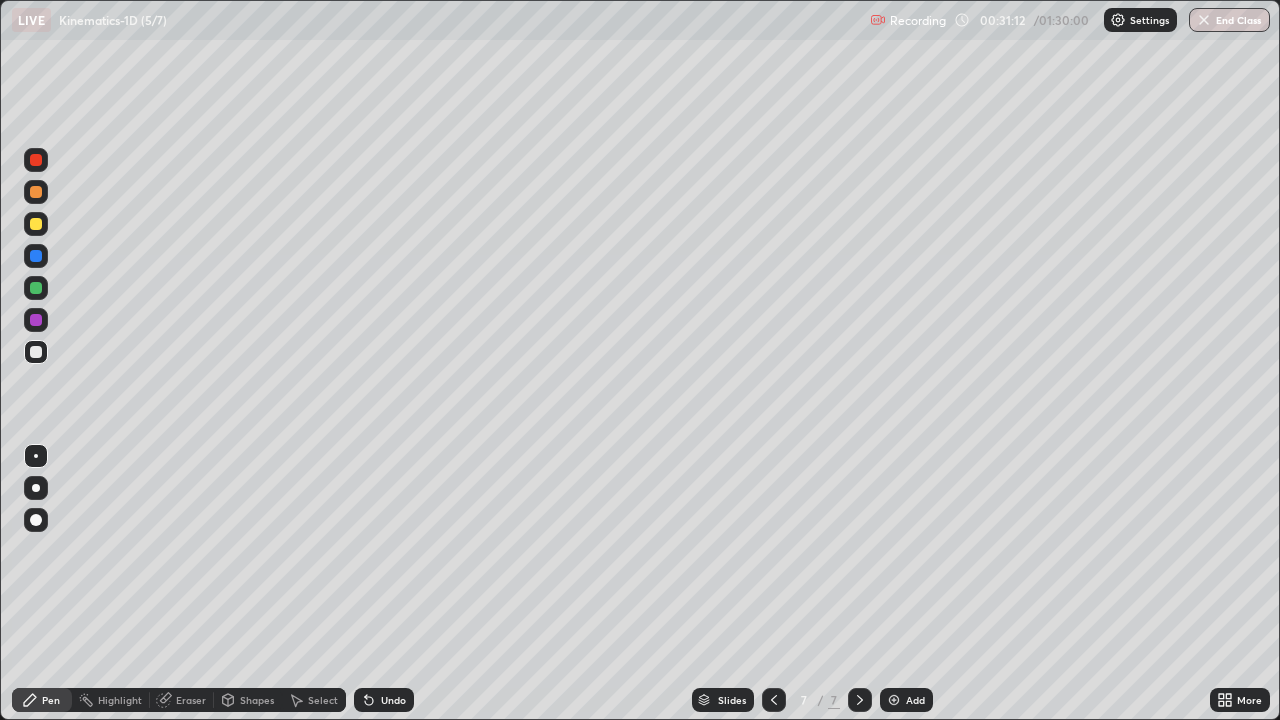 click 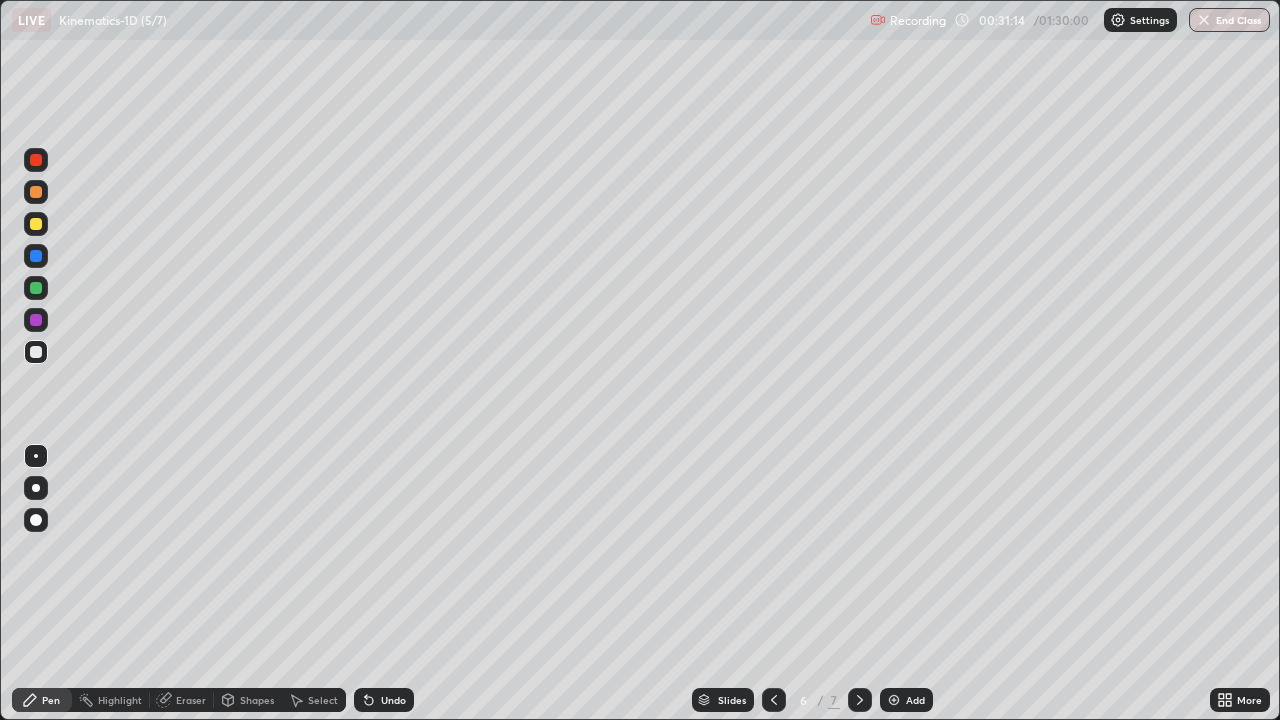 click 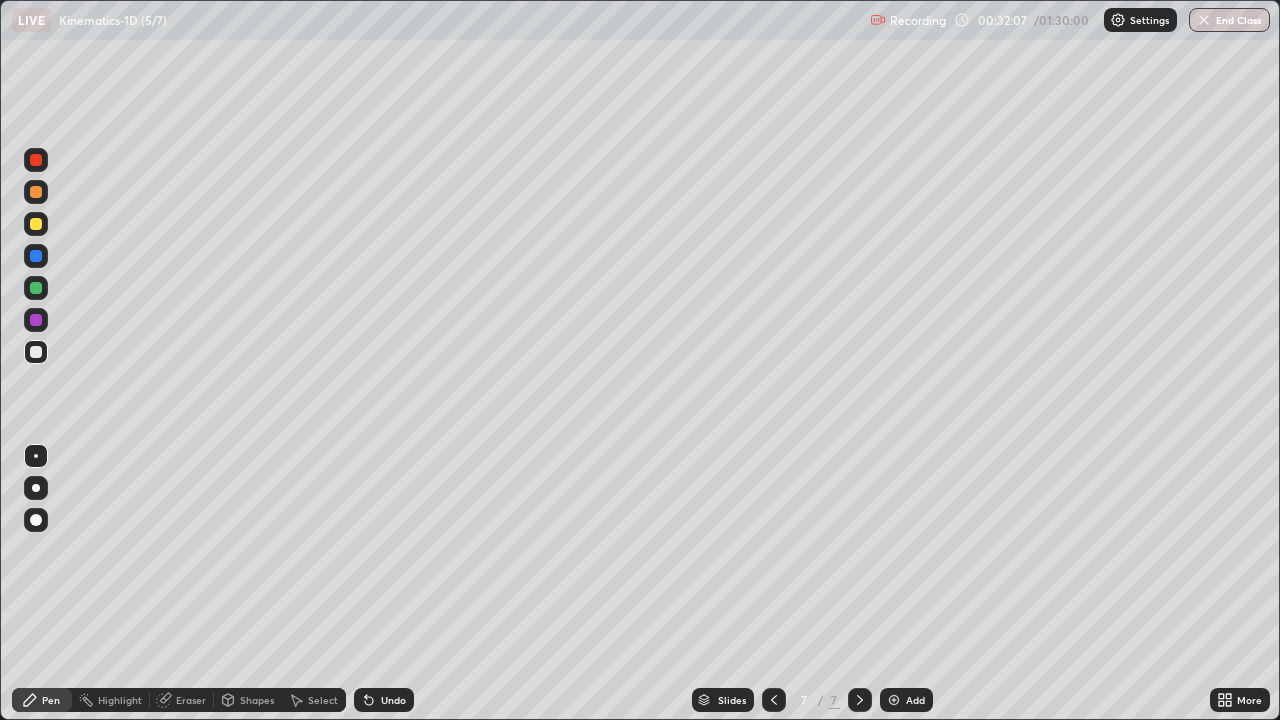 click on "Undo" at bounding box center [393, 700] 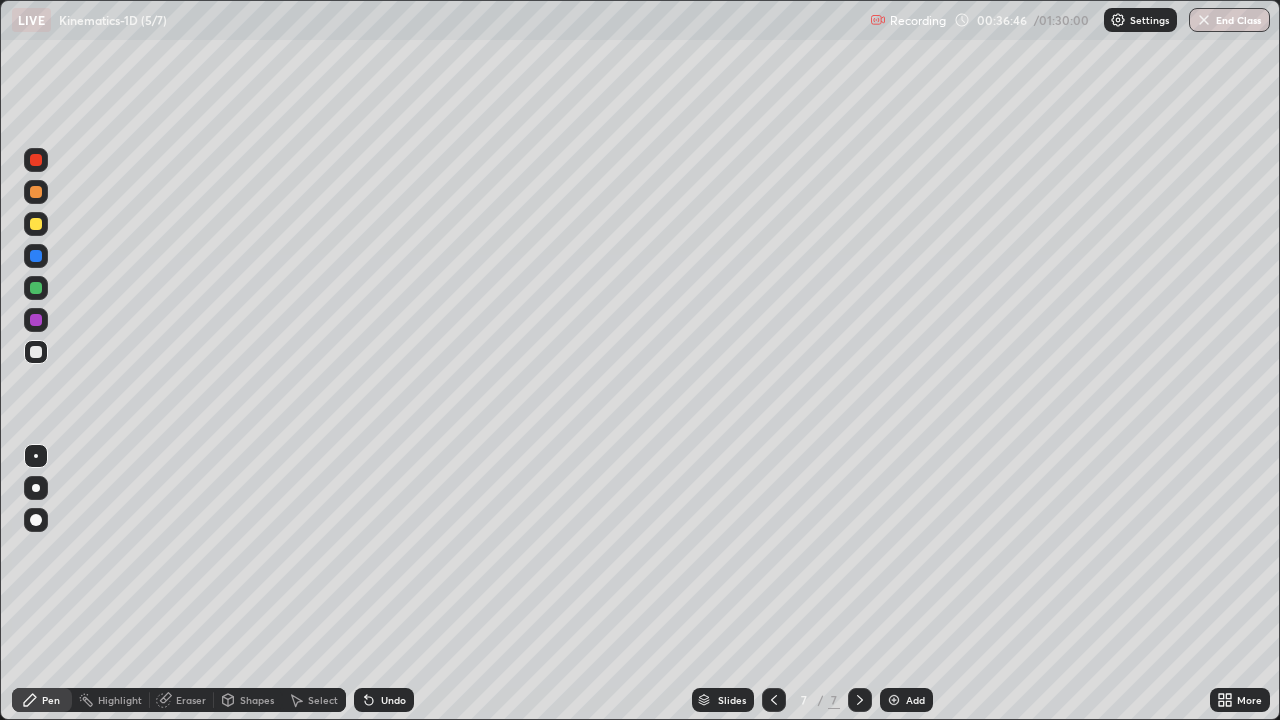 click at bounding box center (894, 700) 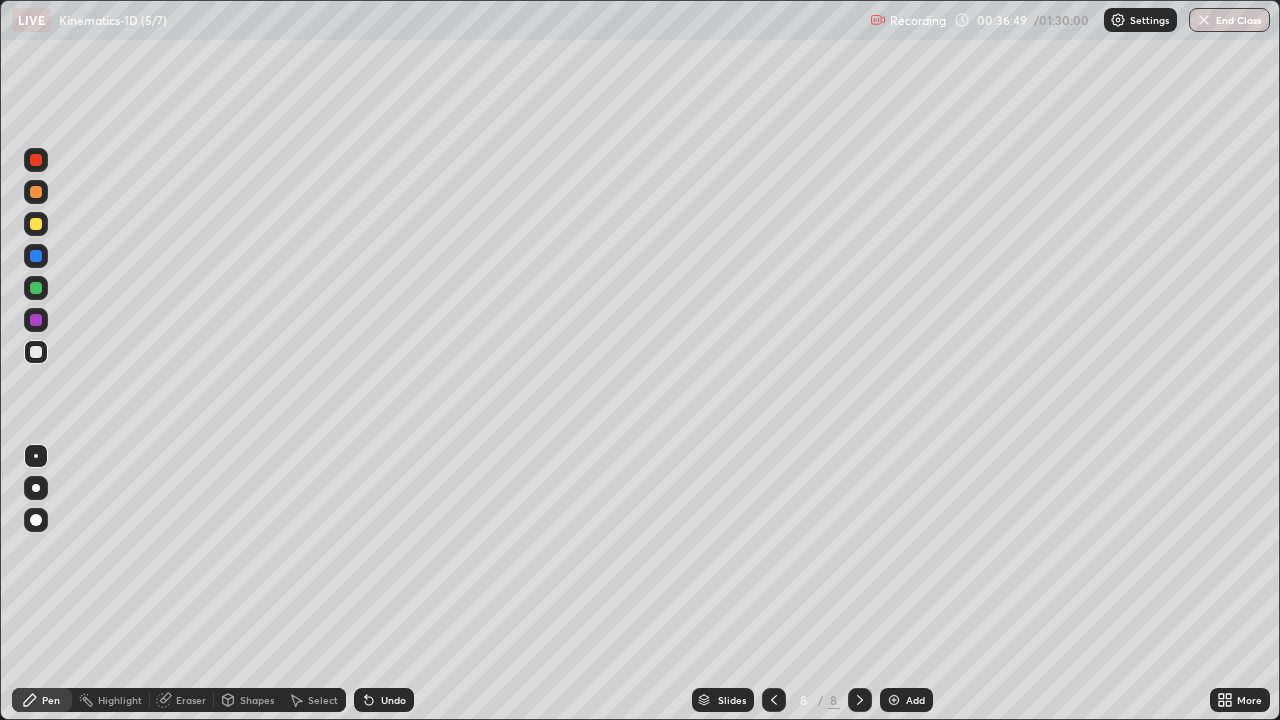 click at bounding box center [36, 224] 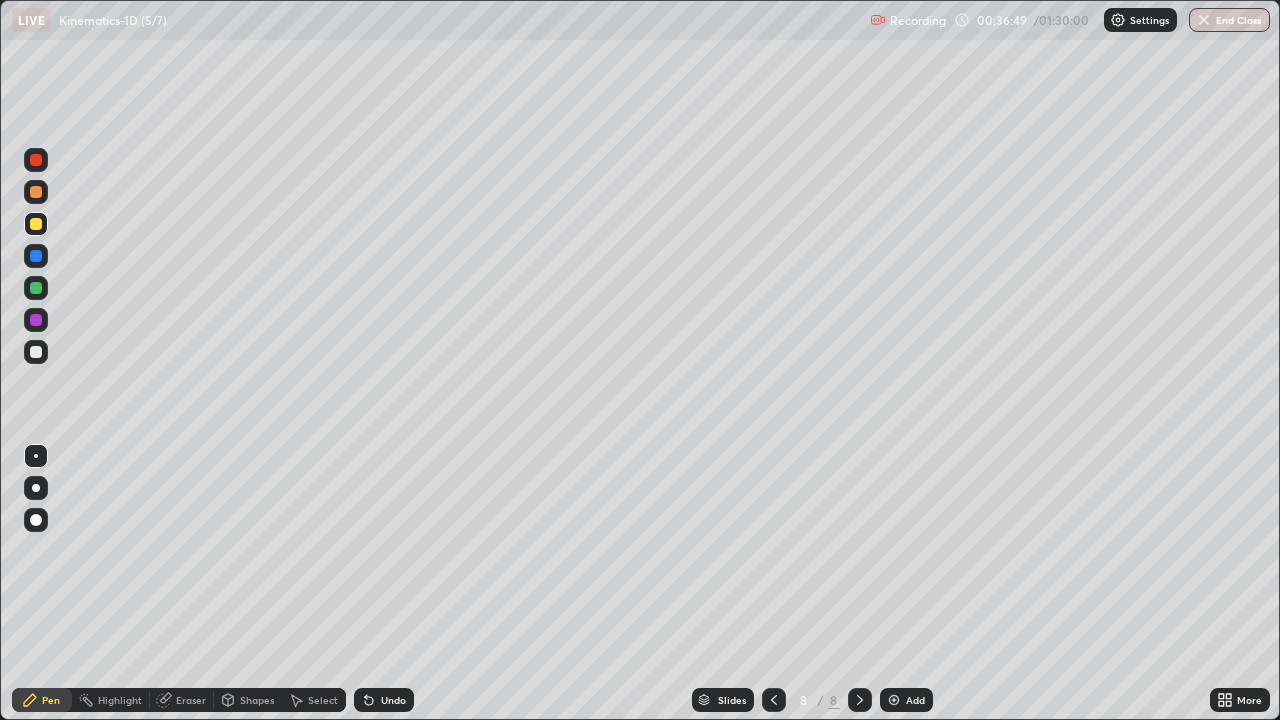 click at bounding box center [36, 224] 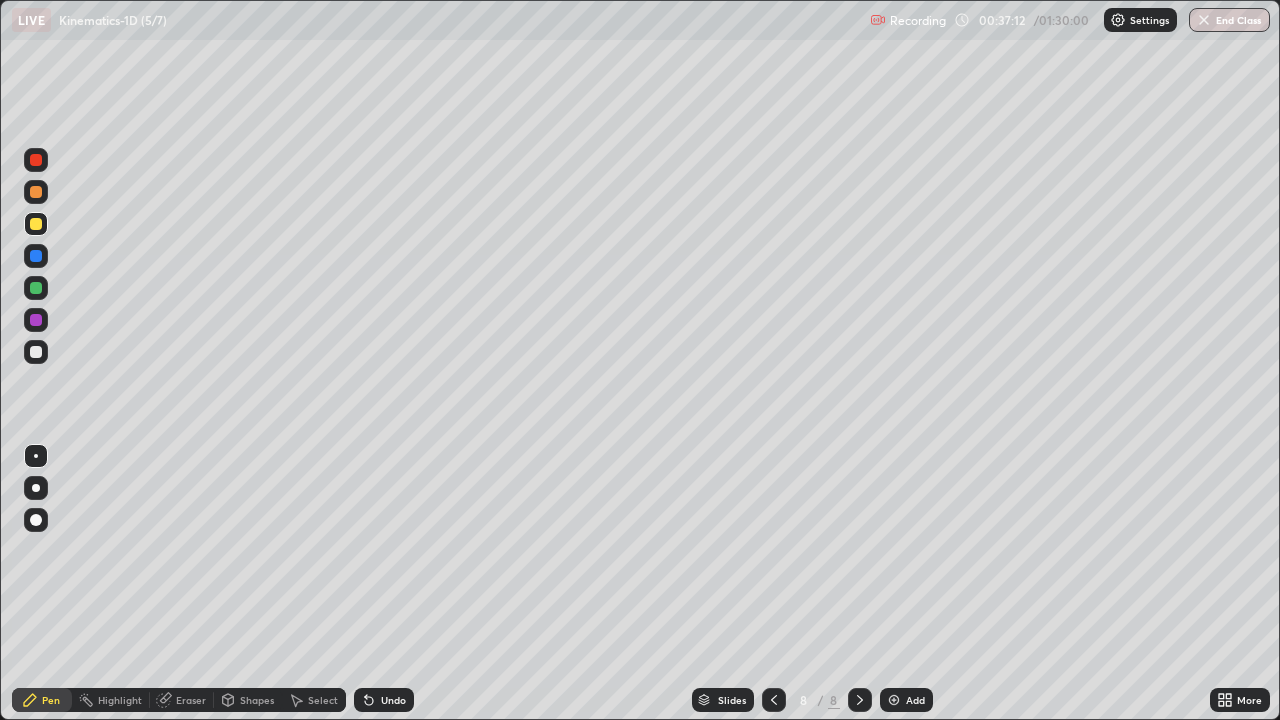 click at bounding box center [36, 352] 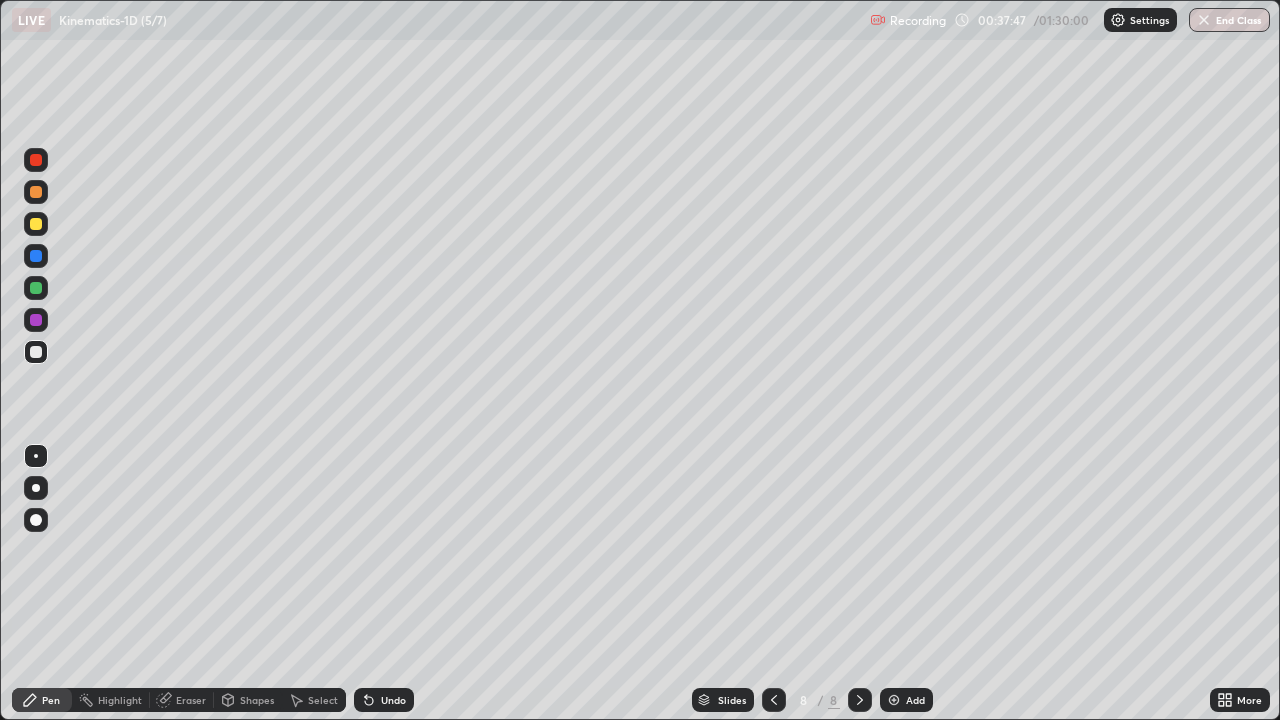 click at bounding box center (36, 288) 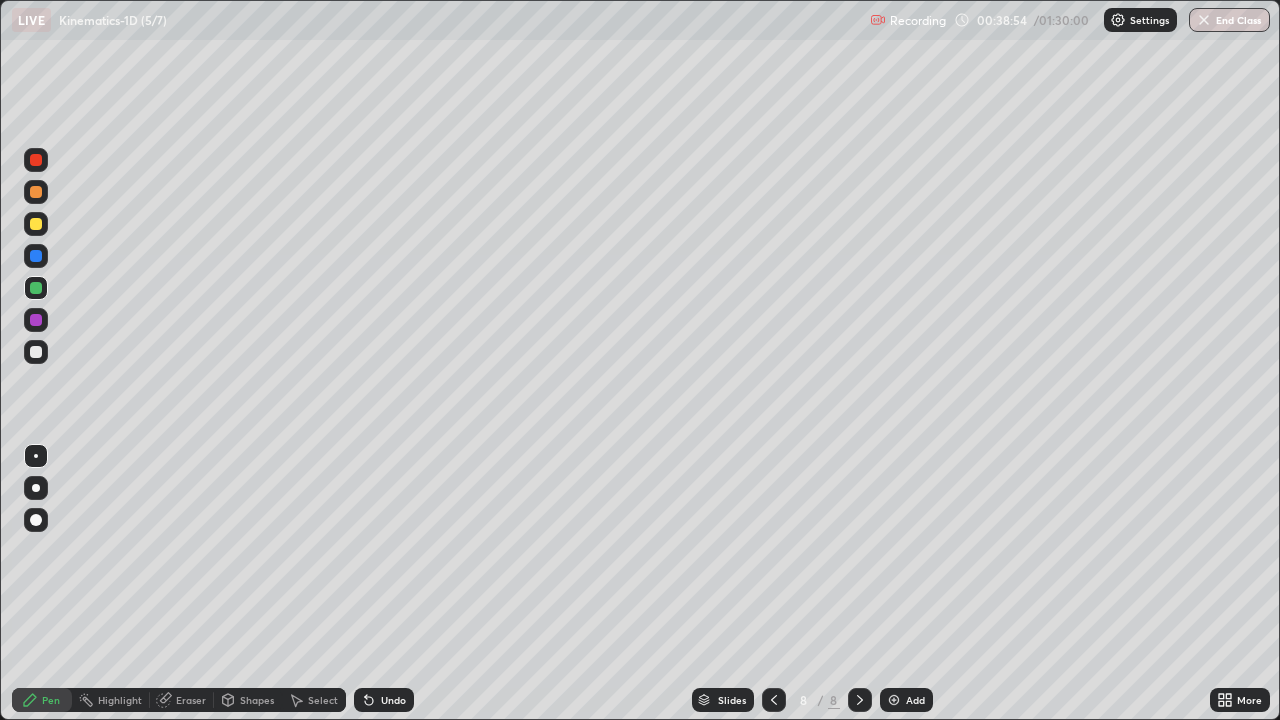click at bounding box center (36, 320) 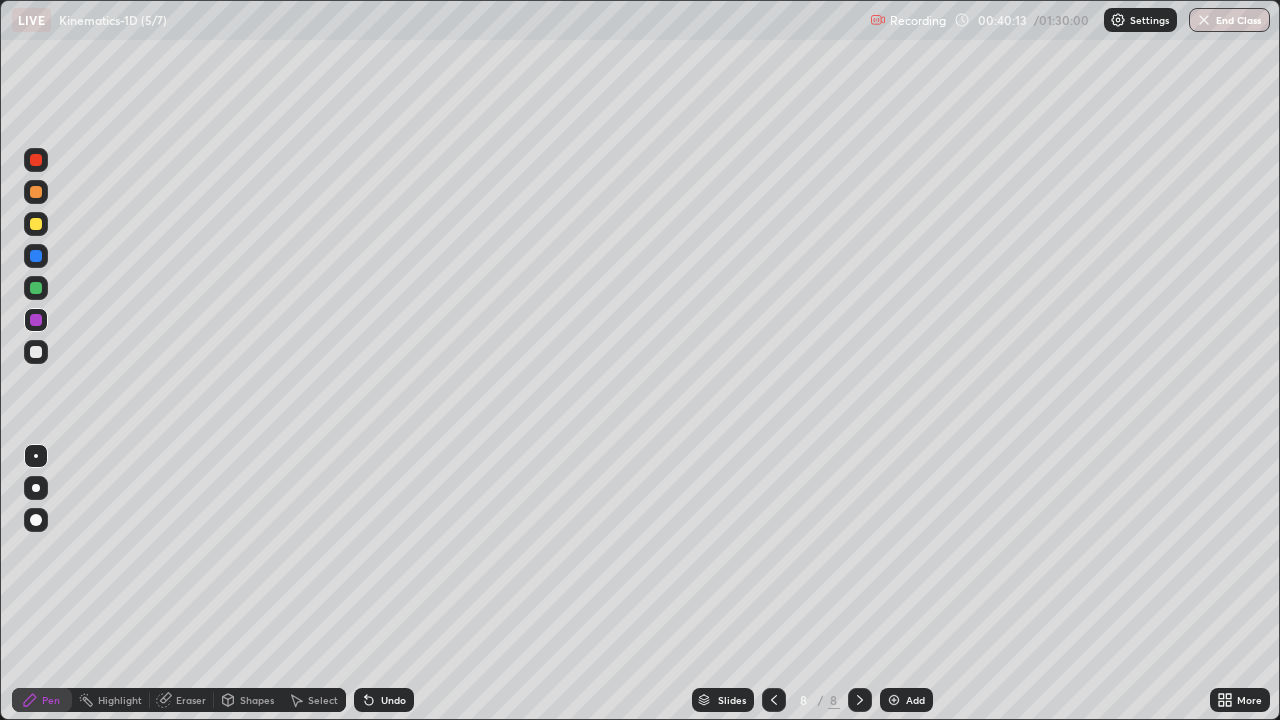 click on "Select" at bounding box center (323, 700) 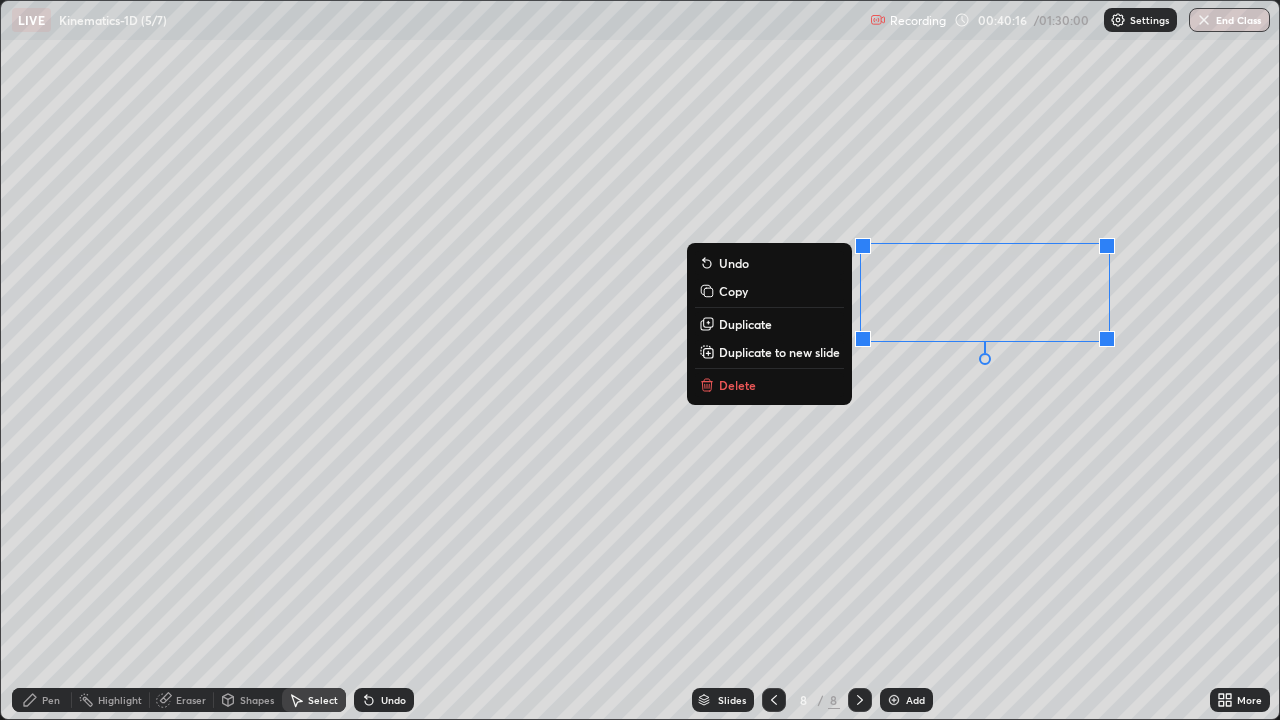 click on "Delete" at bounding box center [737, 385] 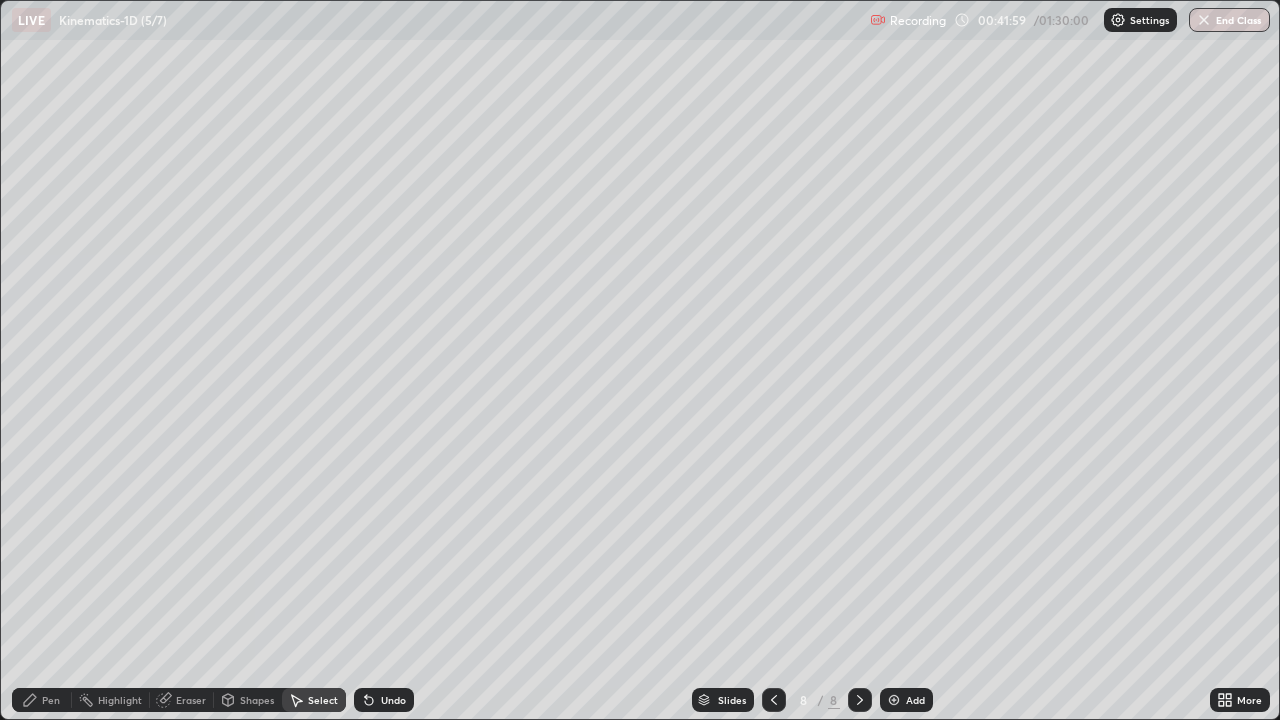 click on "Pen" at bounding box center (51, 700) 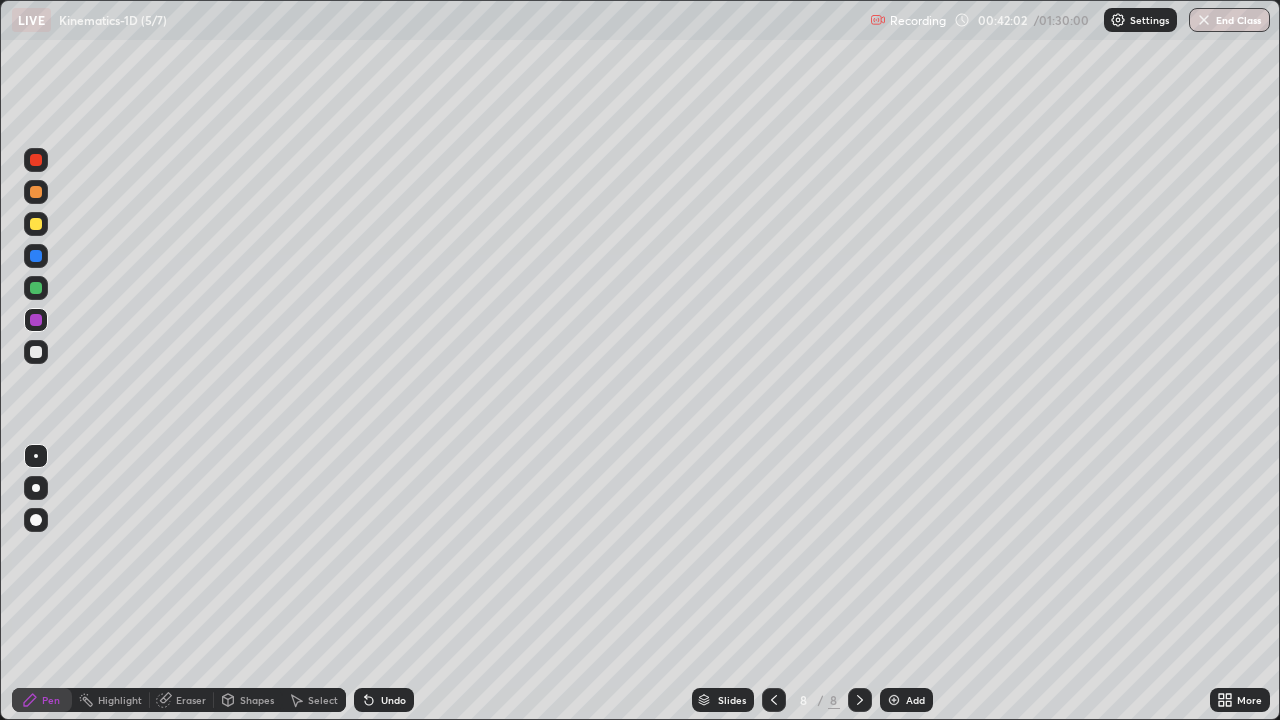 click at bounding box center (36, 352) 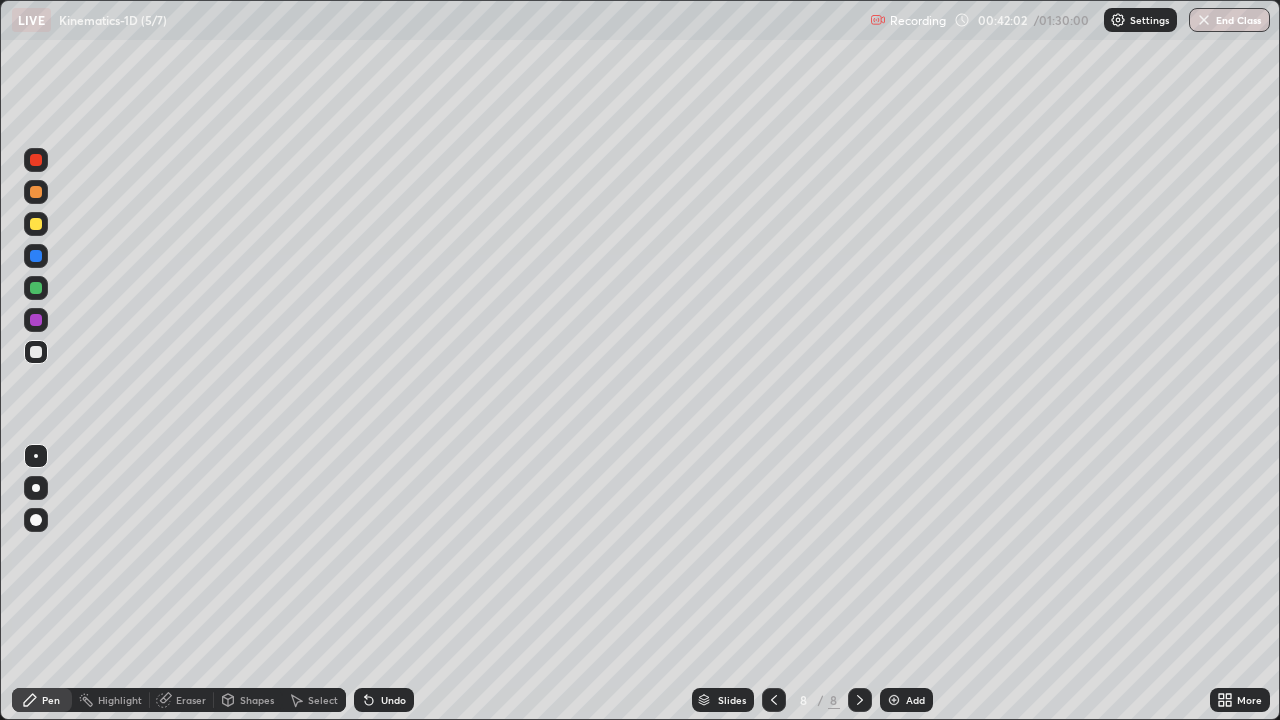 click at bounding box center (36, 352) 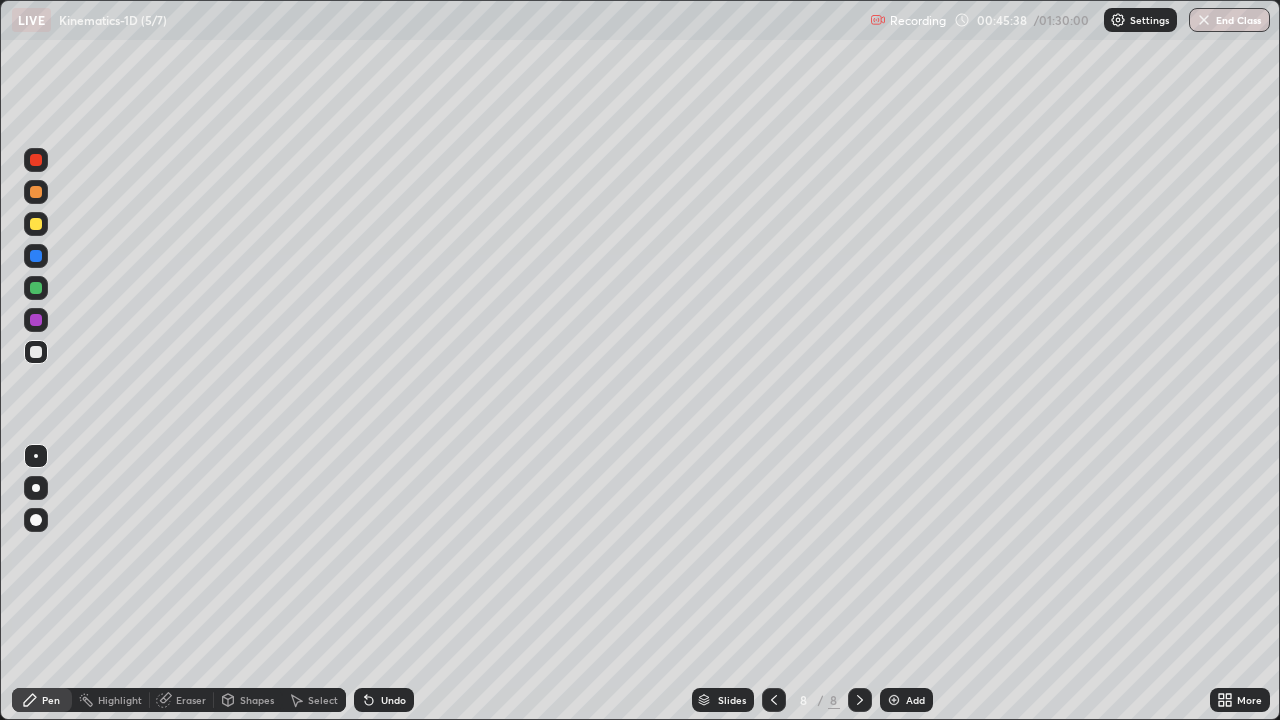 click at bounding box center (36, 224) 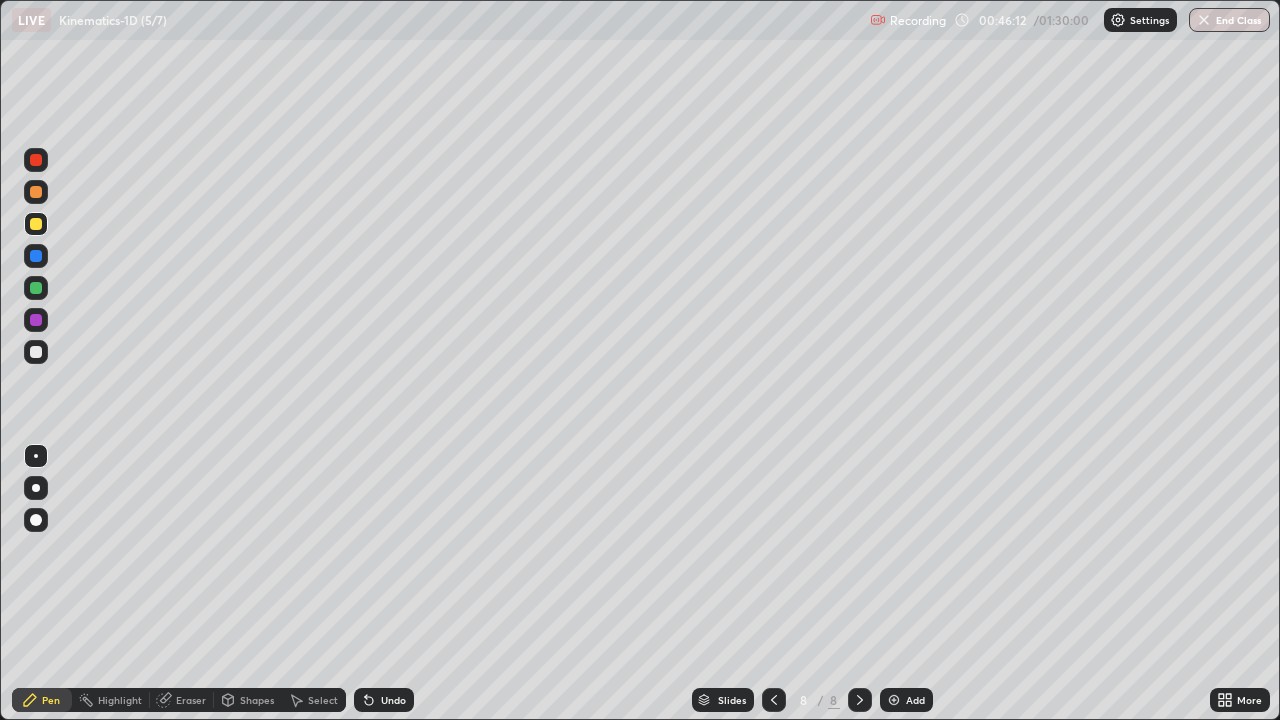 click at bounding box center [36, 320] 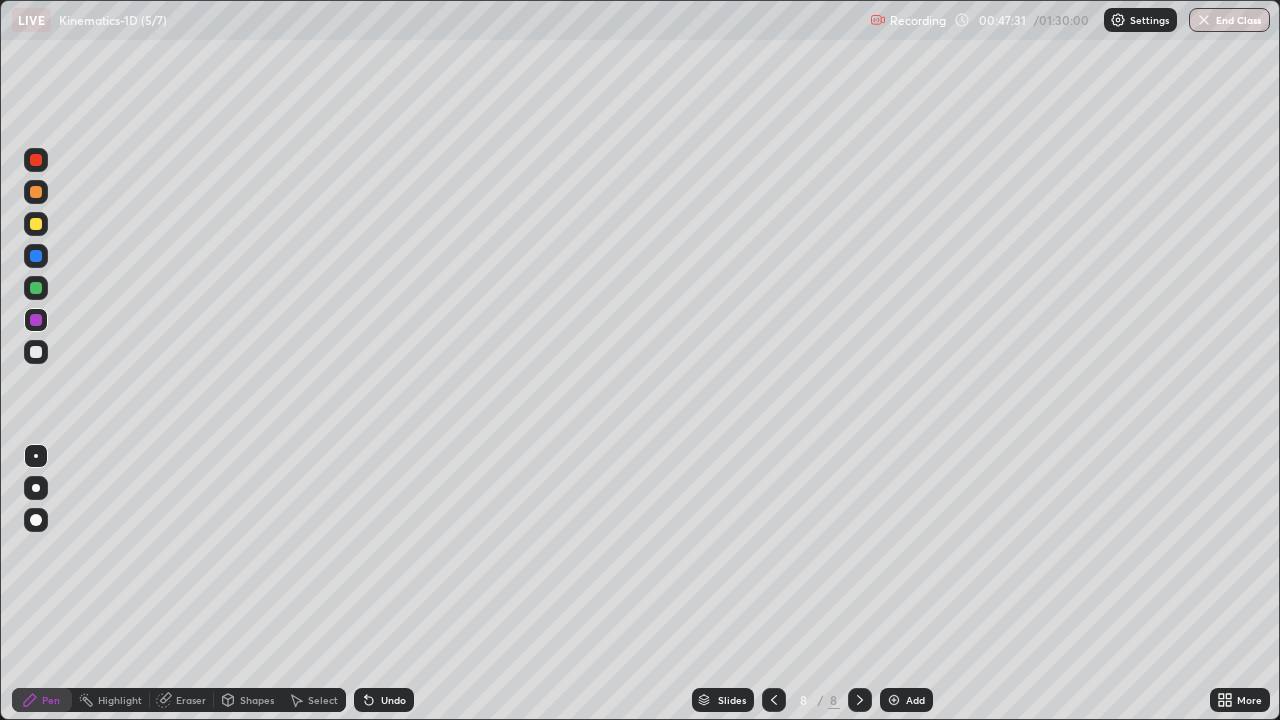 click at bounding box center [36, 352] 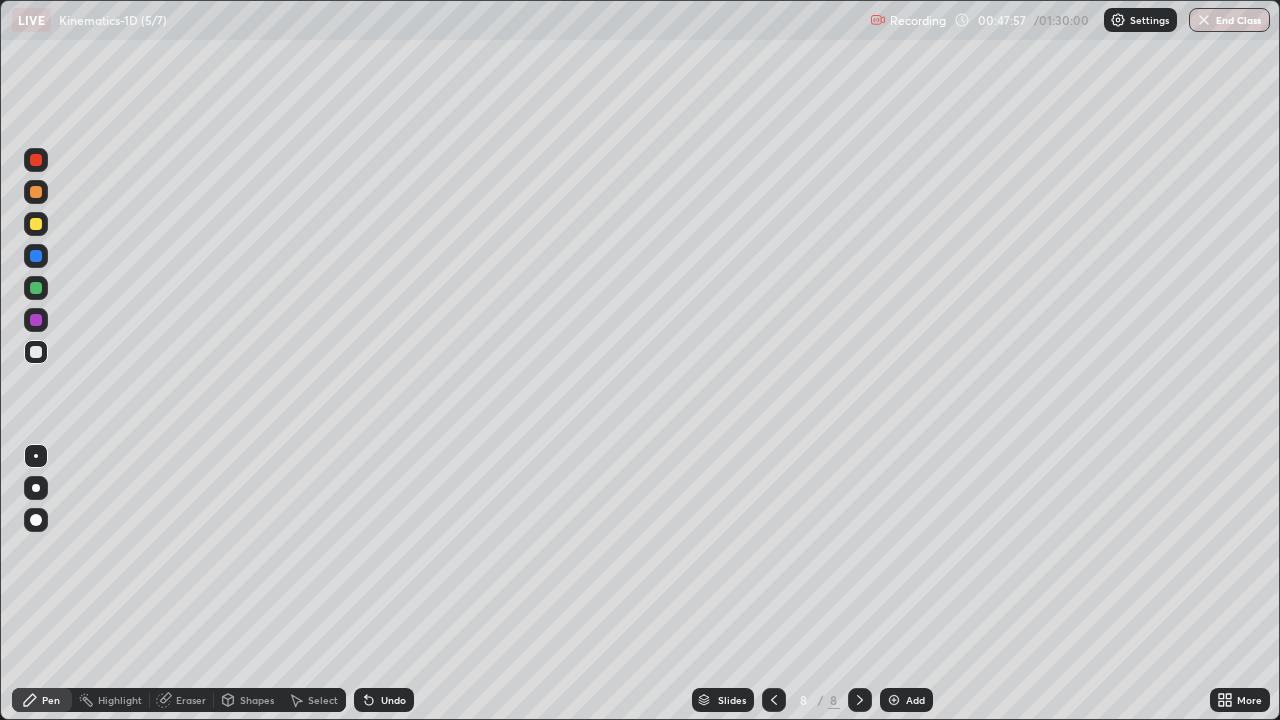 click on "Undo" at bounding box center (384, 700) 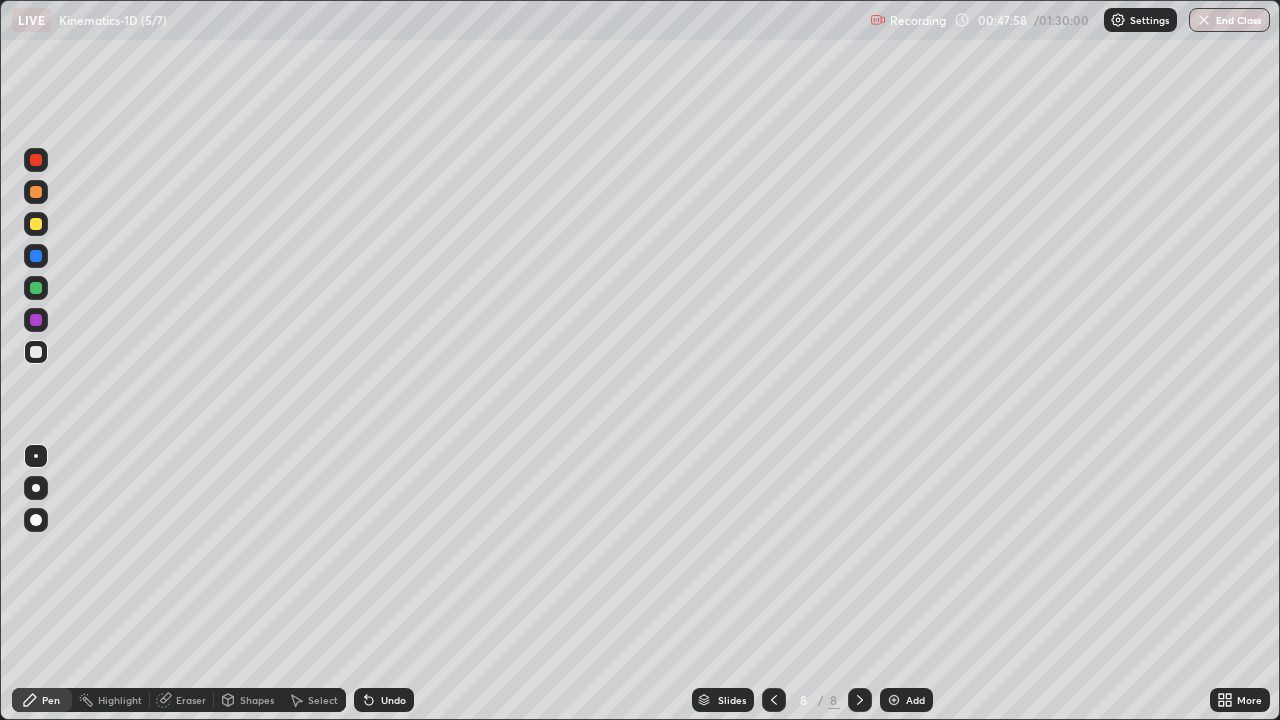 click on "Undo" at bounding box center [384, 700] 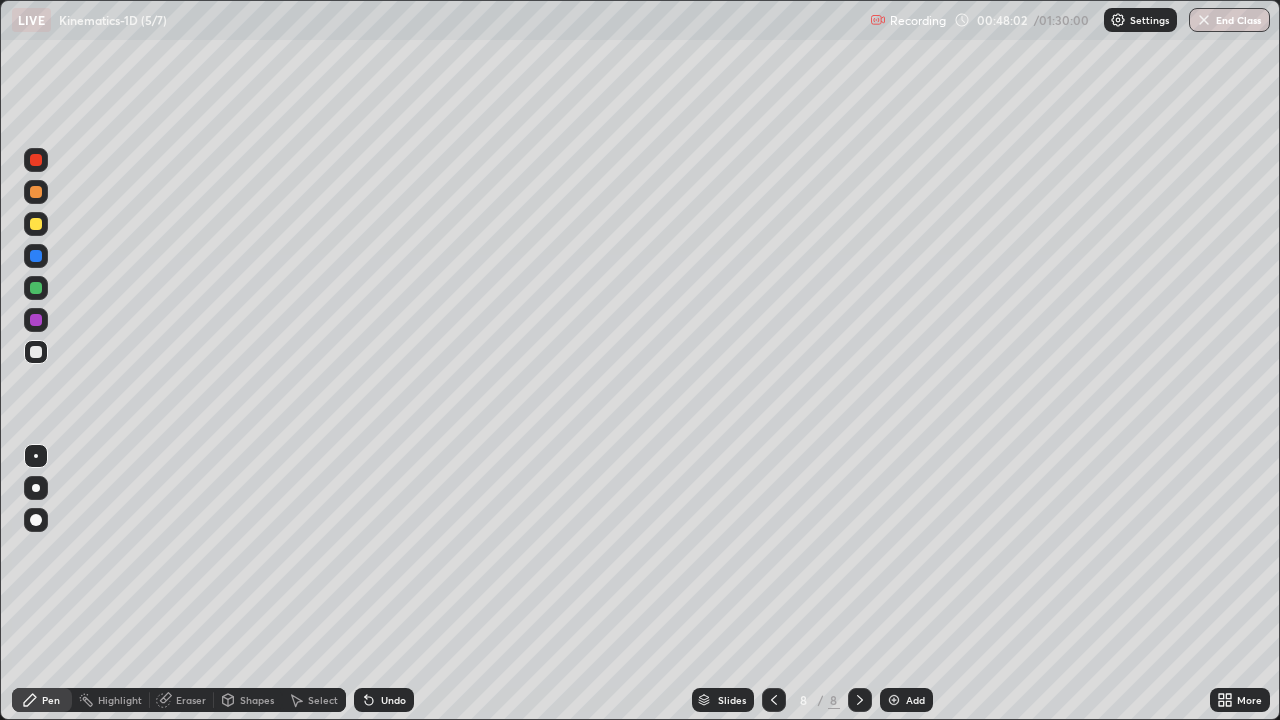 click on "Select" at bounding box center (323, 700) 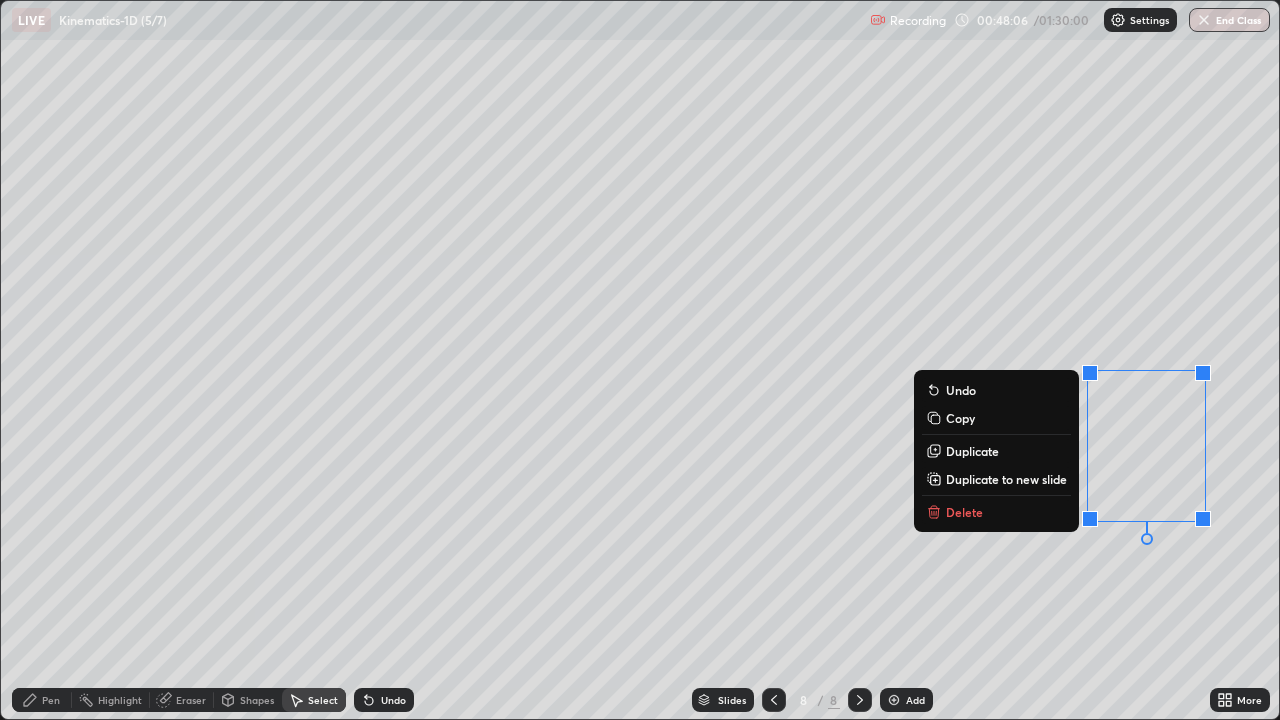 click on "0 ° Undo Copy Duplicate Duplicate to new slide Delete" at bounding box center [640, 360] 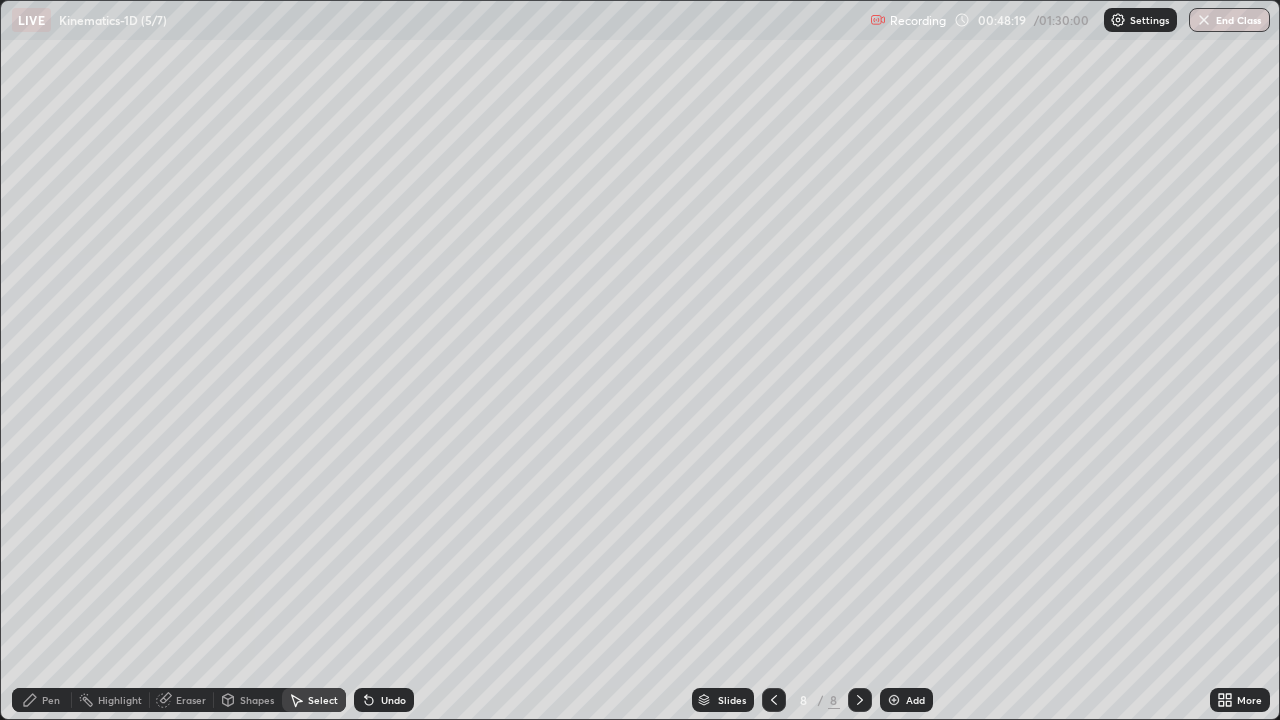 click on "Pen" at bounding box center (51, 700) 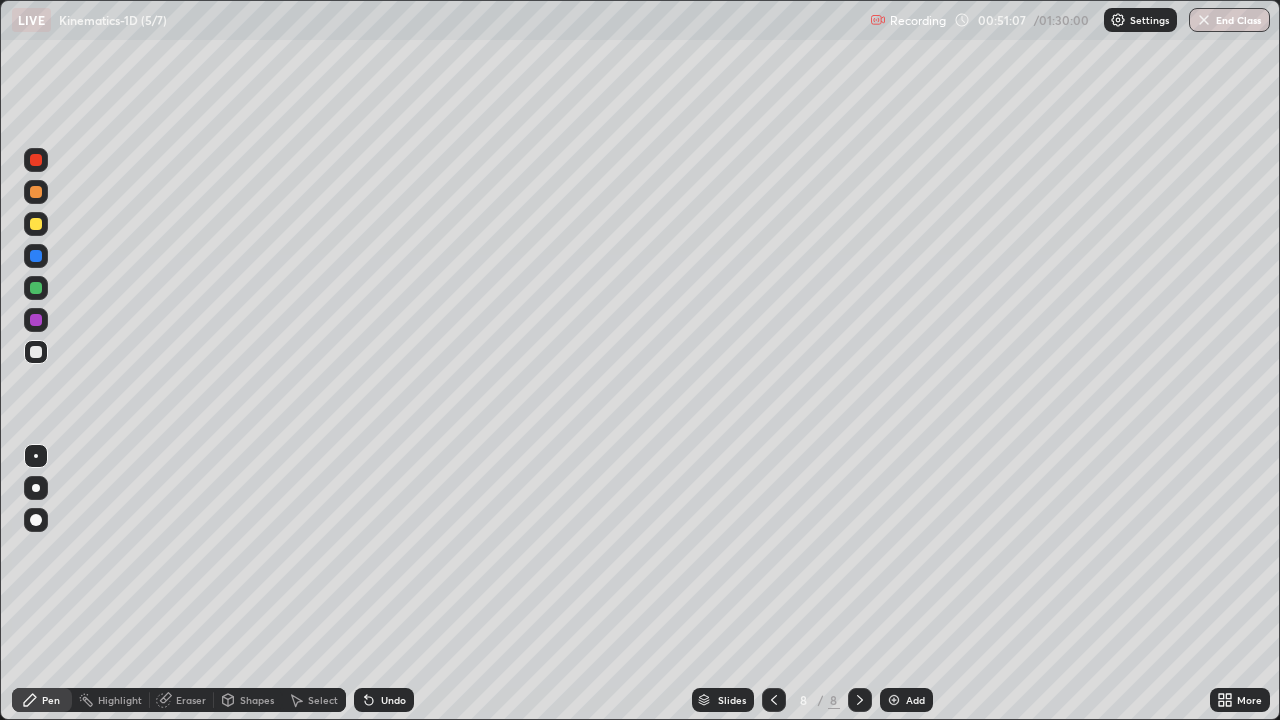 click at bounding box center [894, 700] 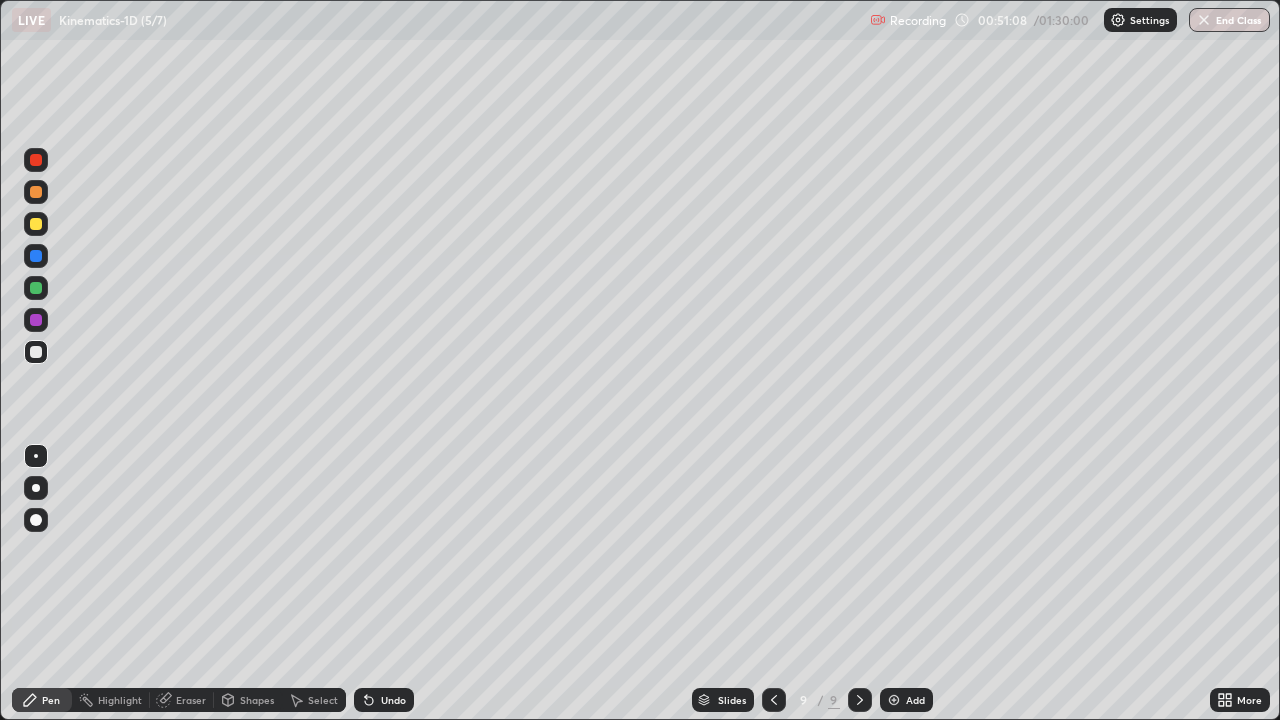 click at bounding box center [36, 224] 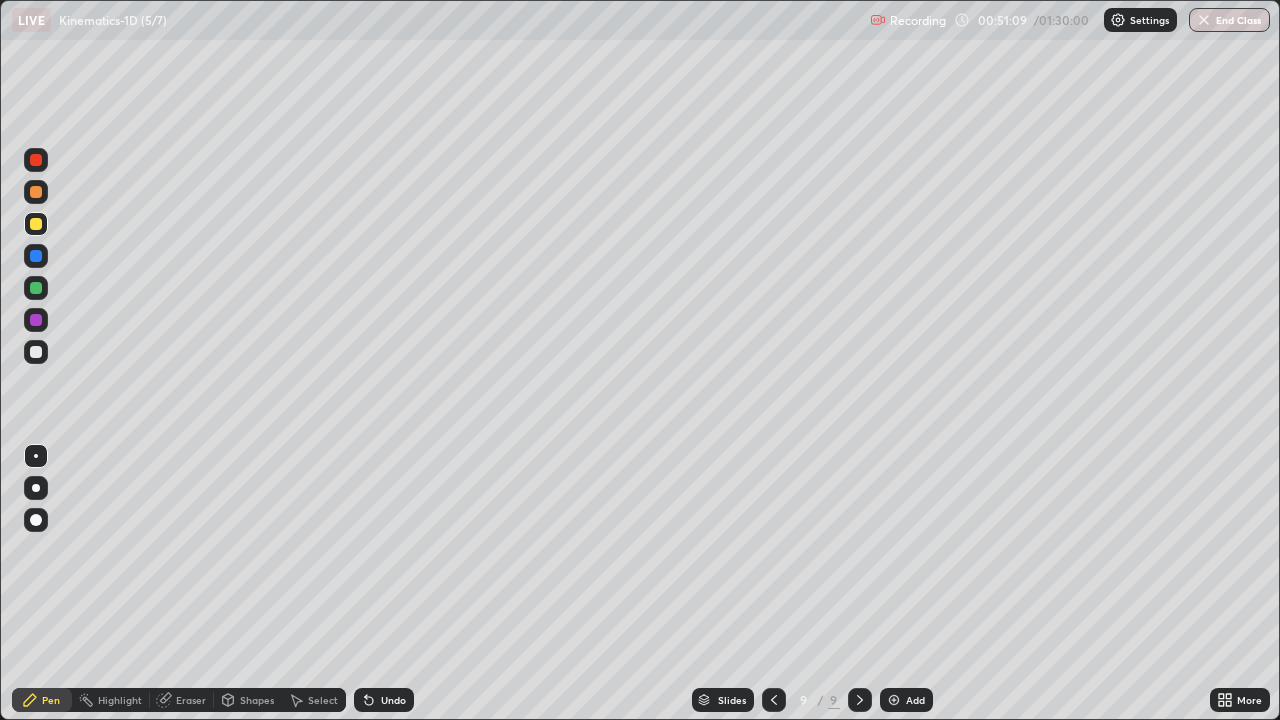 click at bounding box center (36, 224) 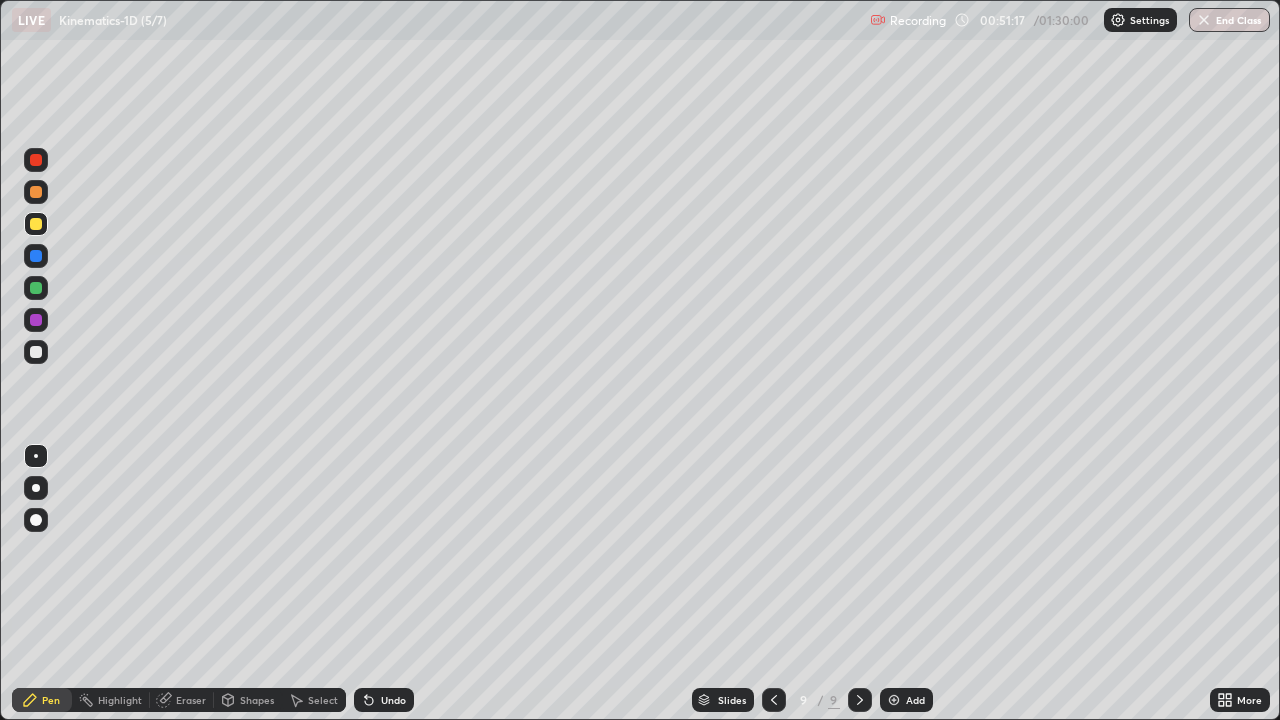 click on "Select" at bounding box center (323, 700) 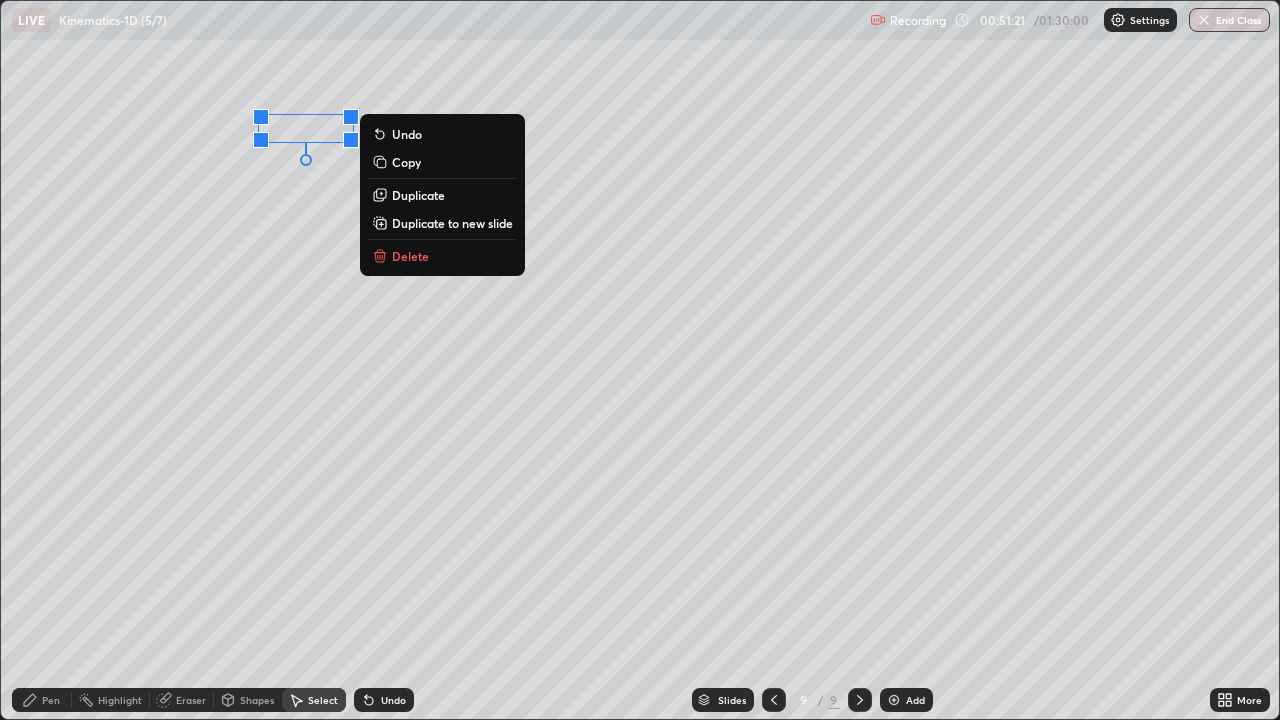click on "0 ° Undo Copy Duplicate Duplicate to new slide Delete" at bounding box center (640, 360) 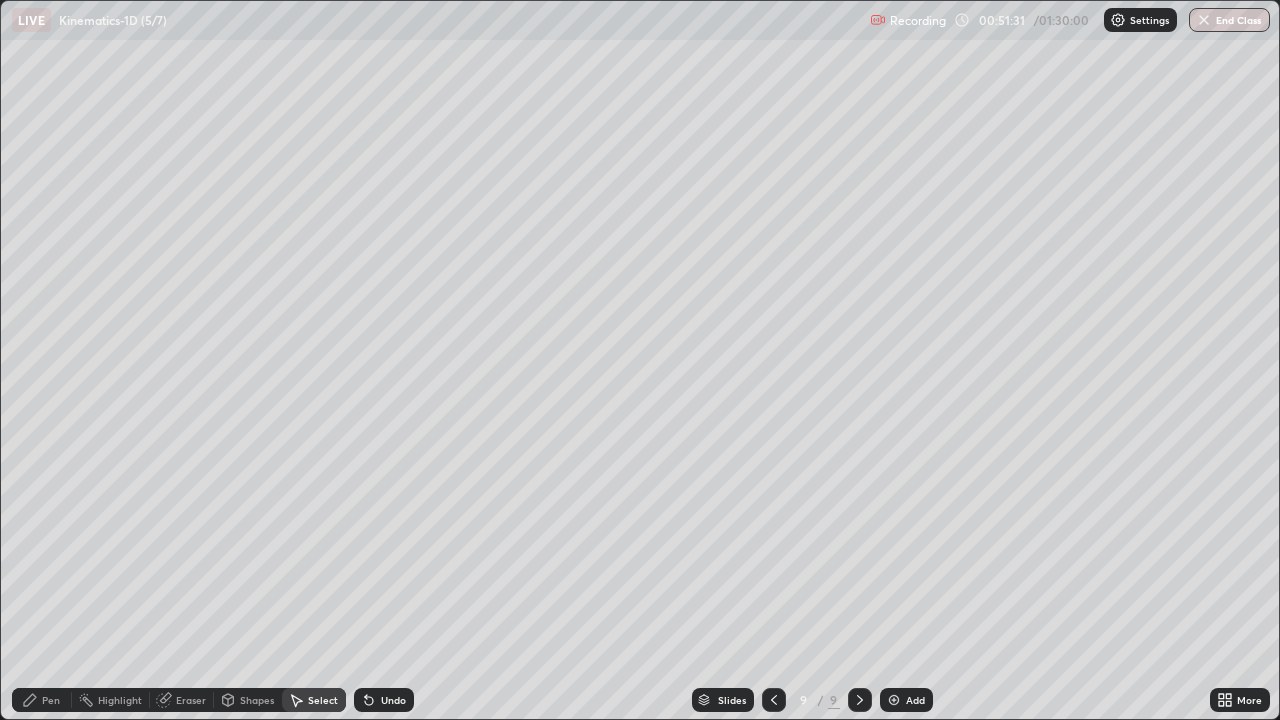click on "Pen" at bounding box center [42, 700] 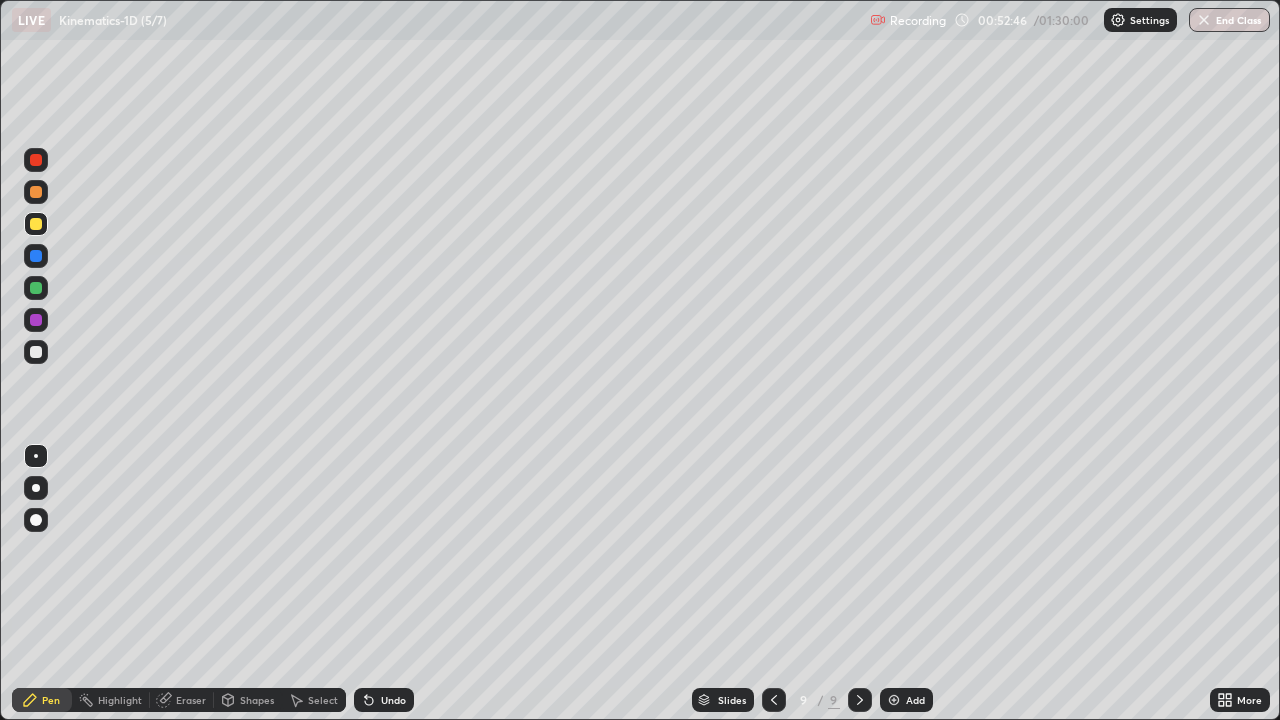 click on "Select" at bounding box center (314, 700) 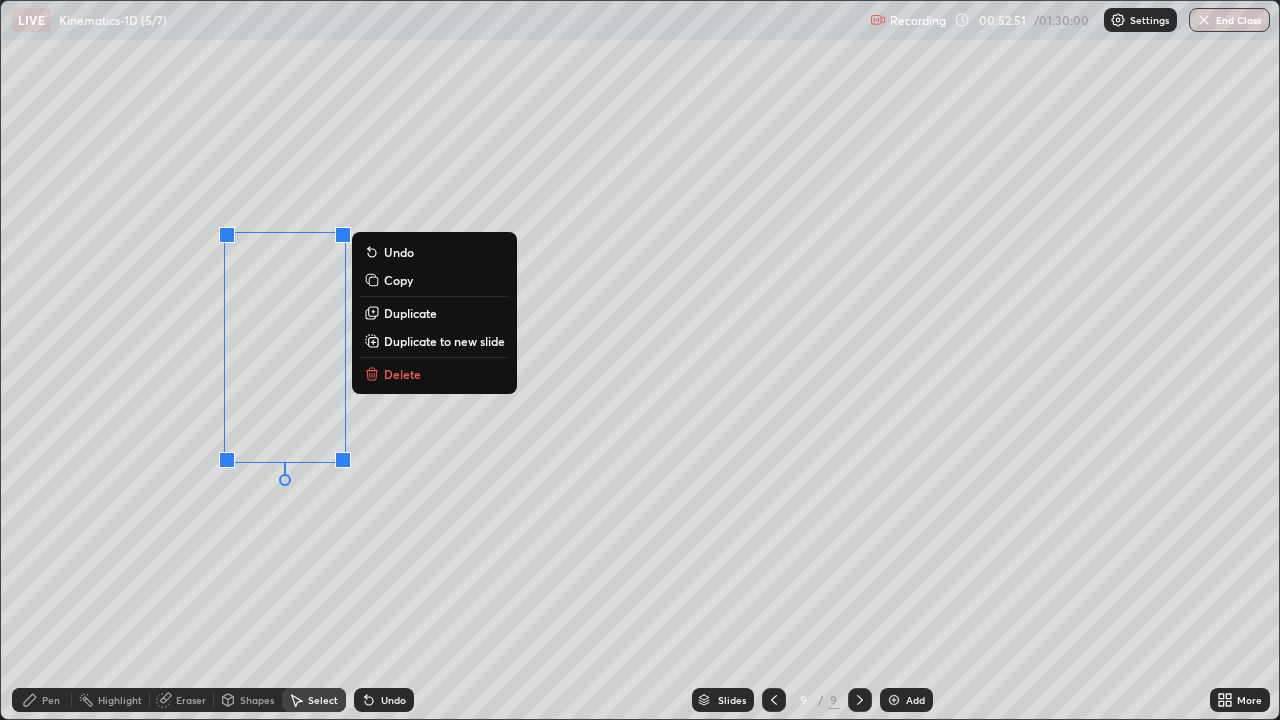 click on "Copy" at bounding box center (398, 280) 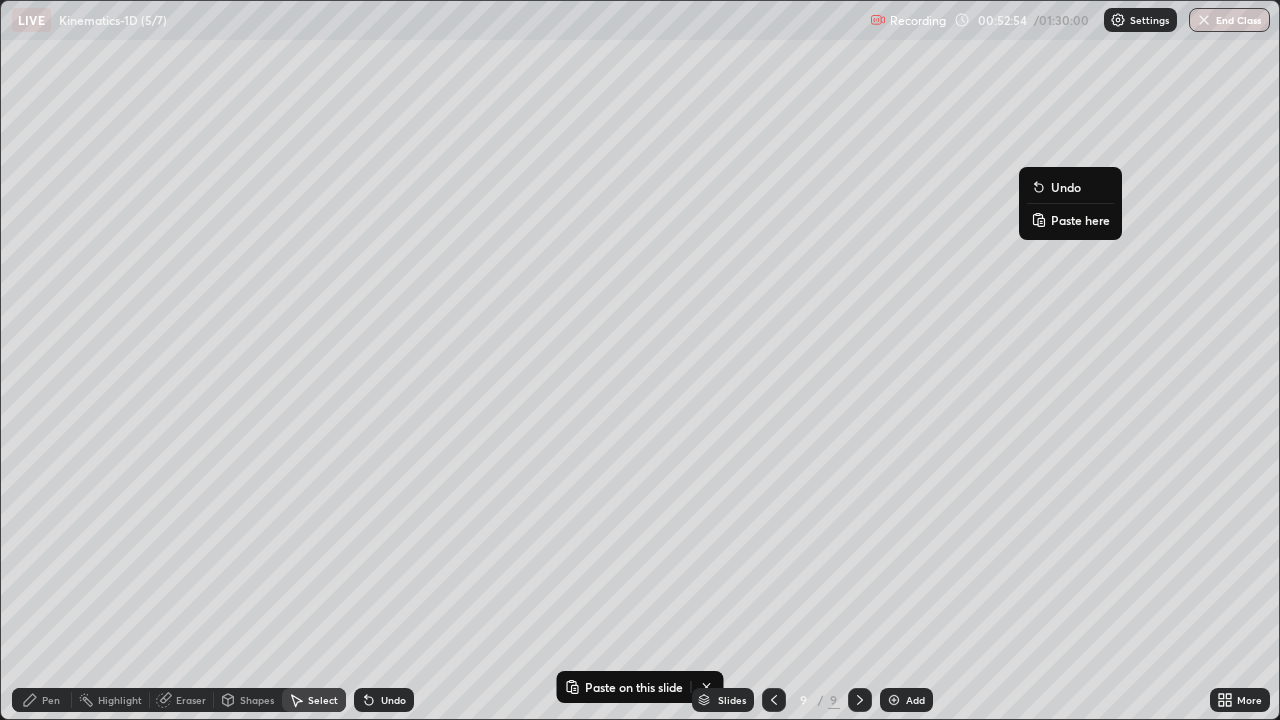 click on "Paste here" at bounding box center [1080, 220] 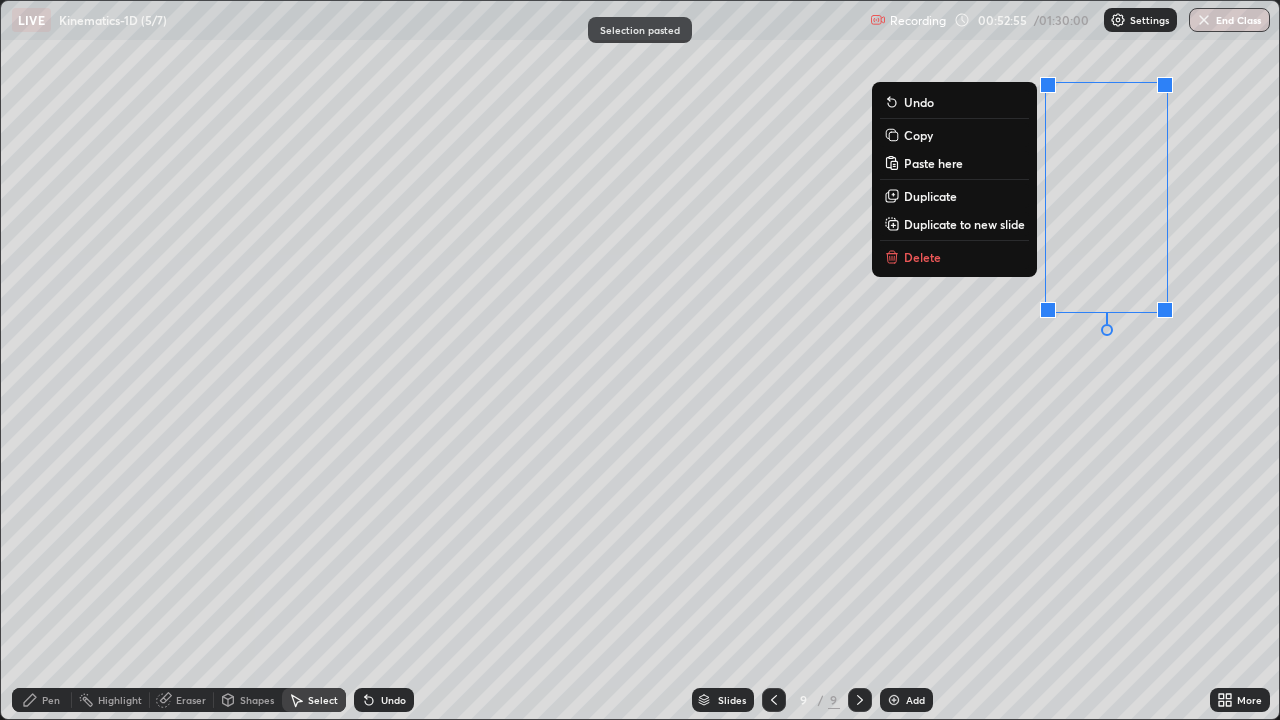 click on "0 ° Undo Copy Paste here Duplicate Duplicate to new slide Delete" at bounding box center [640, 360] 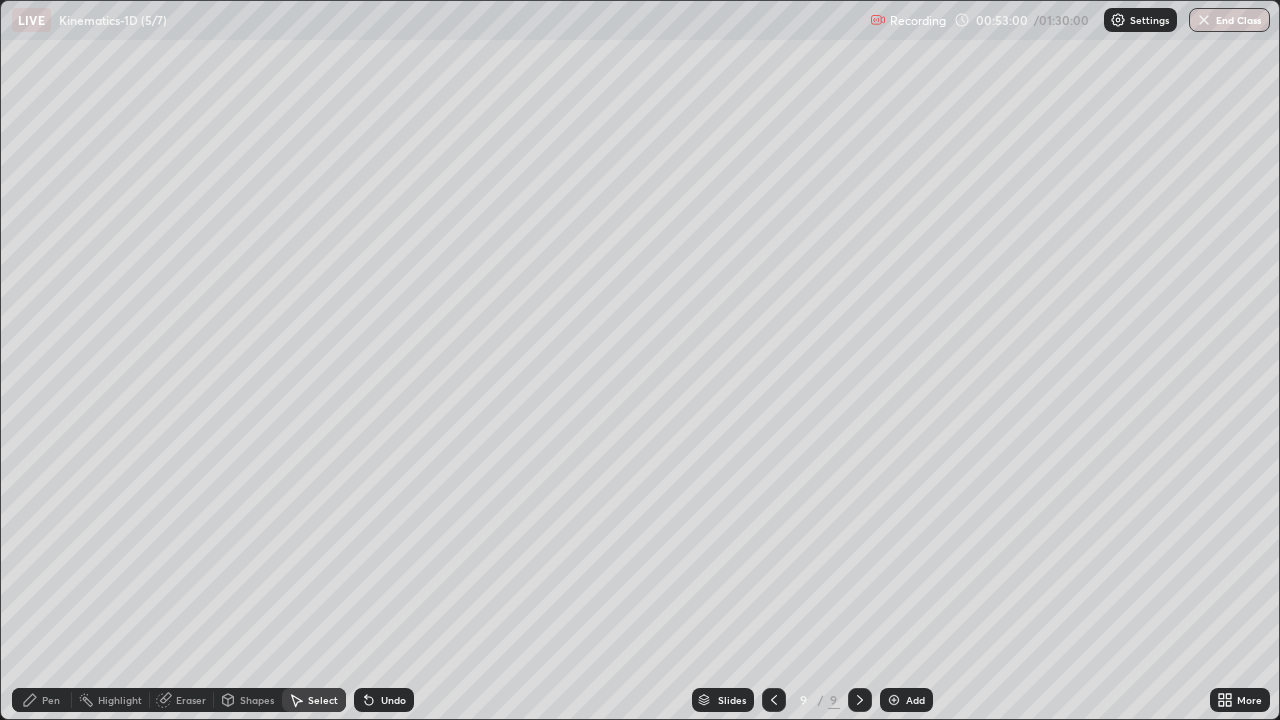 click on "Pen" at bounding box center (51, 700) 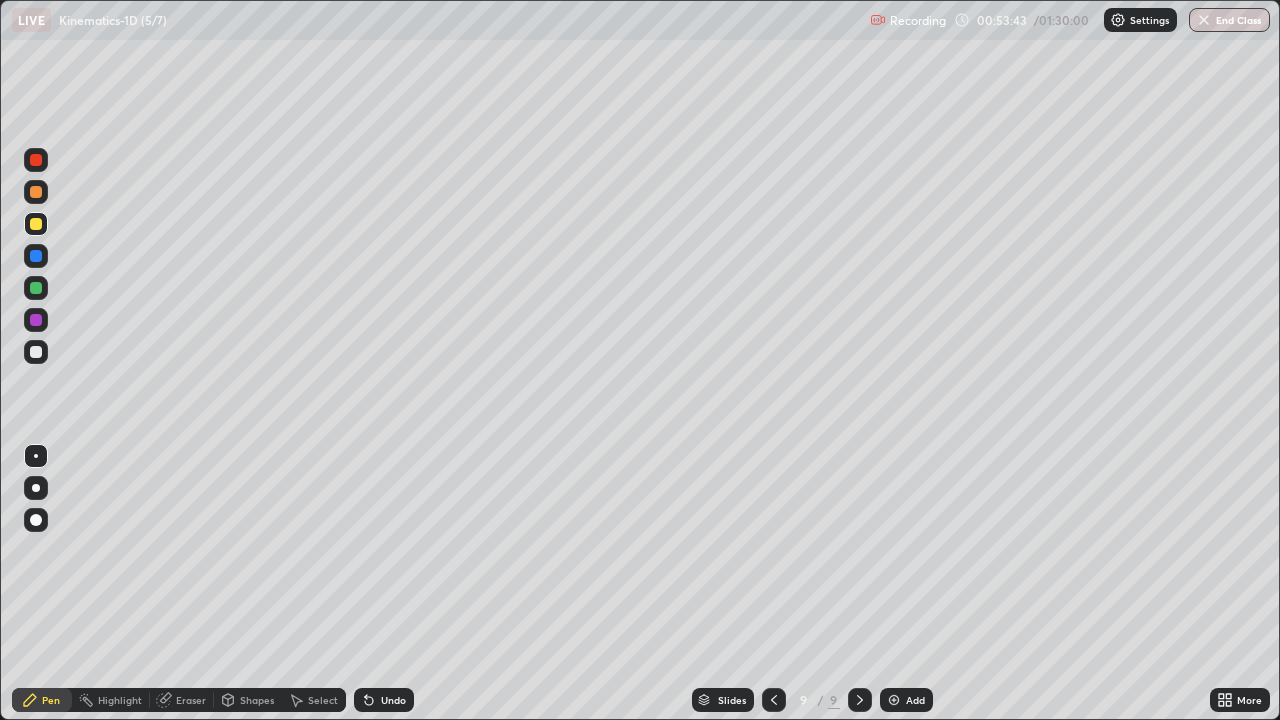 click at bounding box center [36, 288] 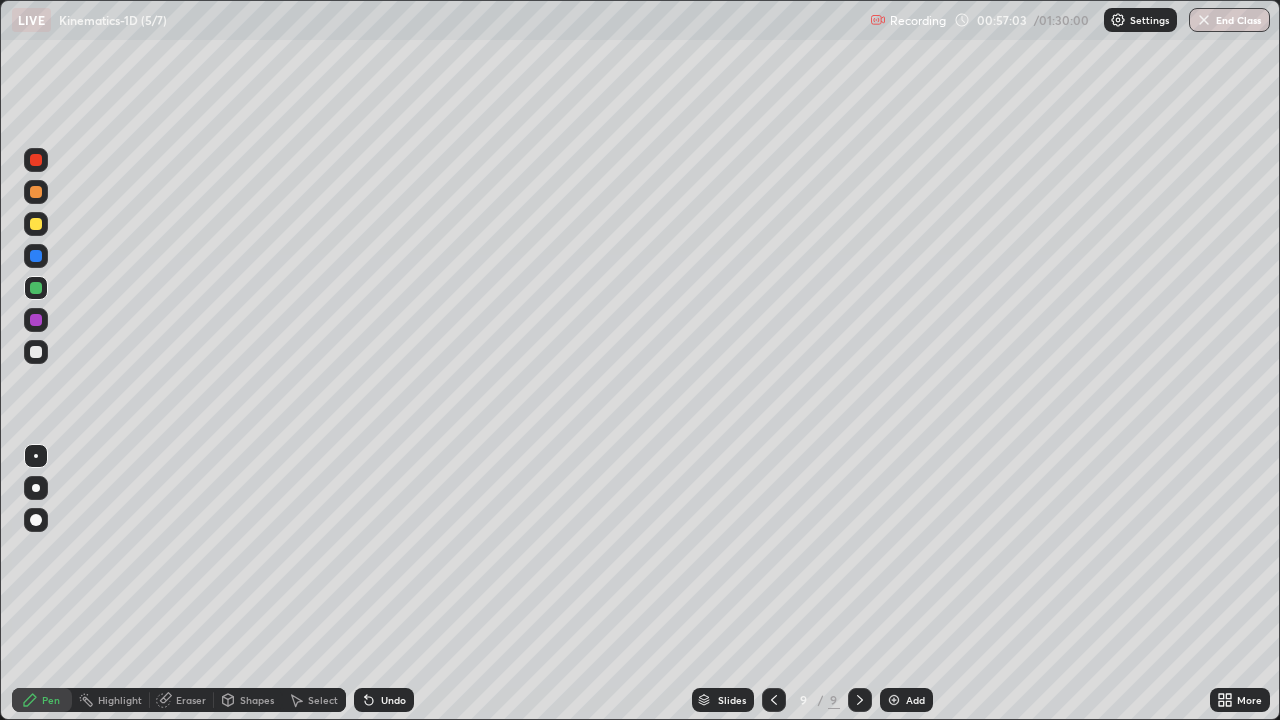 click at bounding box center [894, 700] 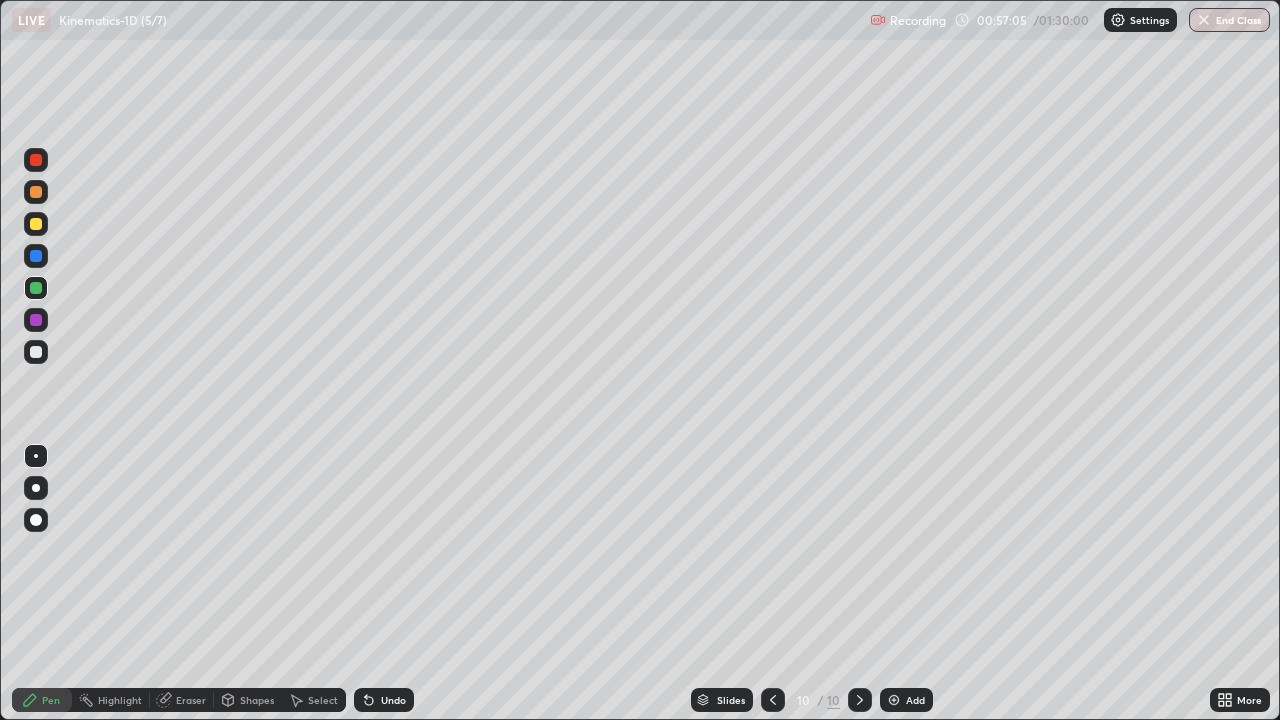 click at bounding box center (36, 224) 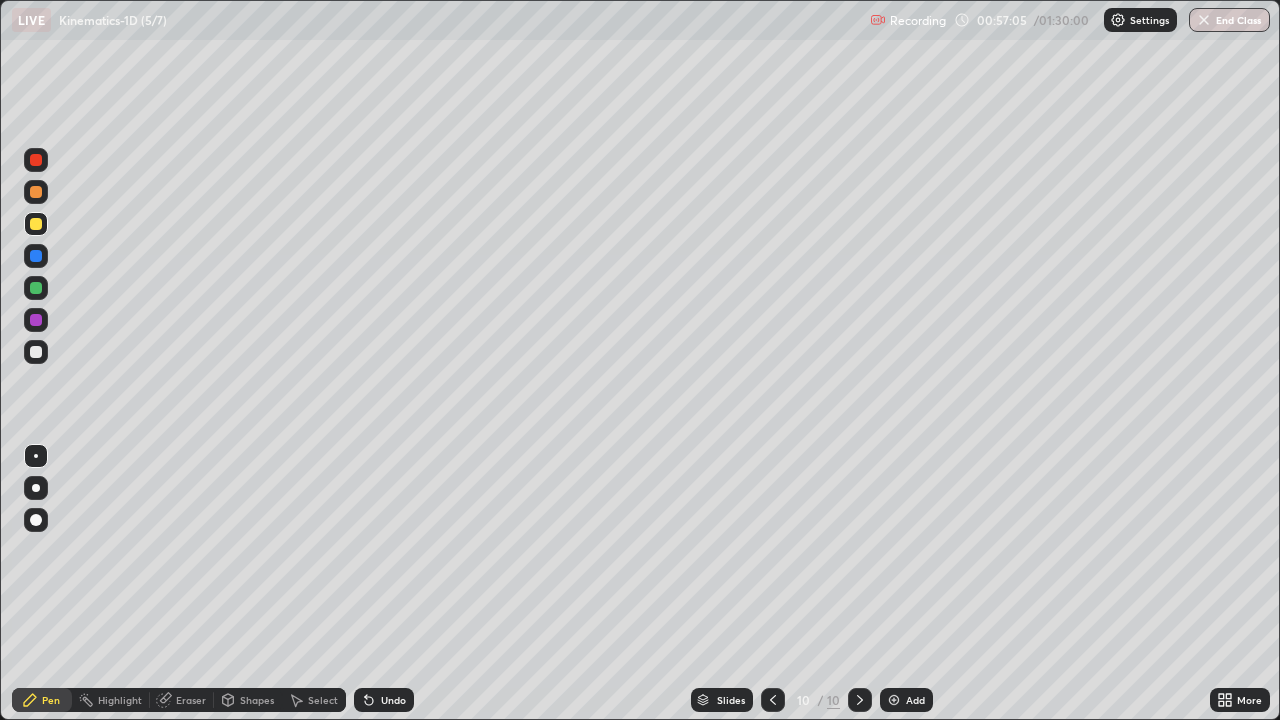 click at bounding box center [36, 224] 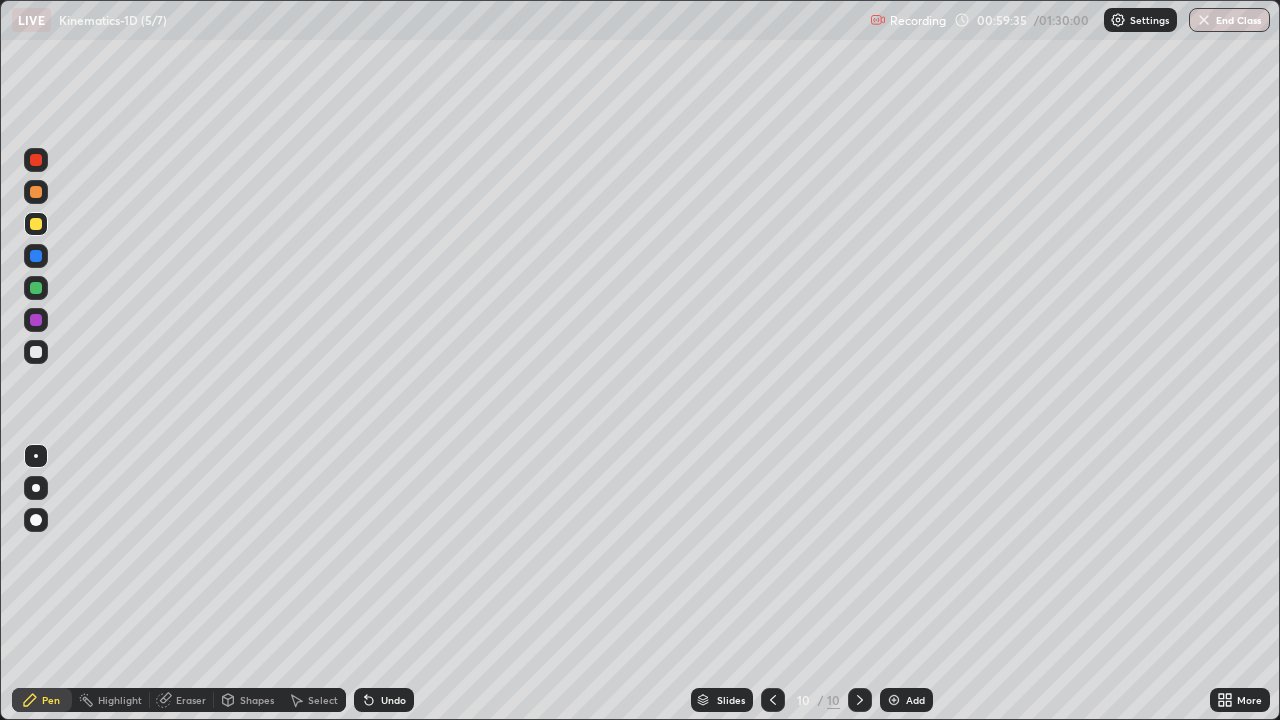 click at bounding box center (36, 288) 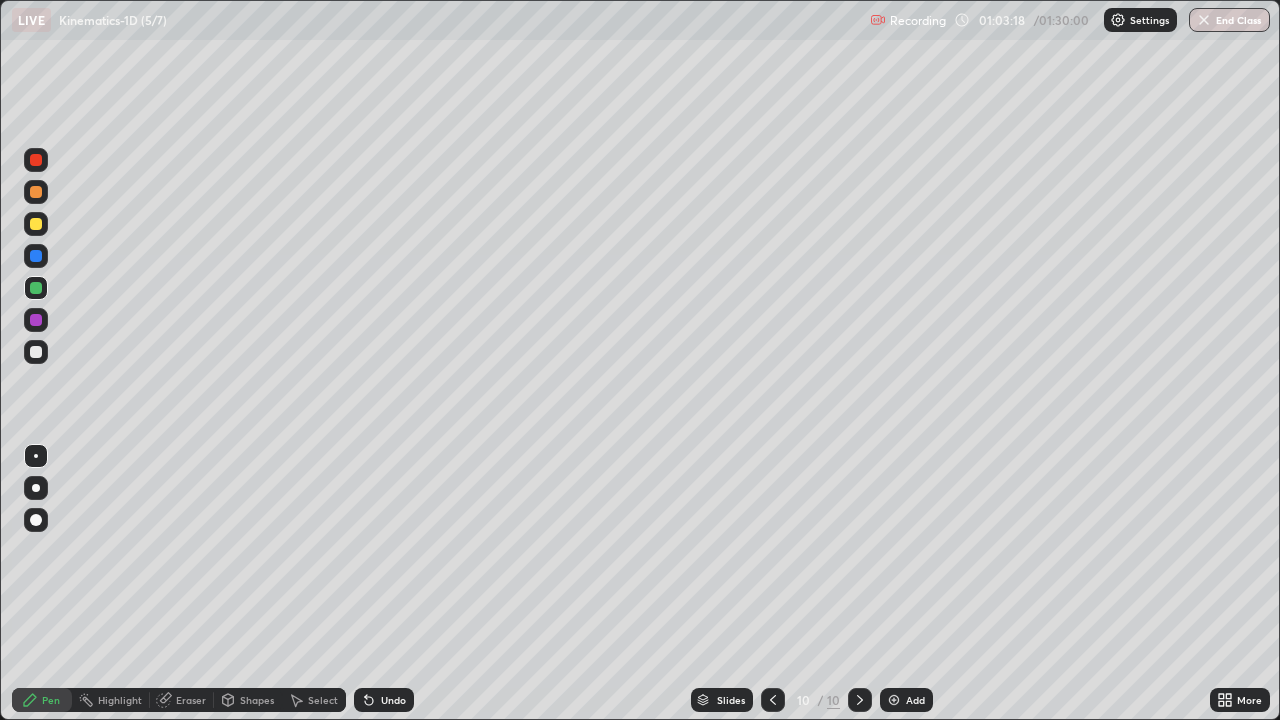 click at bounding box center (894, 700) 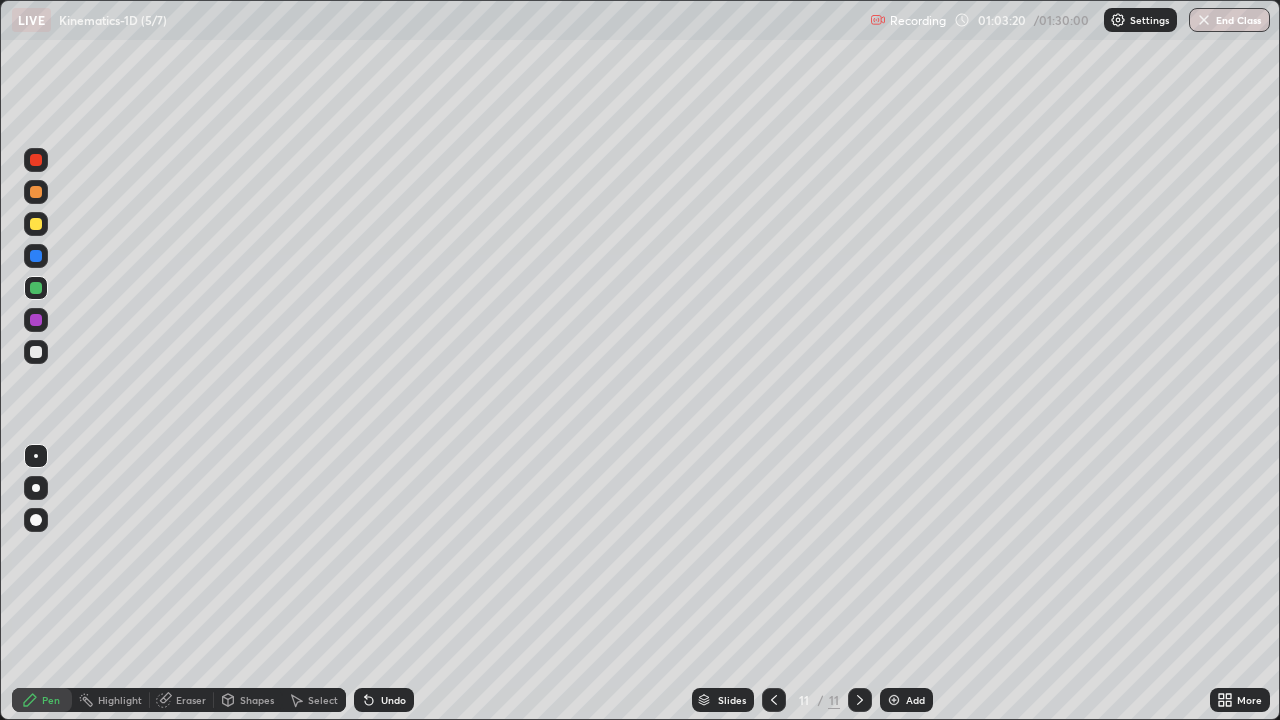 click at bounding box center (36, 352) 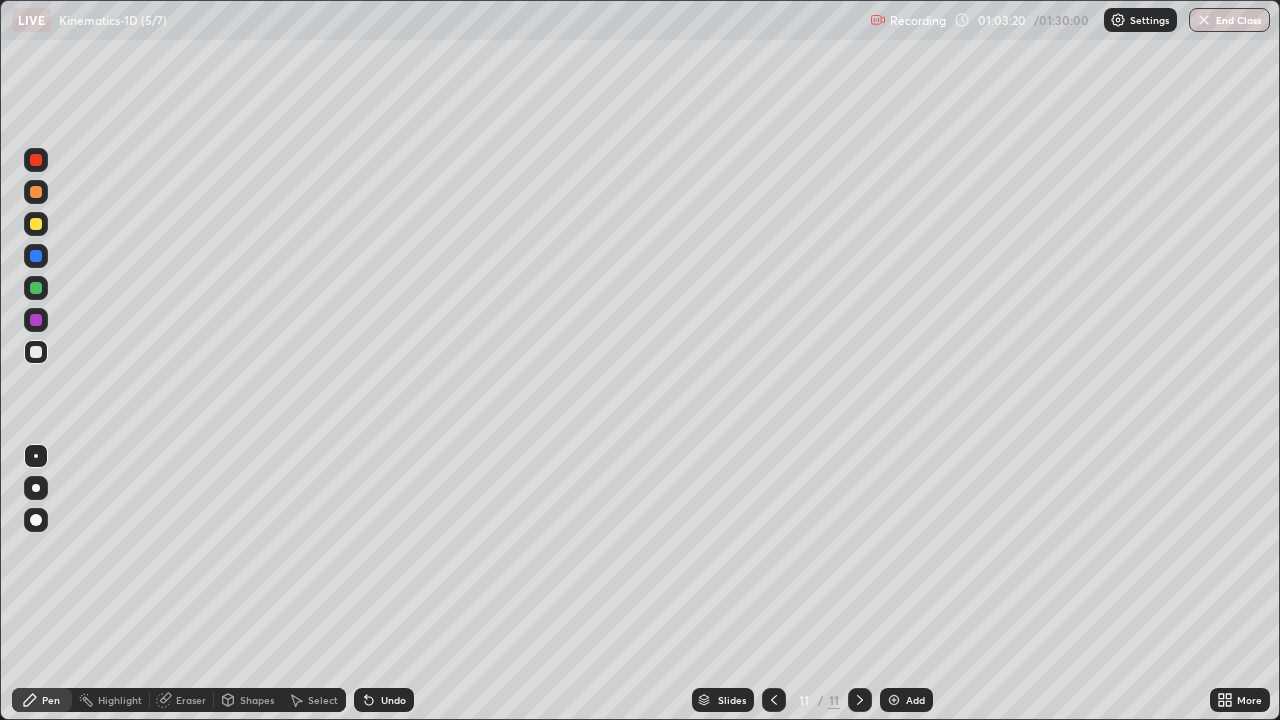 click at bounding box center [36, 352] 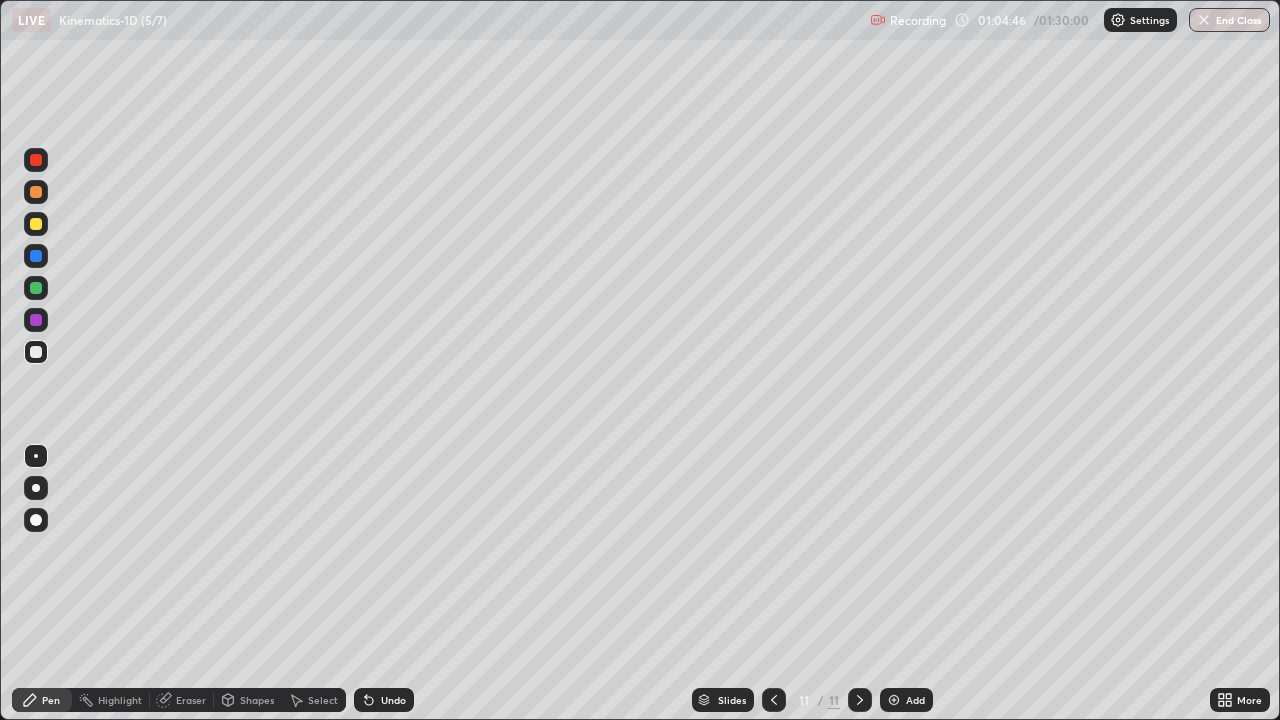 click at bounding box center (36, 224) 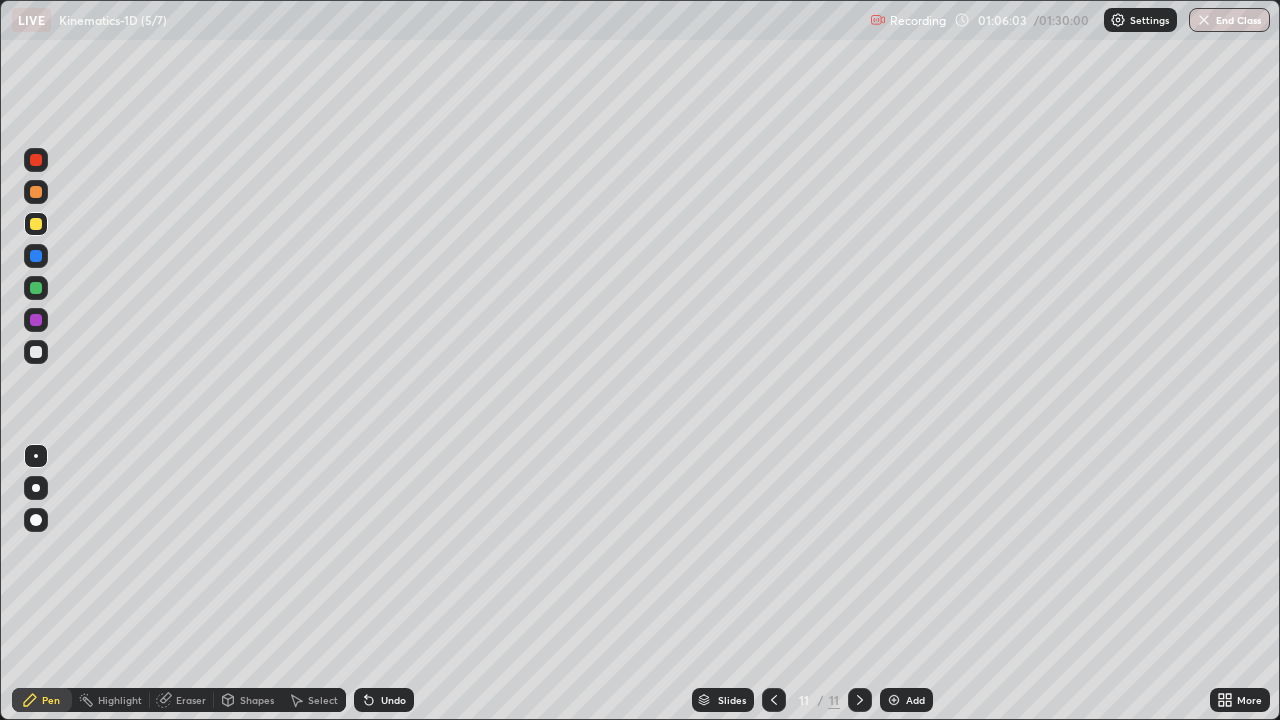 click on "Undo" at bounding box center [384, 700] 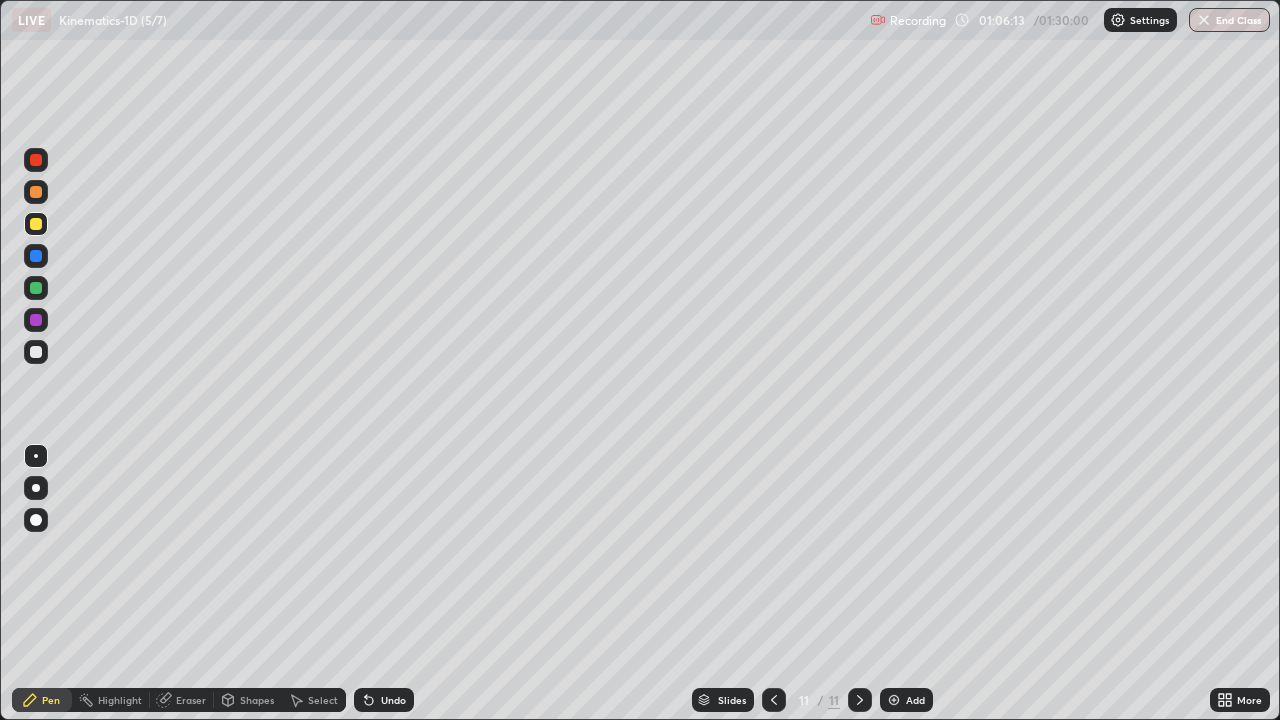 click on "Select" at bounding box center (323, 700) 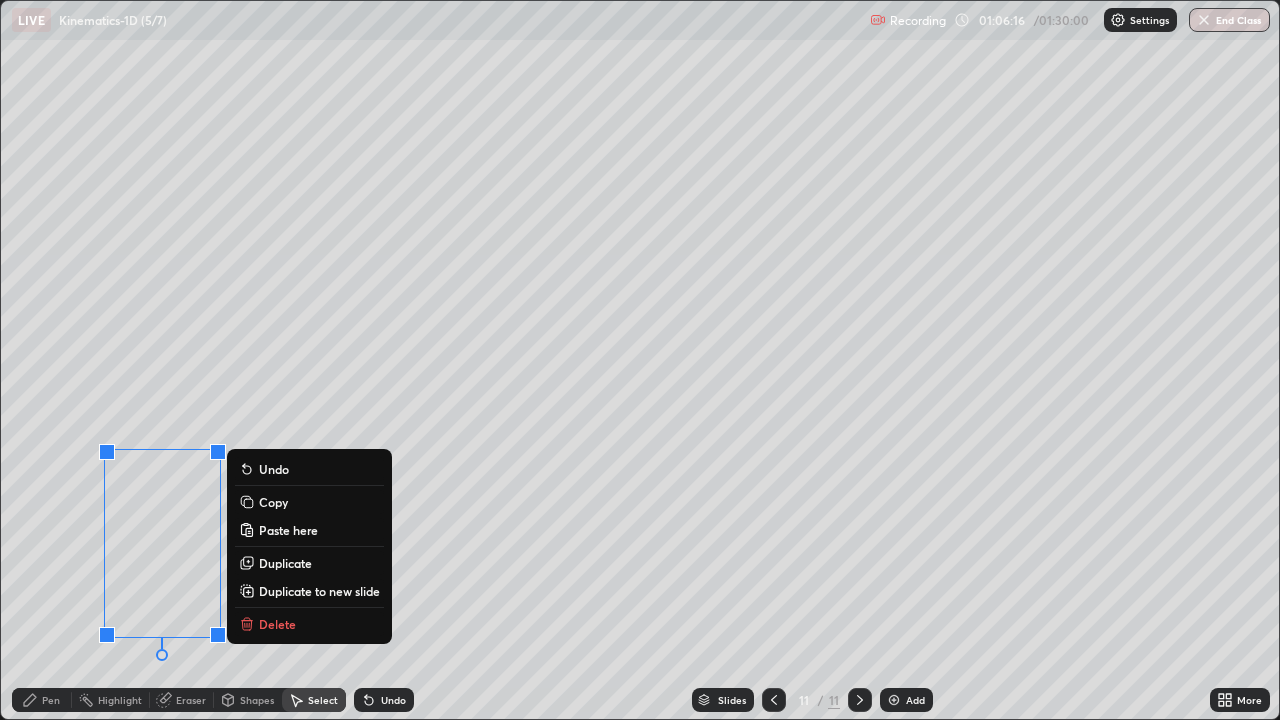 click on "0 ° Undo Copy Paste here Duplicate Duplicate to new slide Delete" at bounding box center [640, 360] 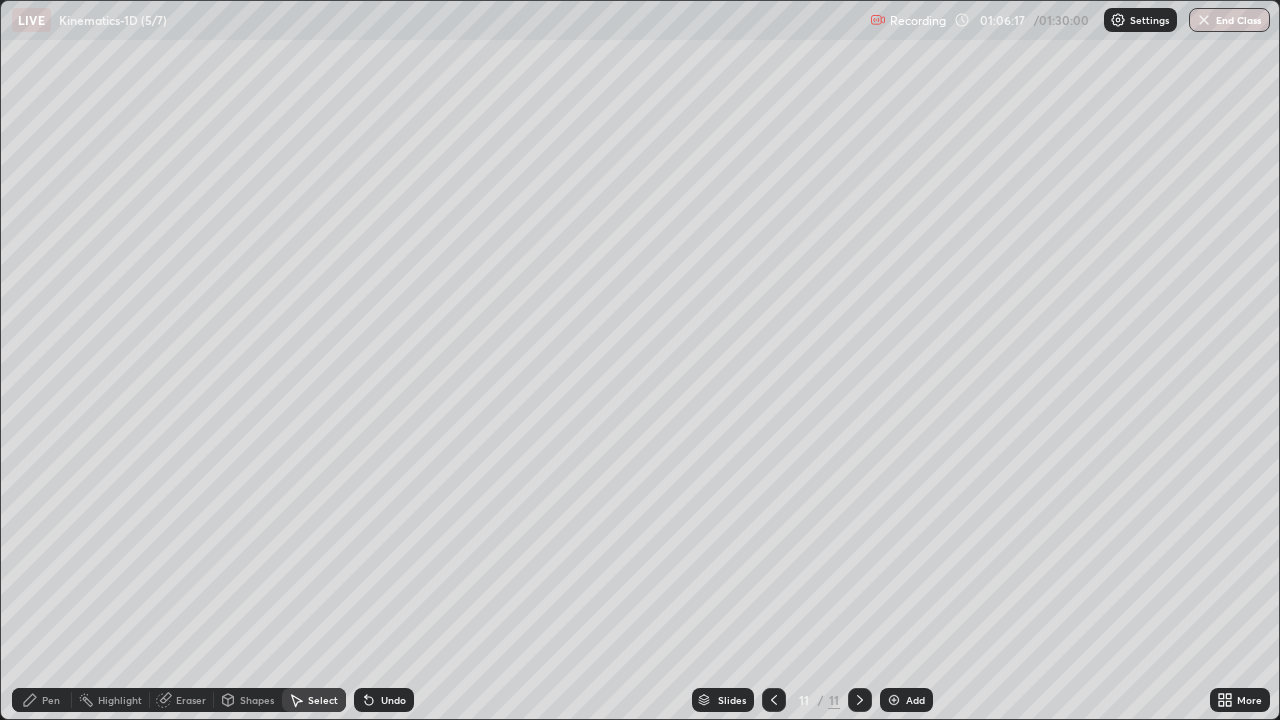 click on "Pen" at bounding box center [51, 700] 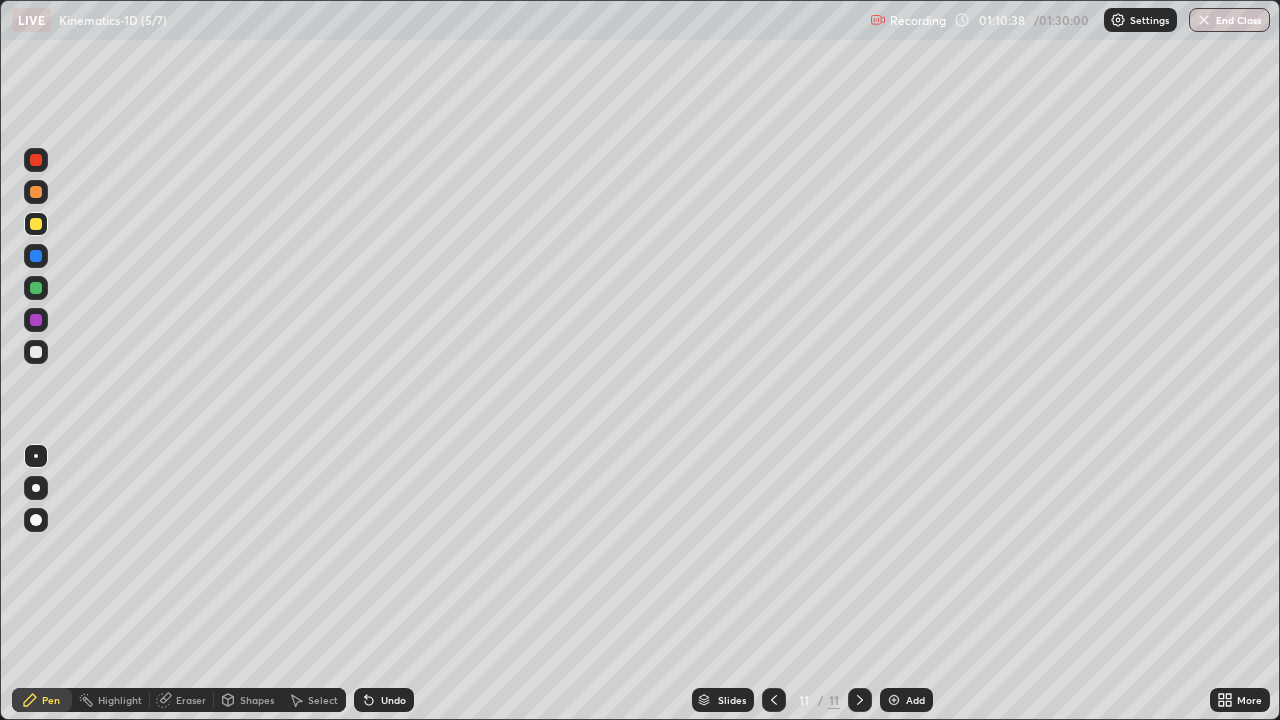 click at bounding box center (894, 700) 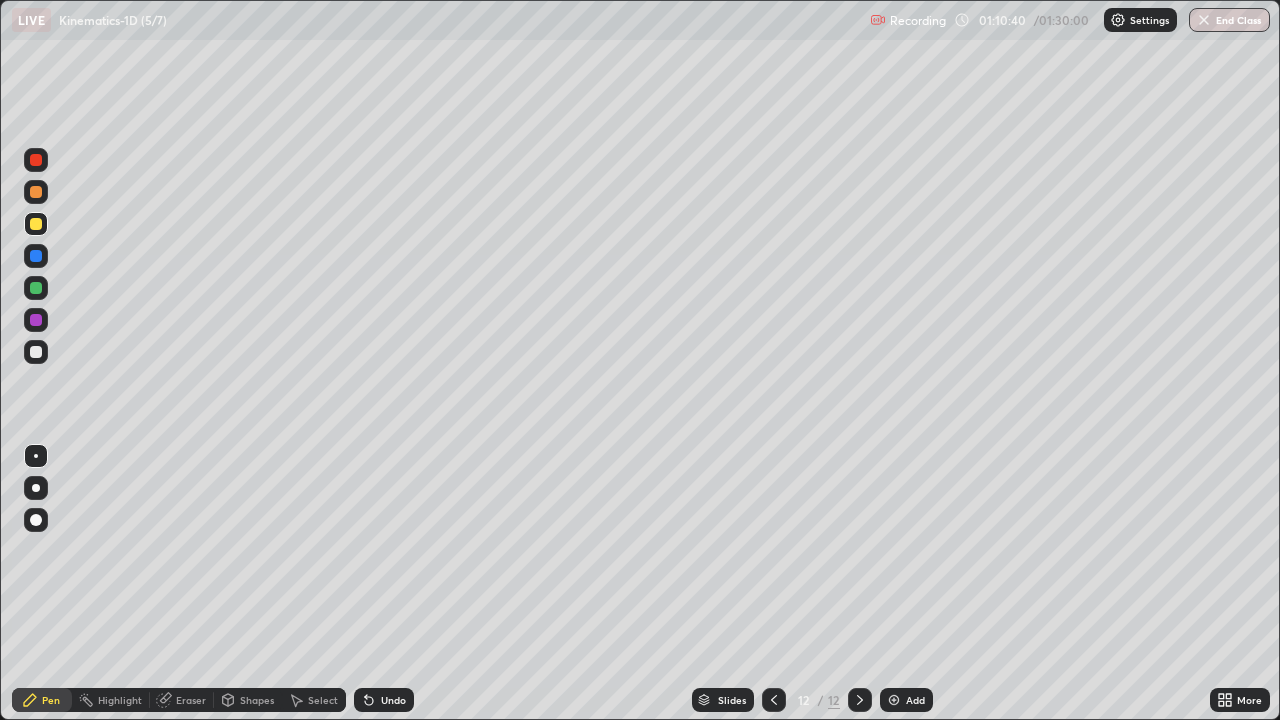 click at bounding box center (36, 352) 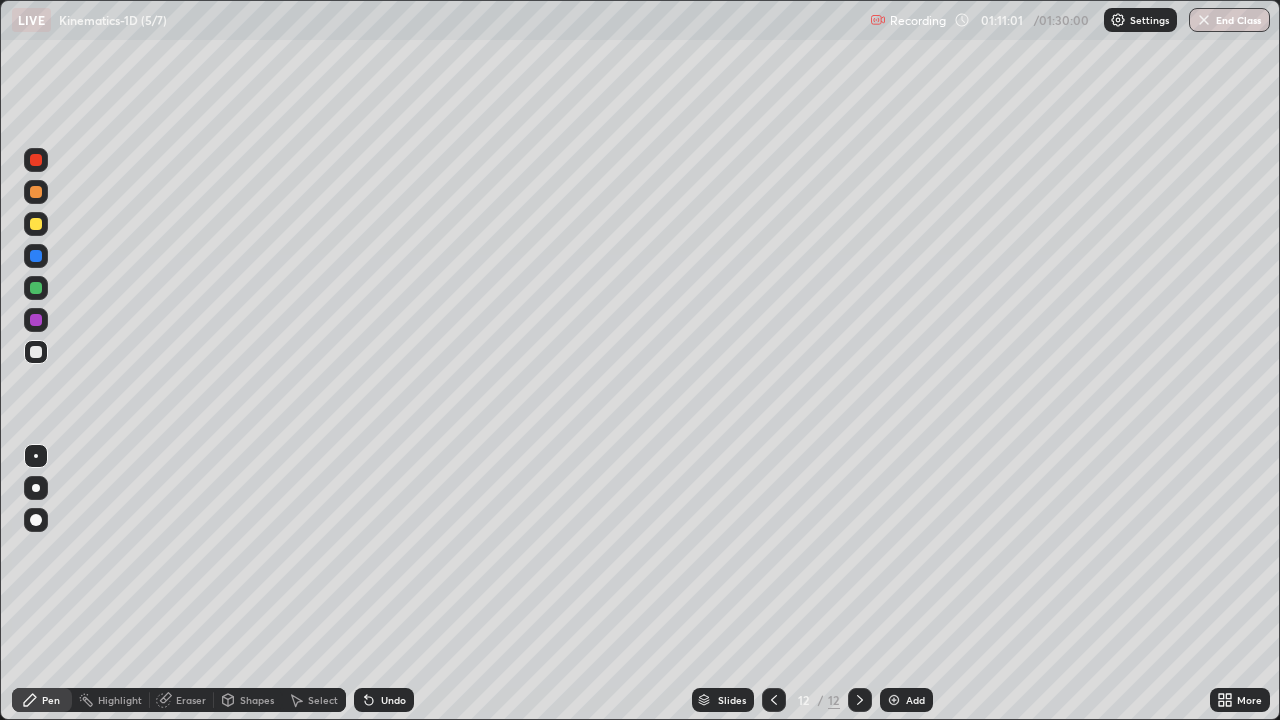 click at bounding box center (36, 320) 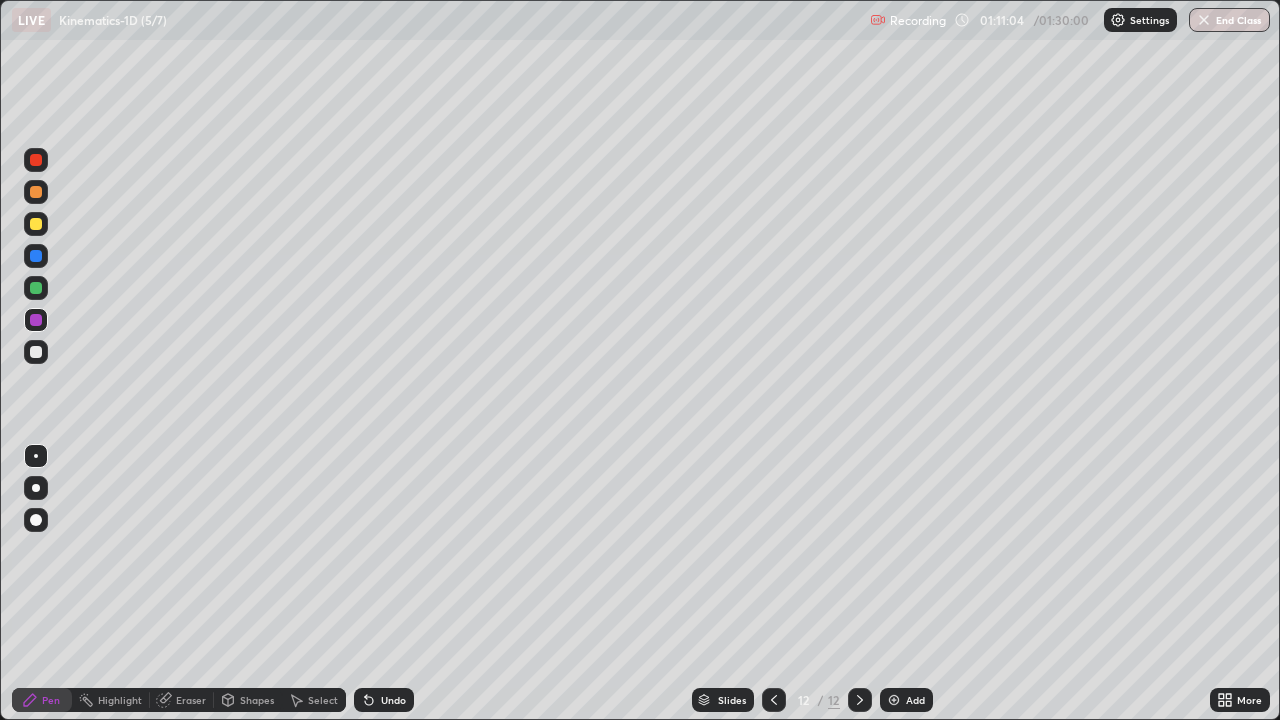 click at bounding box center (36, 352) 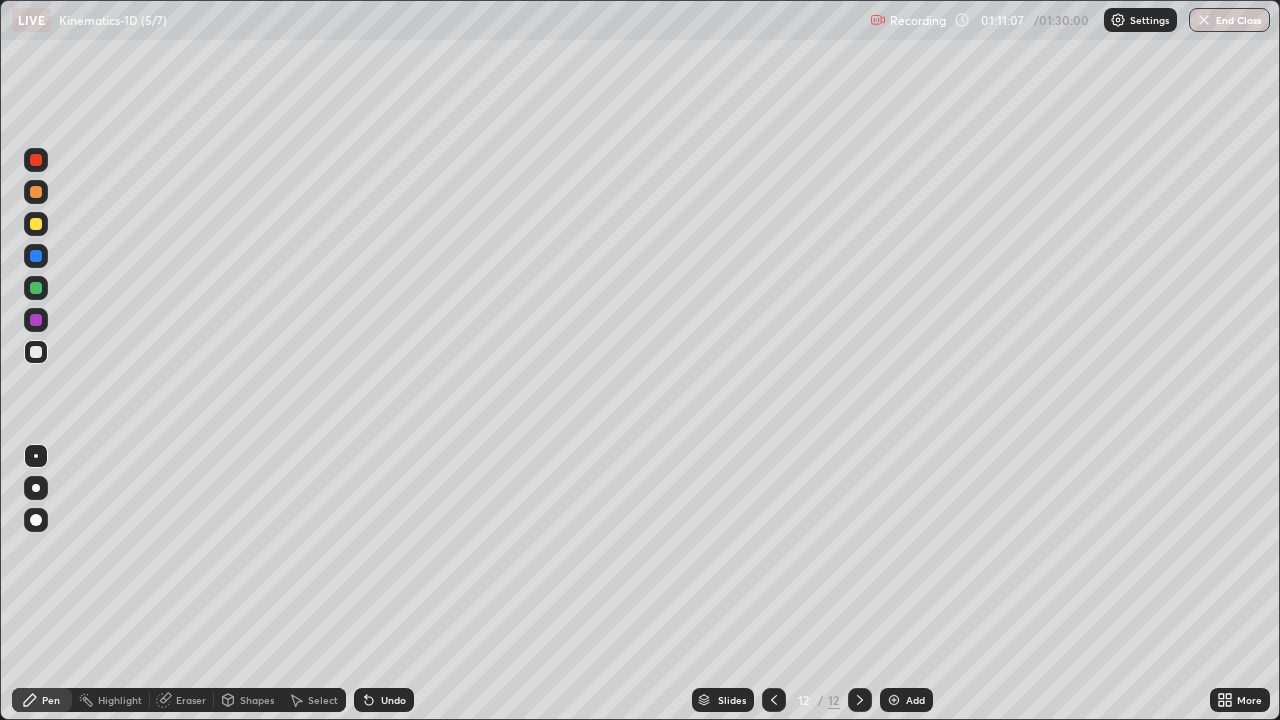 click at bounding box center (36, 320) 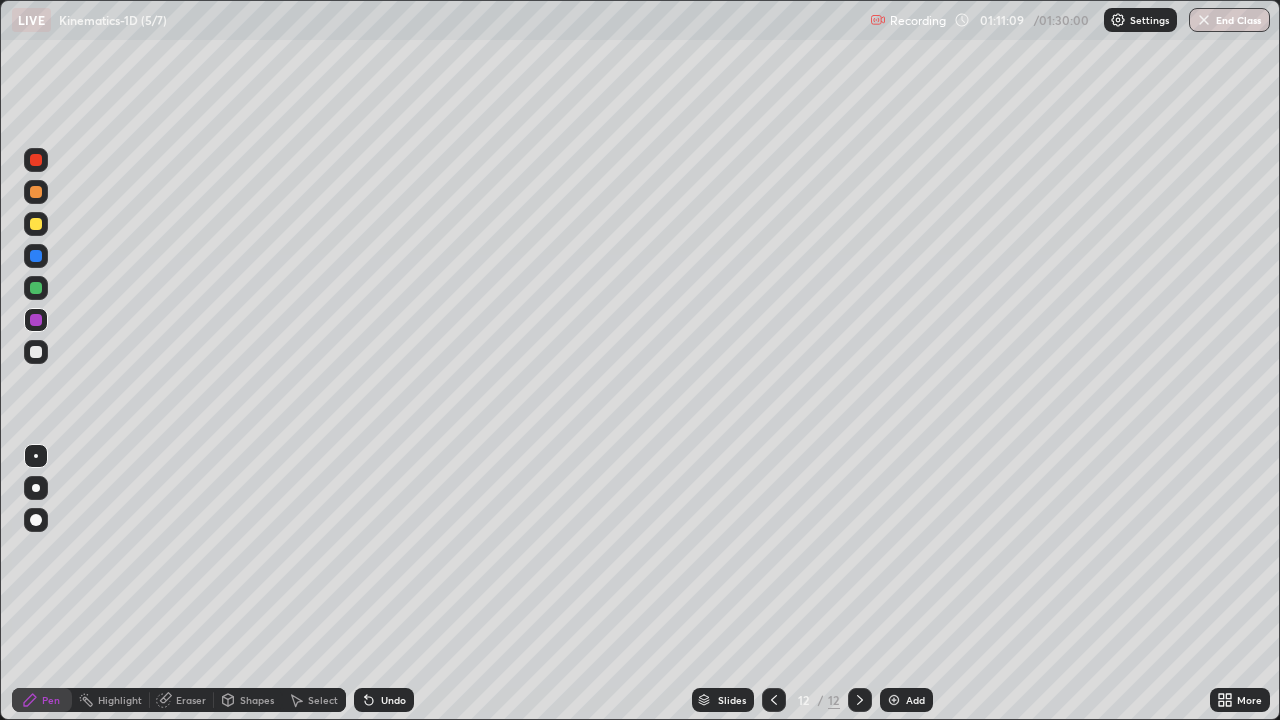 click at bounding box center (36, 288) 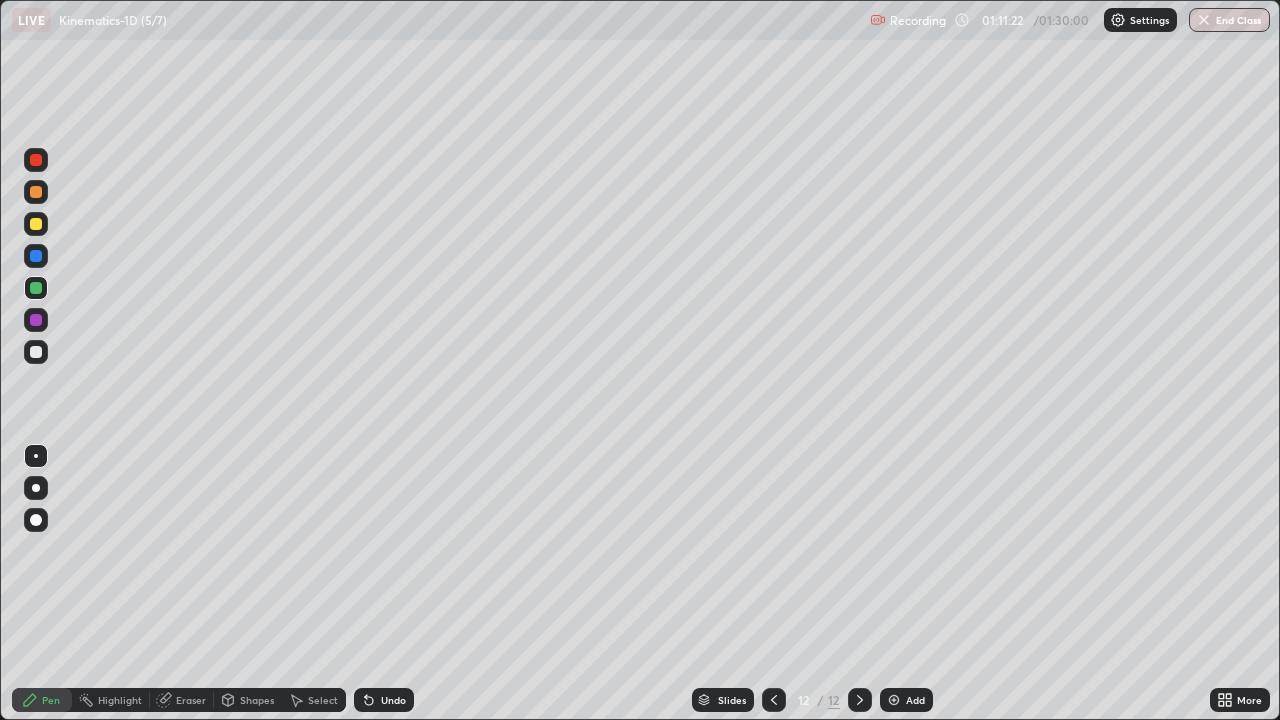 click at bounding box center [36, 352] 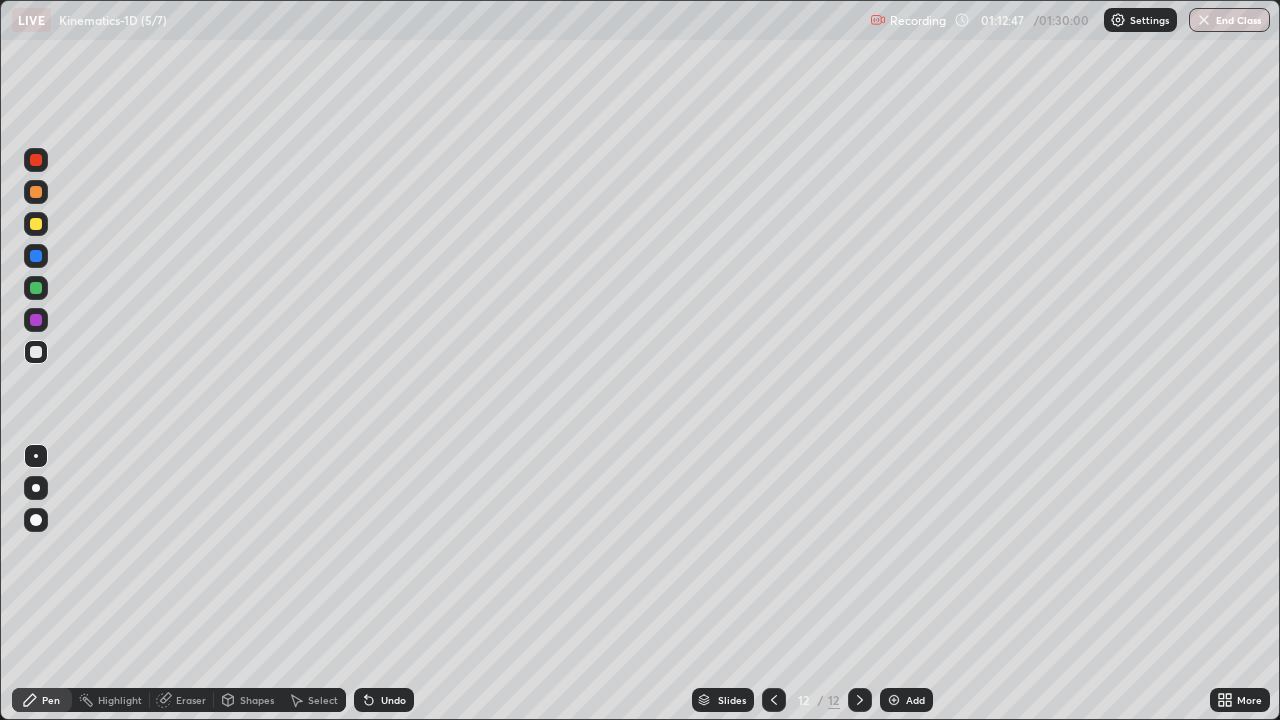 click at bounding box center (36, 256) 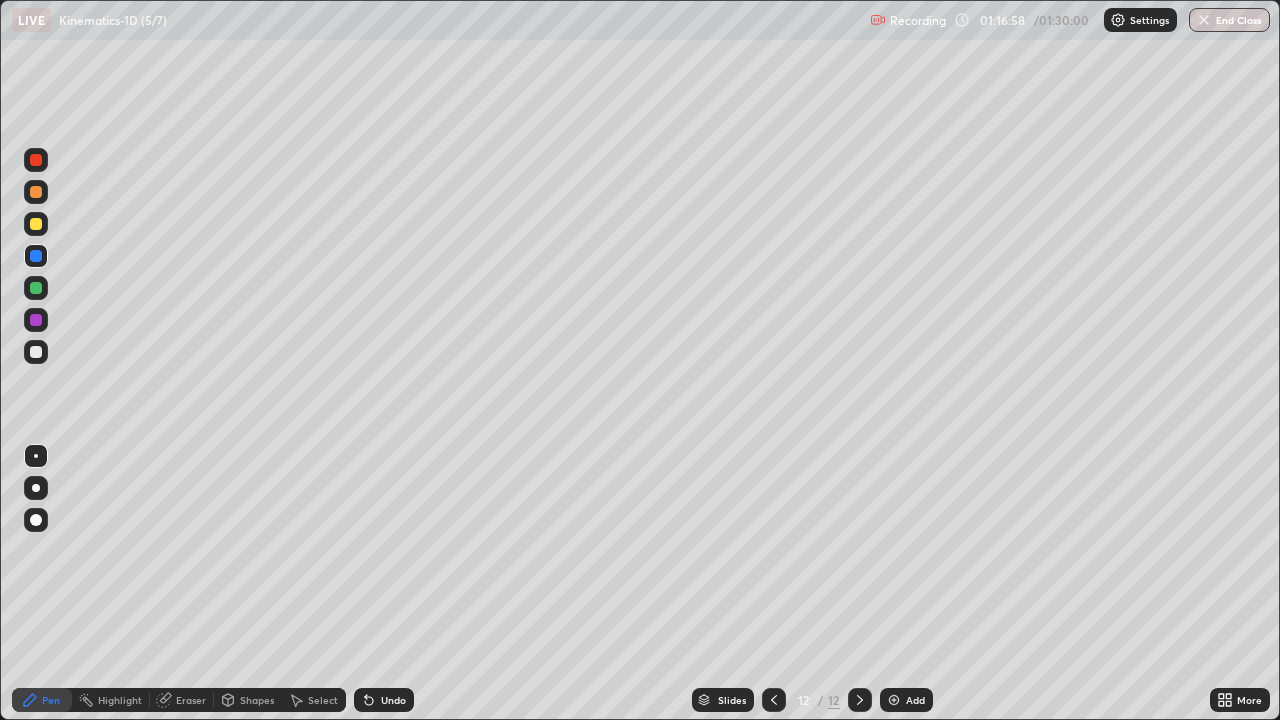 click at bounding box center (36, 288) 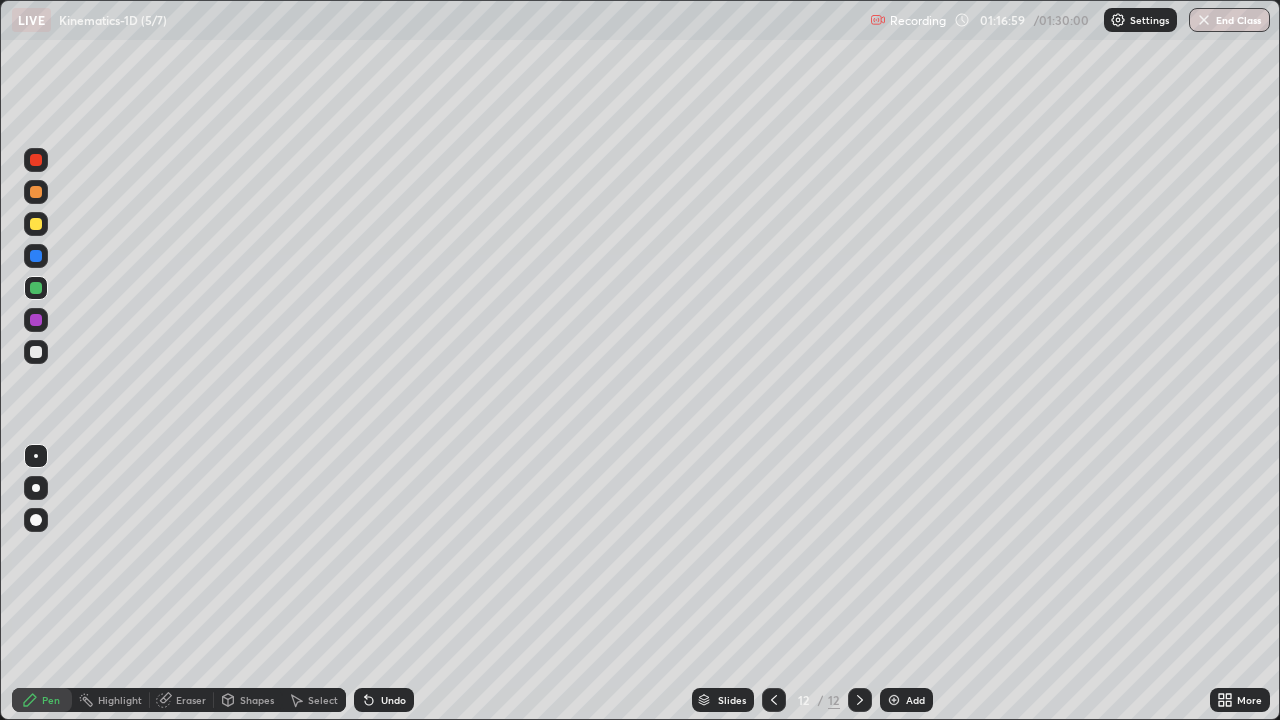 click at bounding box center [36, 288] 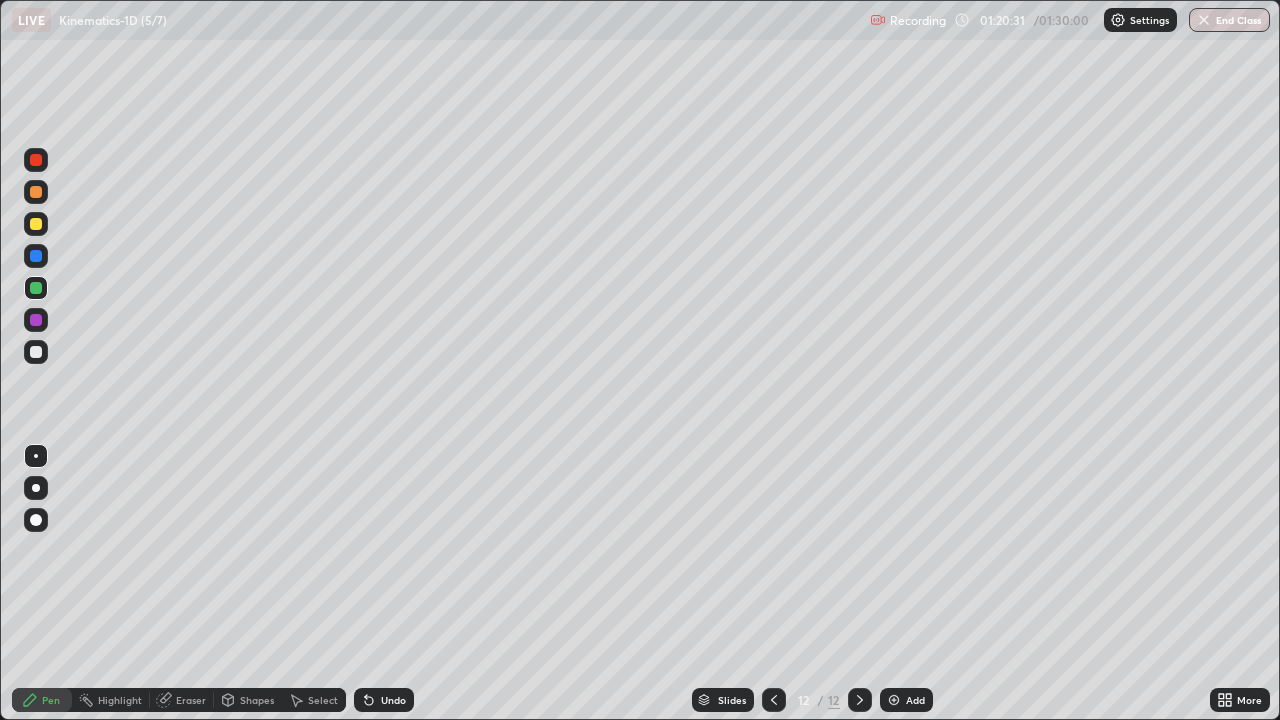 click at bounding box center (894, 700) 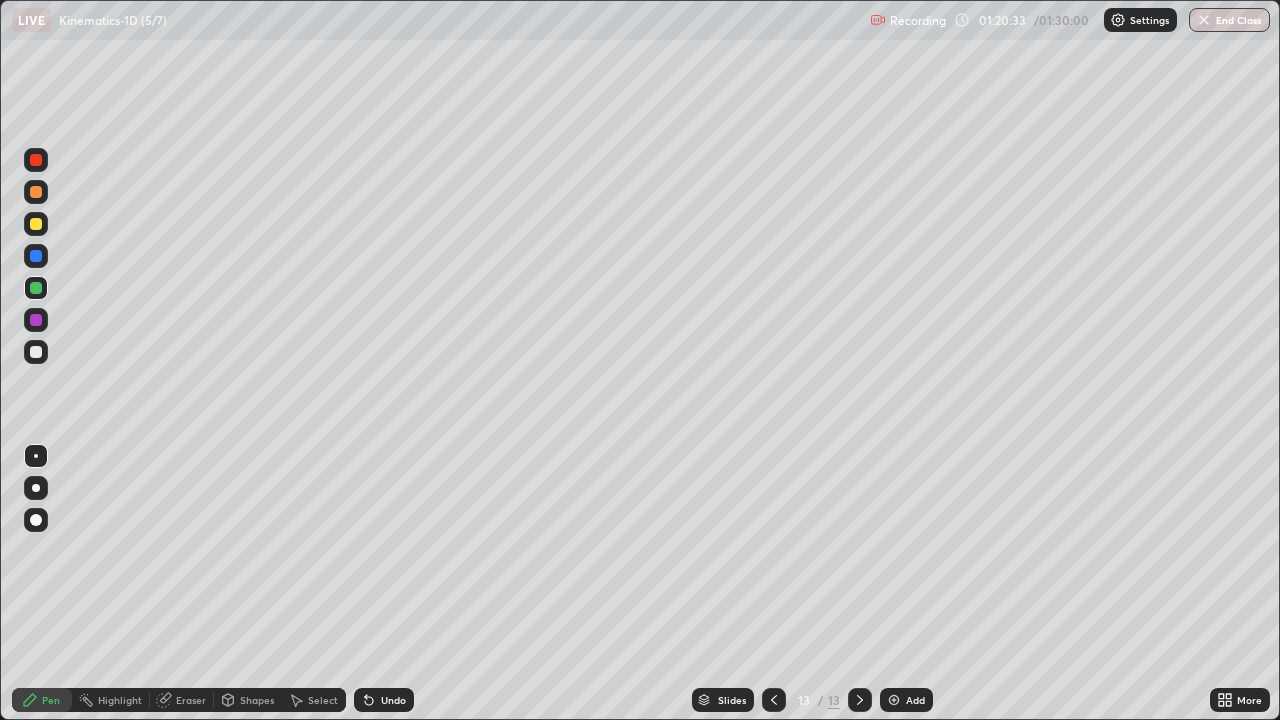 click at bounding box center (36, 352) 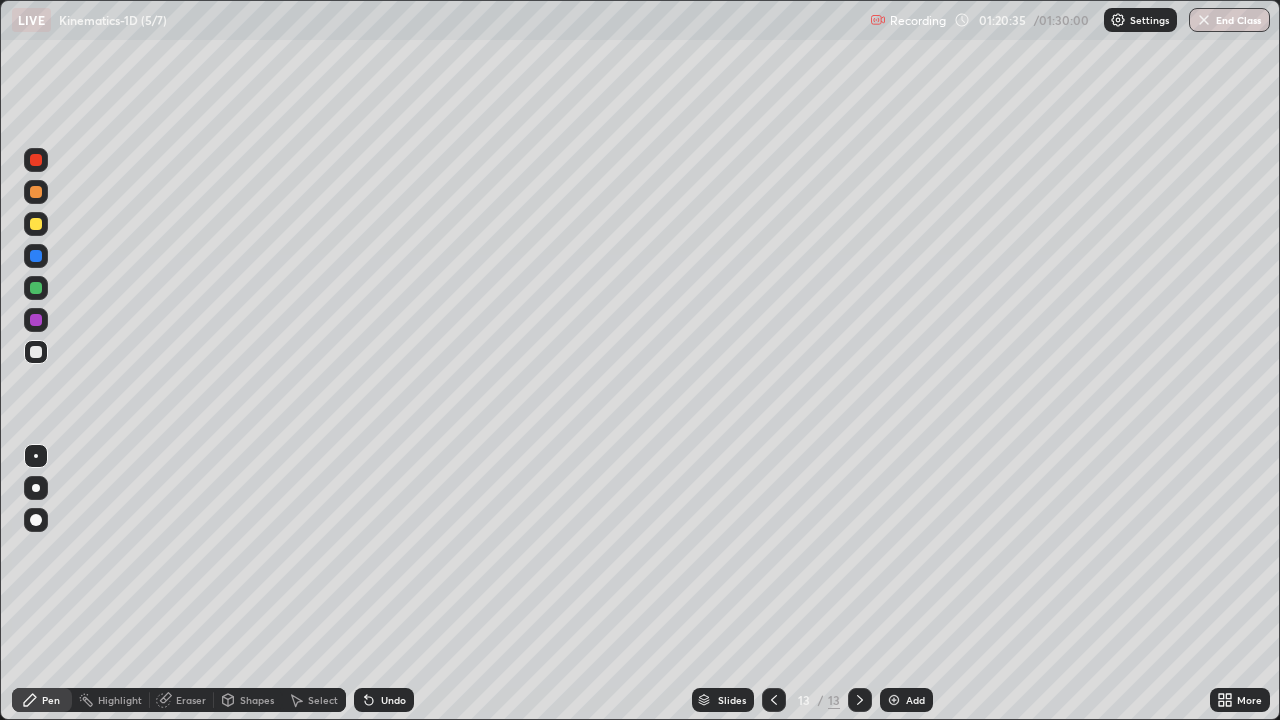 click on "Shapes" at bounding box center (257, 700) 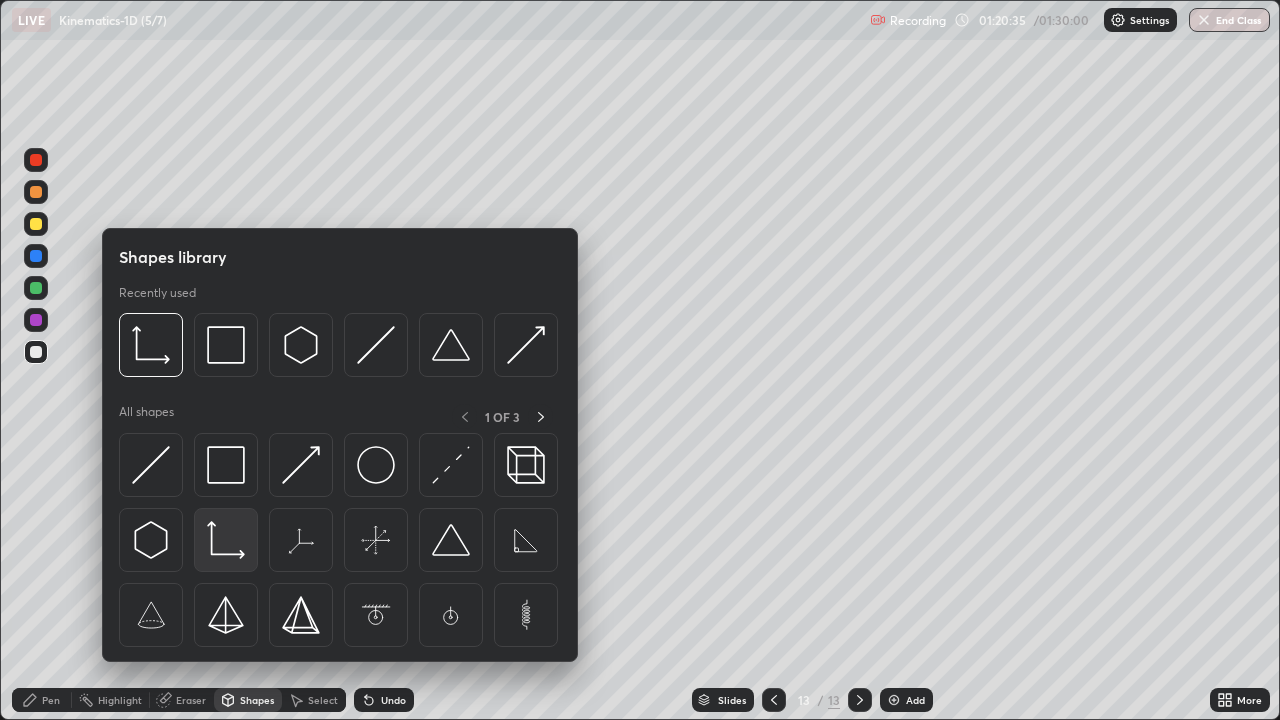 click at bounding box center [226, 540] 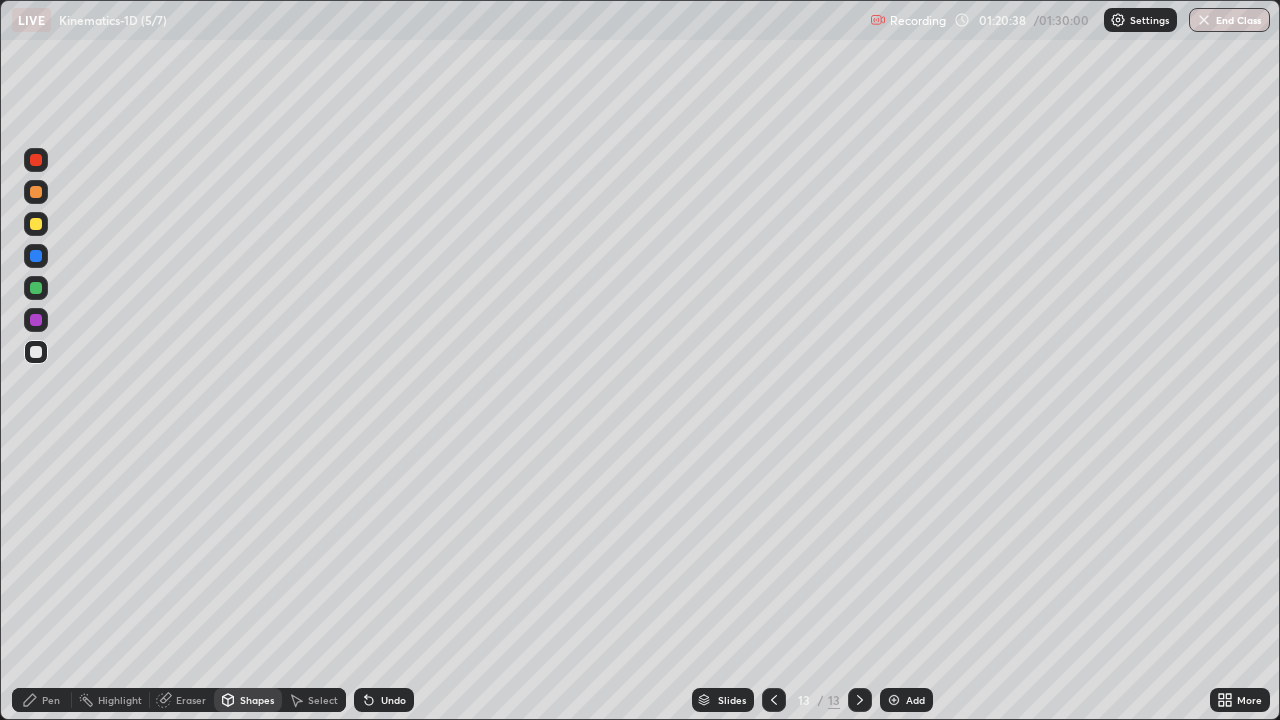 click at bounding box center (36, 288) 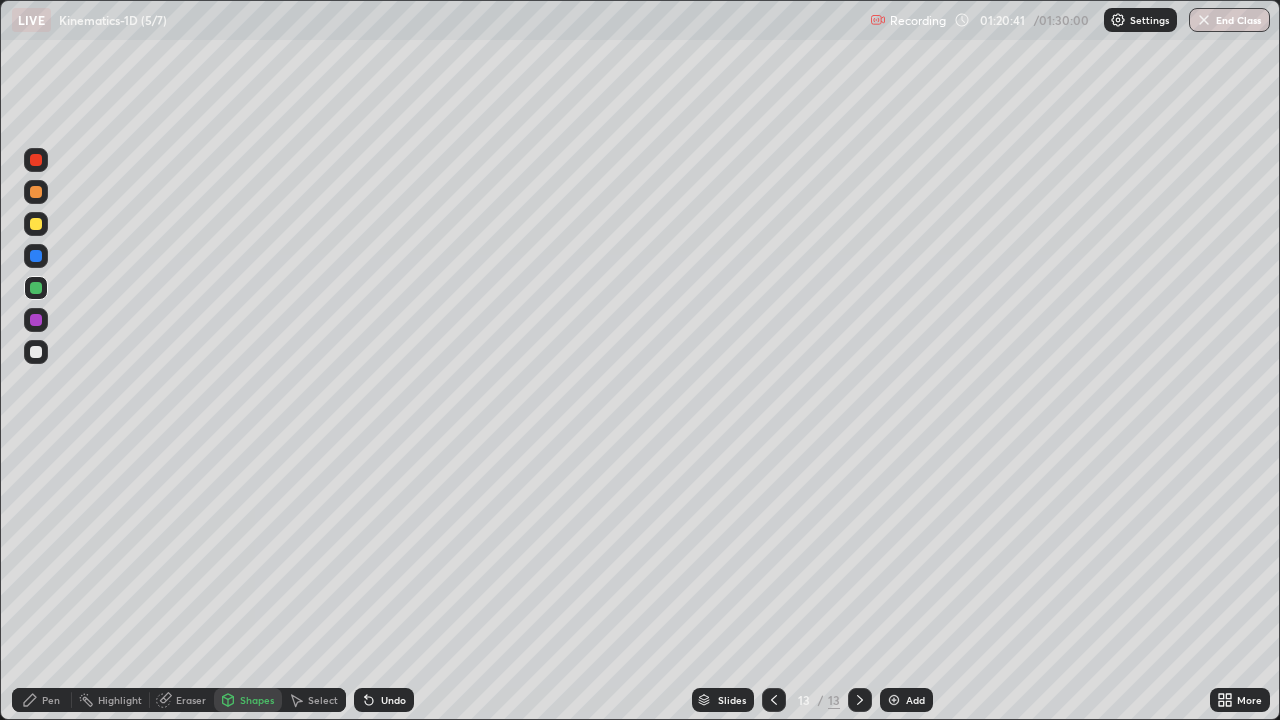 click on "Pen" at bounding box center [42, 700] 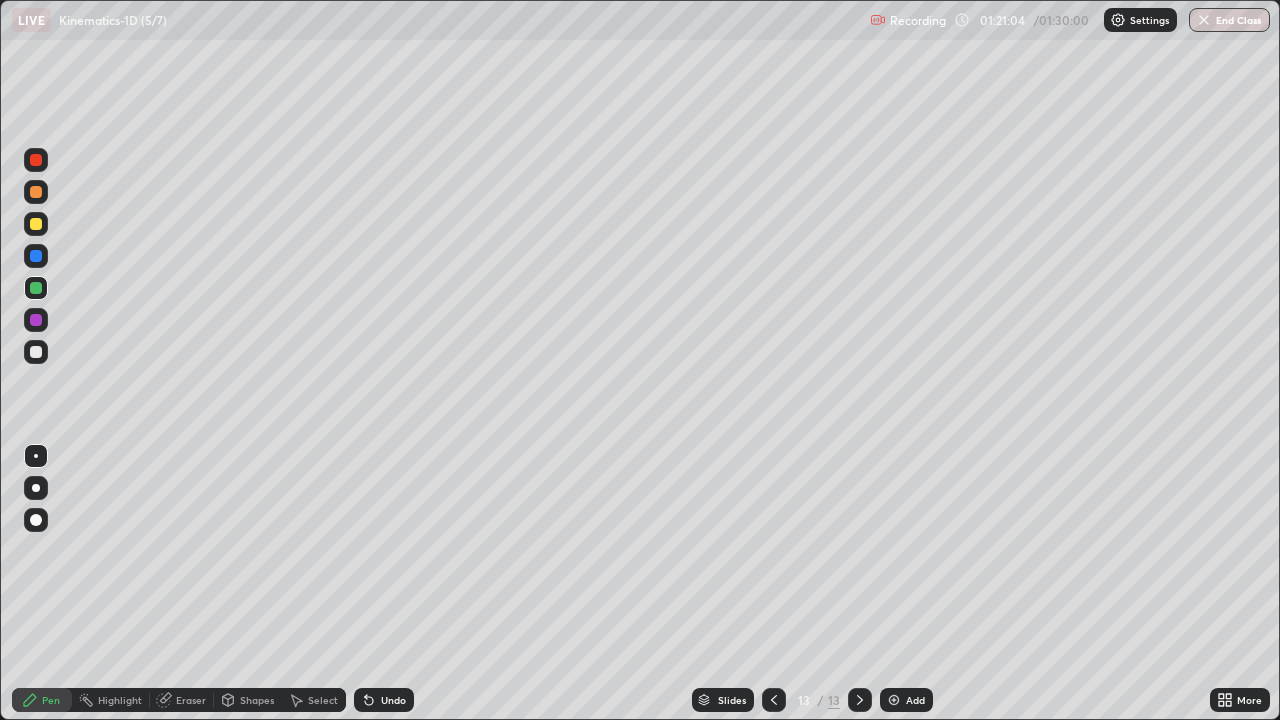 click at bounding box center (36, 352) 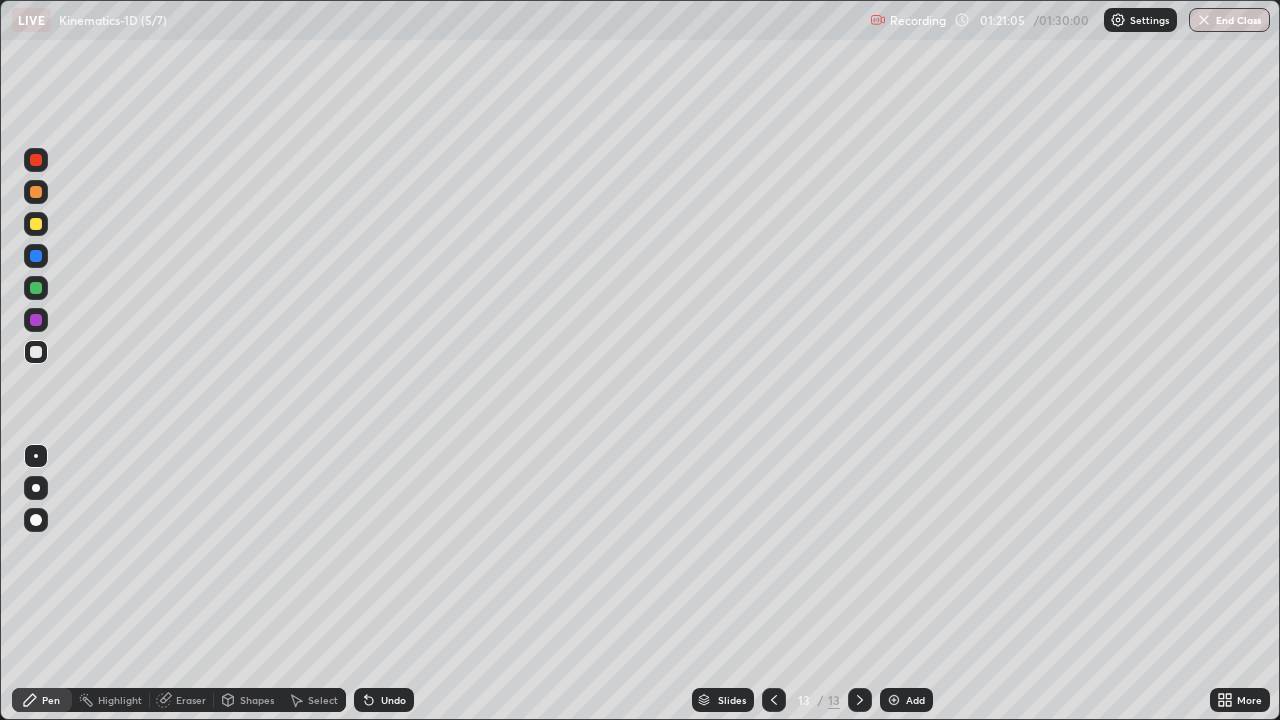 click at bounding box center [36, 224] 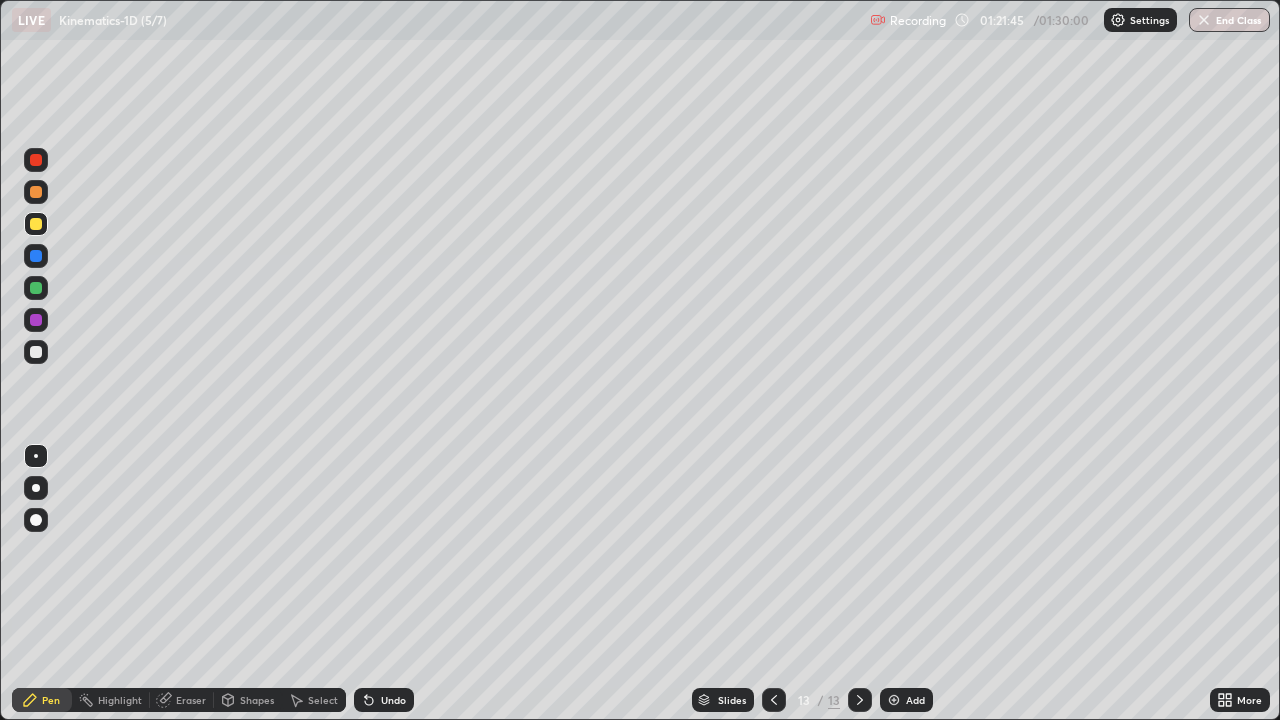 click on "Undo" at bounding box center [384, 700] 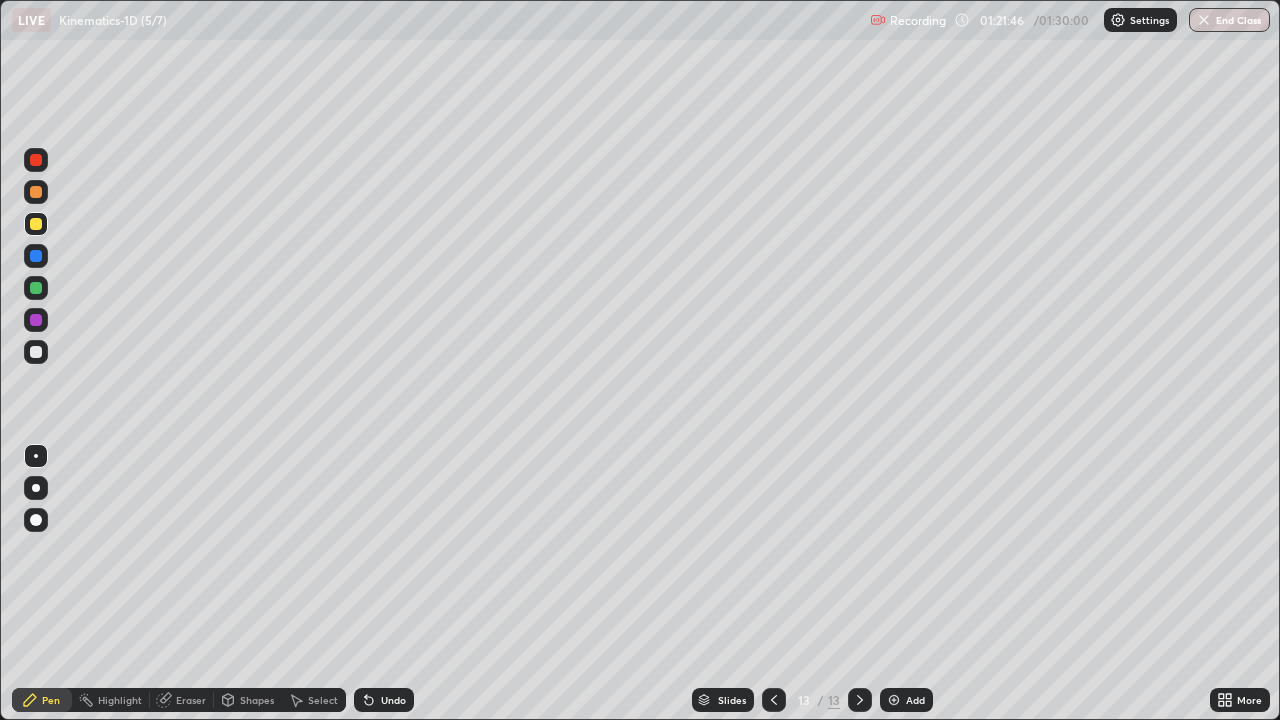 click on "Undo" at bounding box center [393, 700] 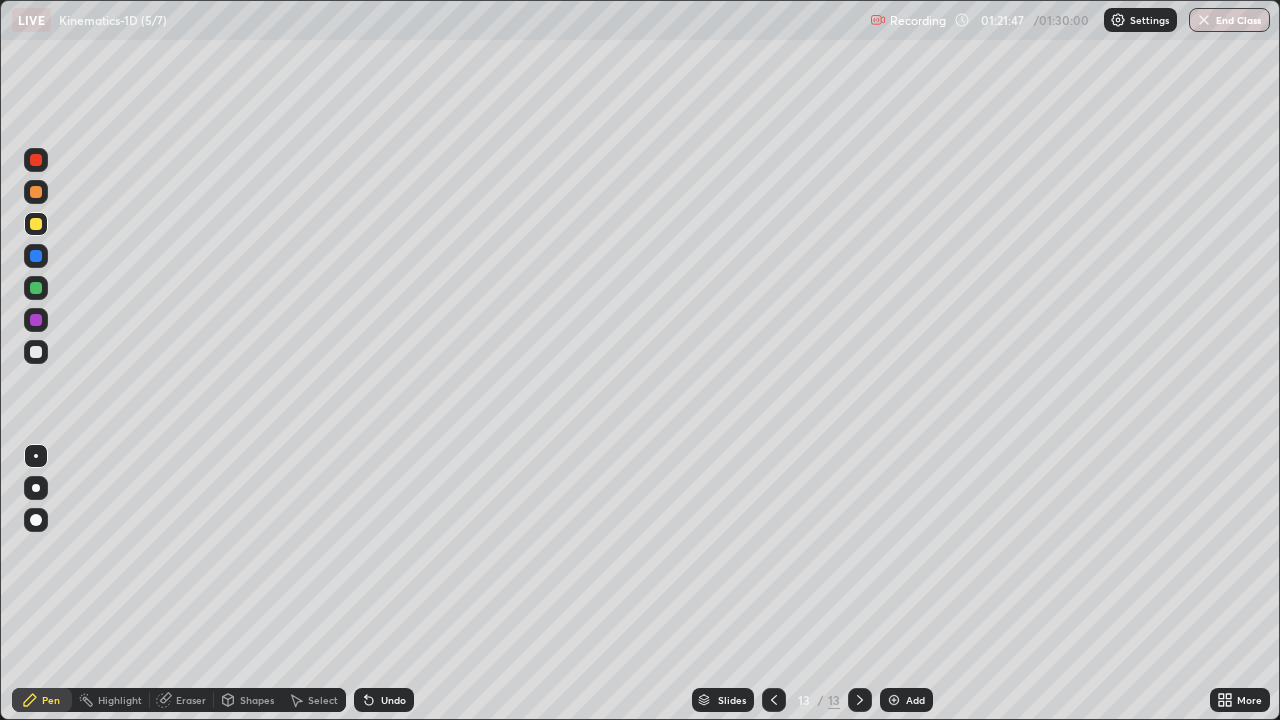 click on "Undo" at bounding box center (393, 700) 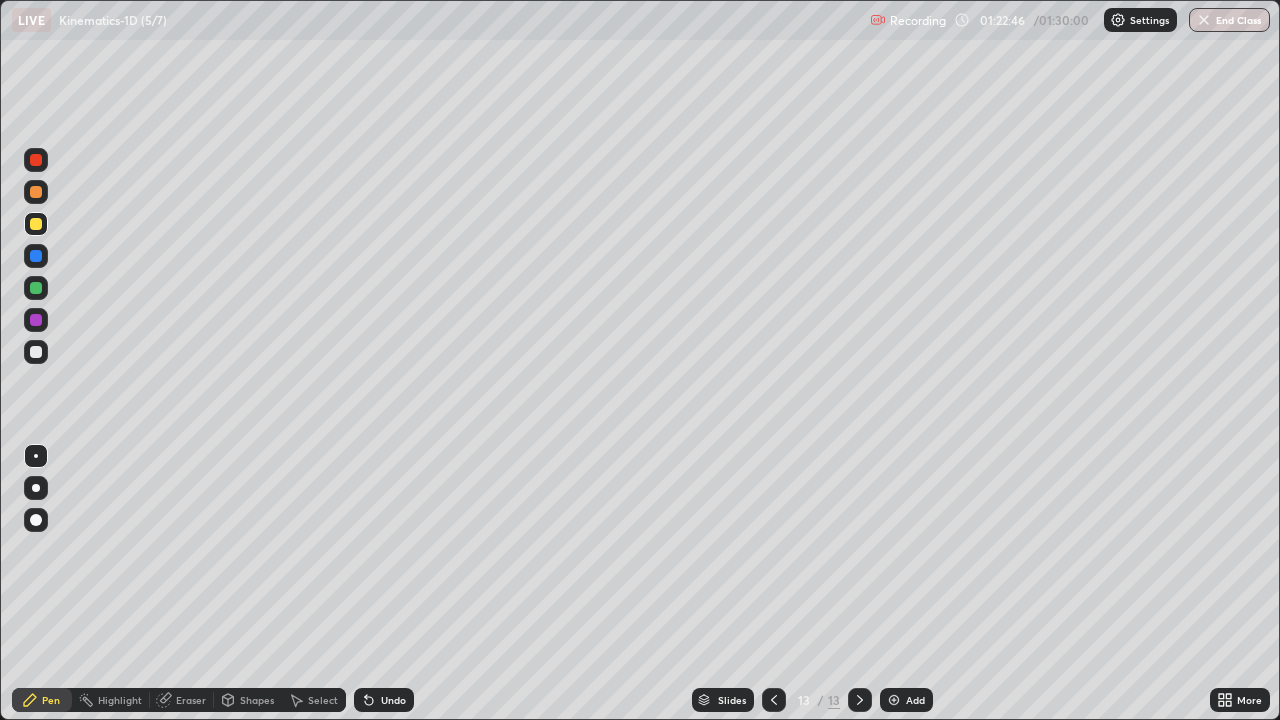 click 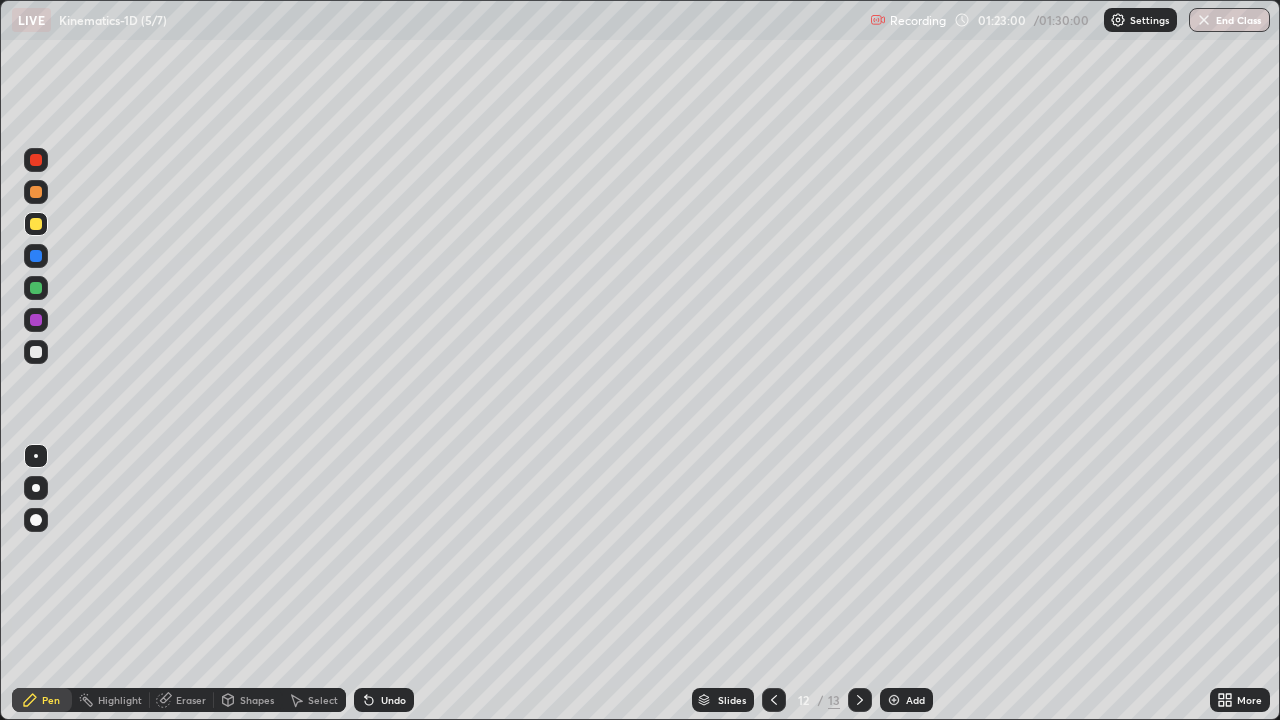 click at bounding box center [860, 700] 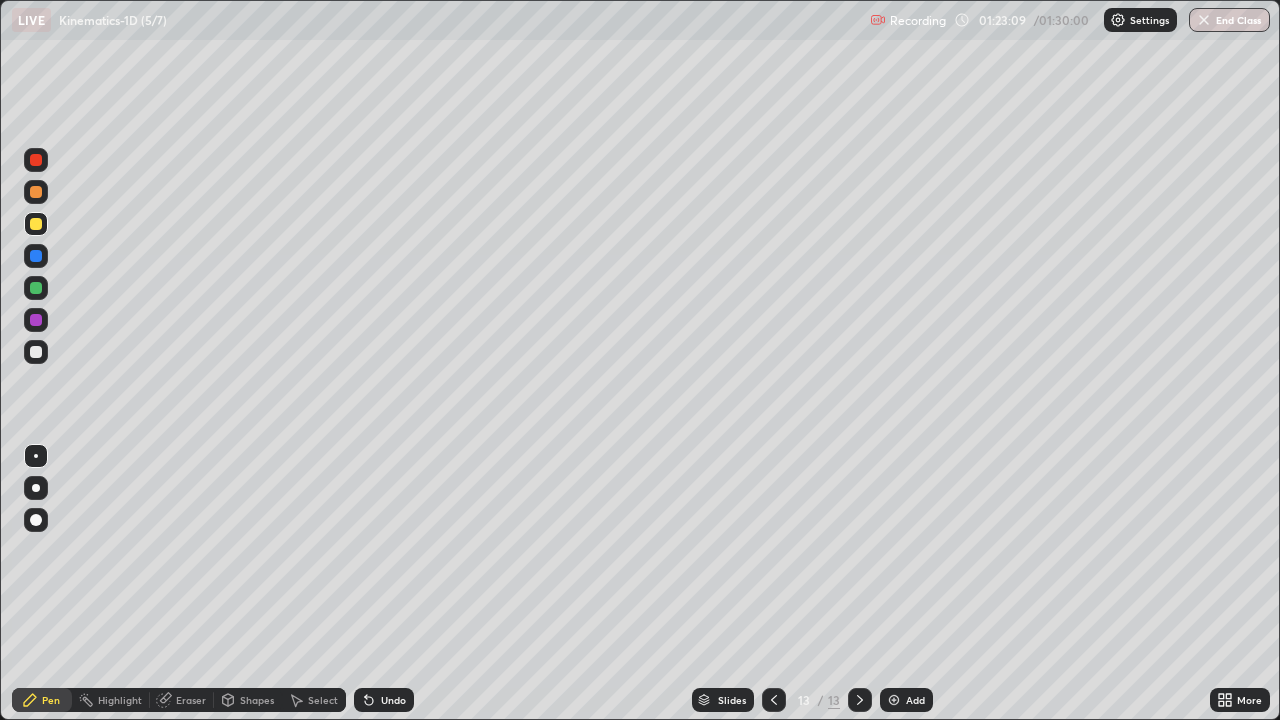 click at bounding box center [894, 700] 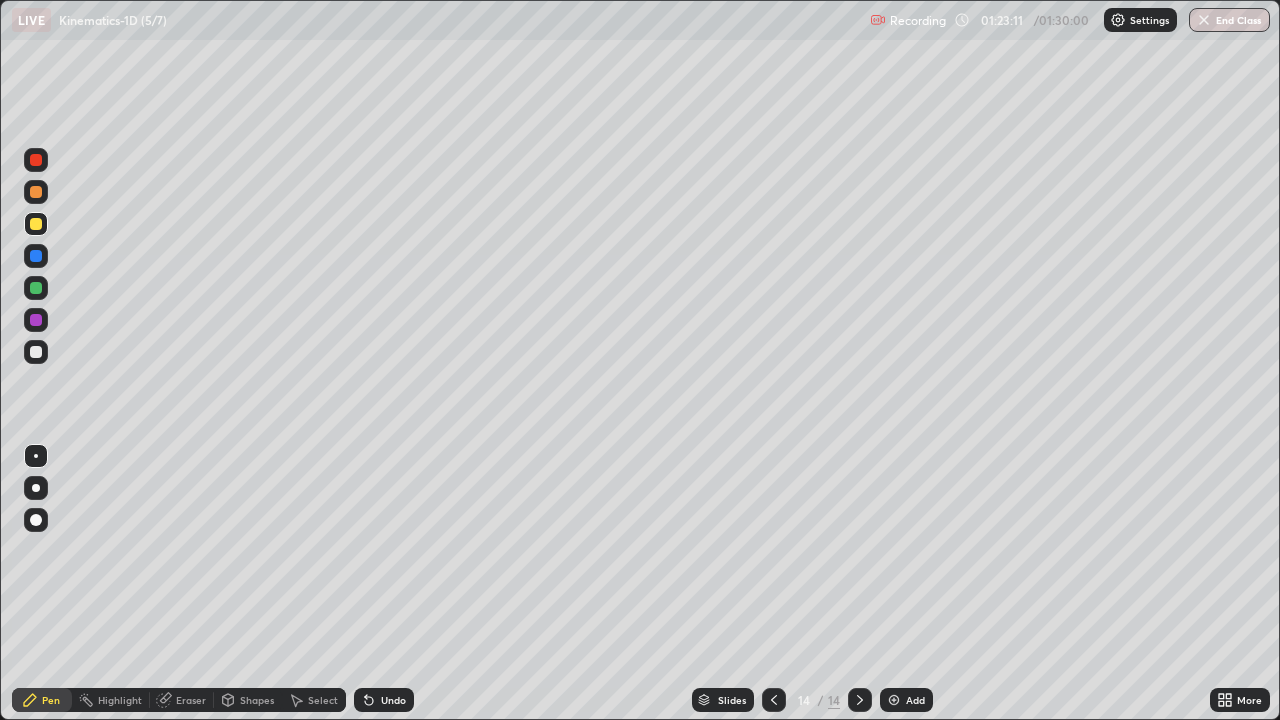 click at bounding box center [36, 288] 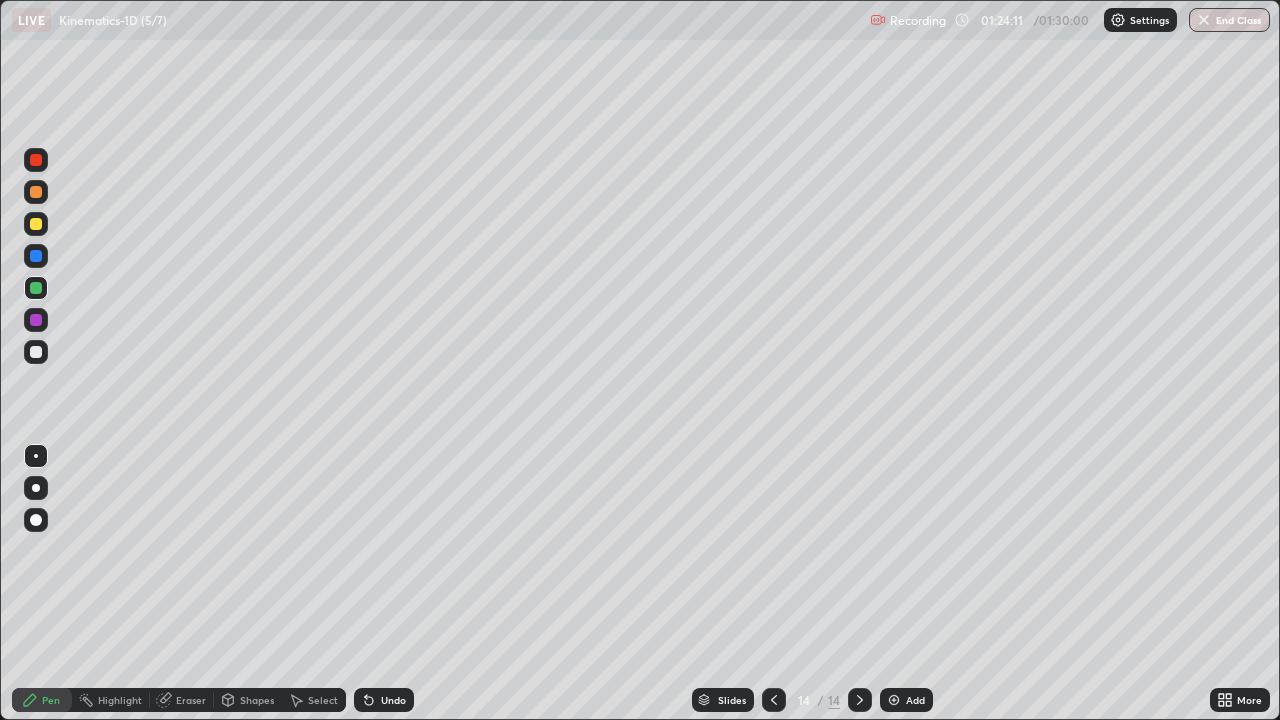 click on "Undo" at bounding box center [393, 700] 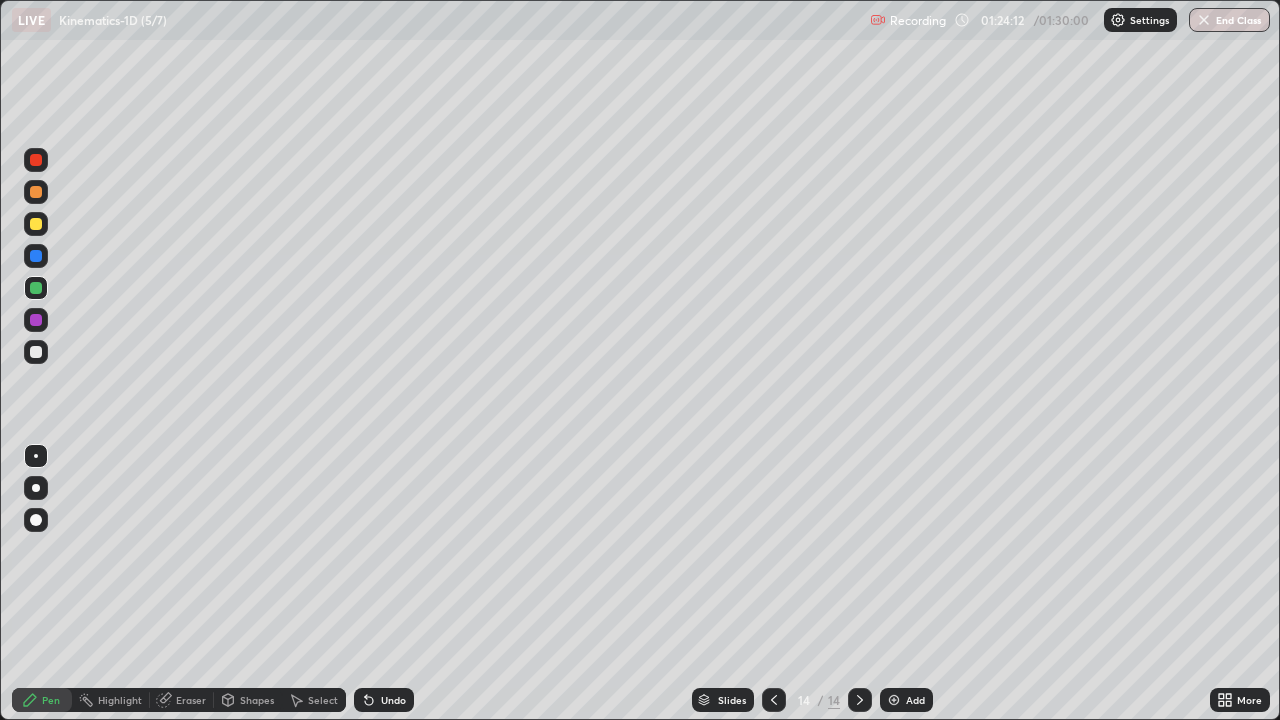 click on "Undo" at bounding box center [384, 700] 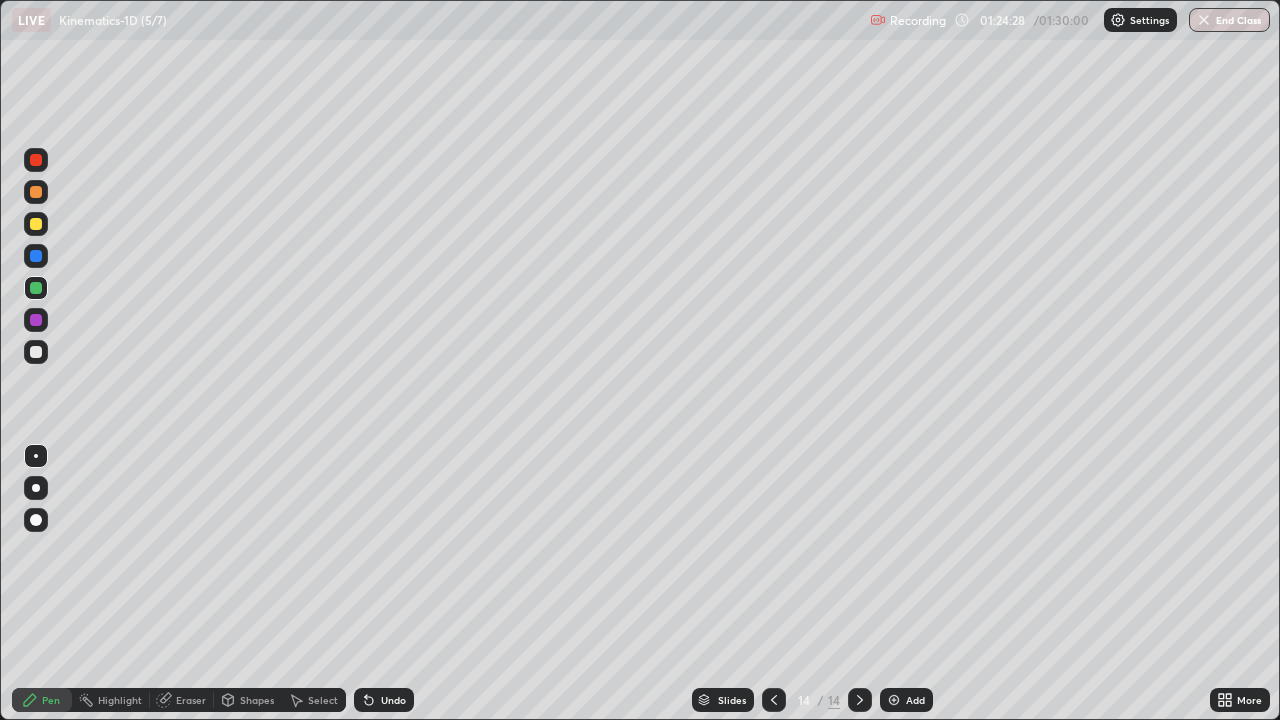 click on "Undo" at bounding box center [393, 700] 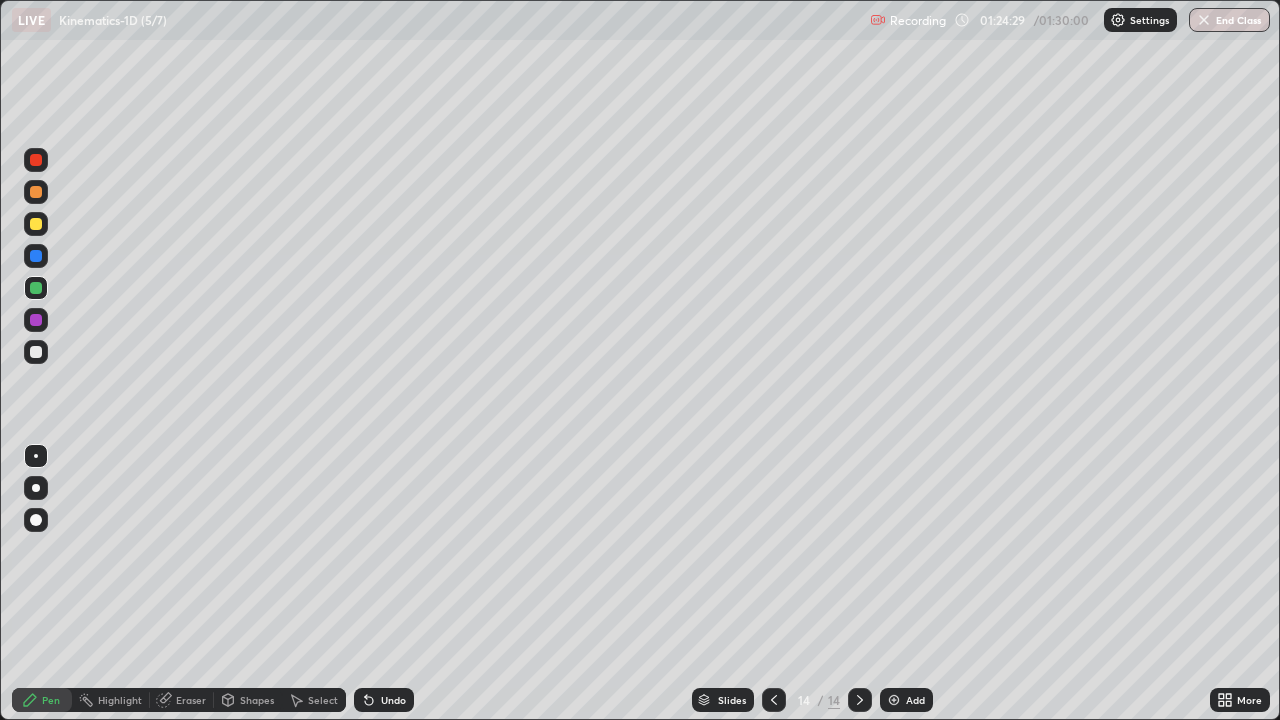 click on "Undo" at bounding box center [384, 700] 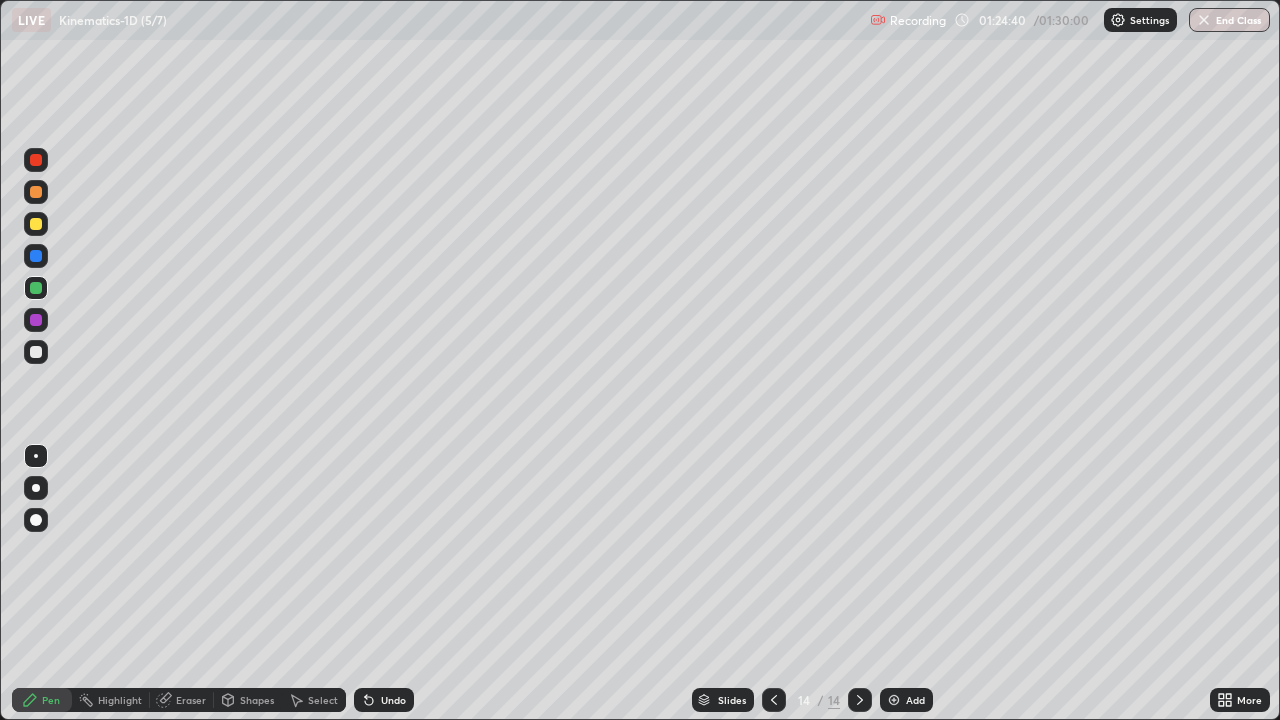 click at bounding box center (36, 224) 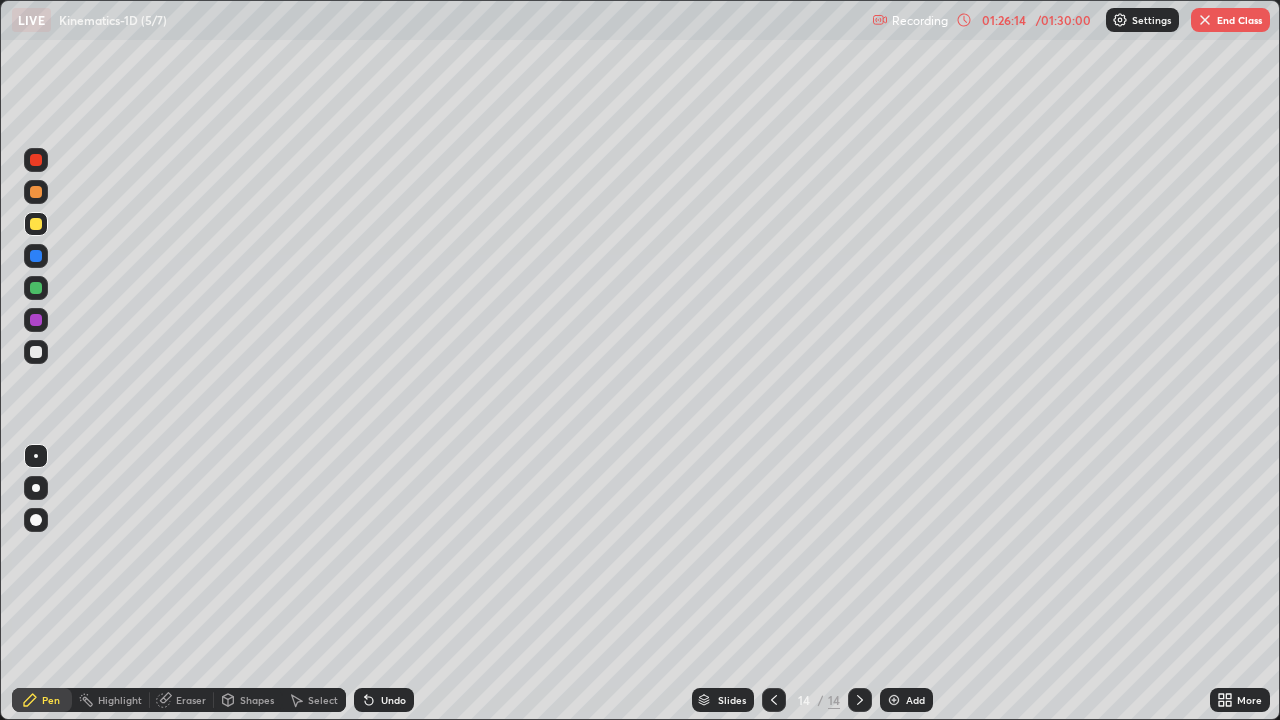 click 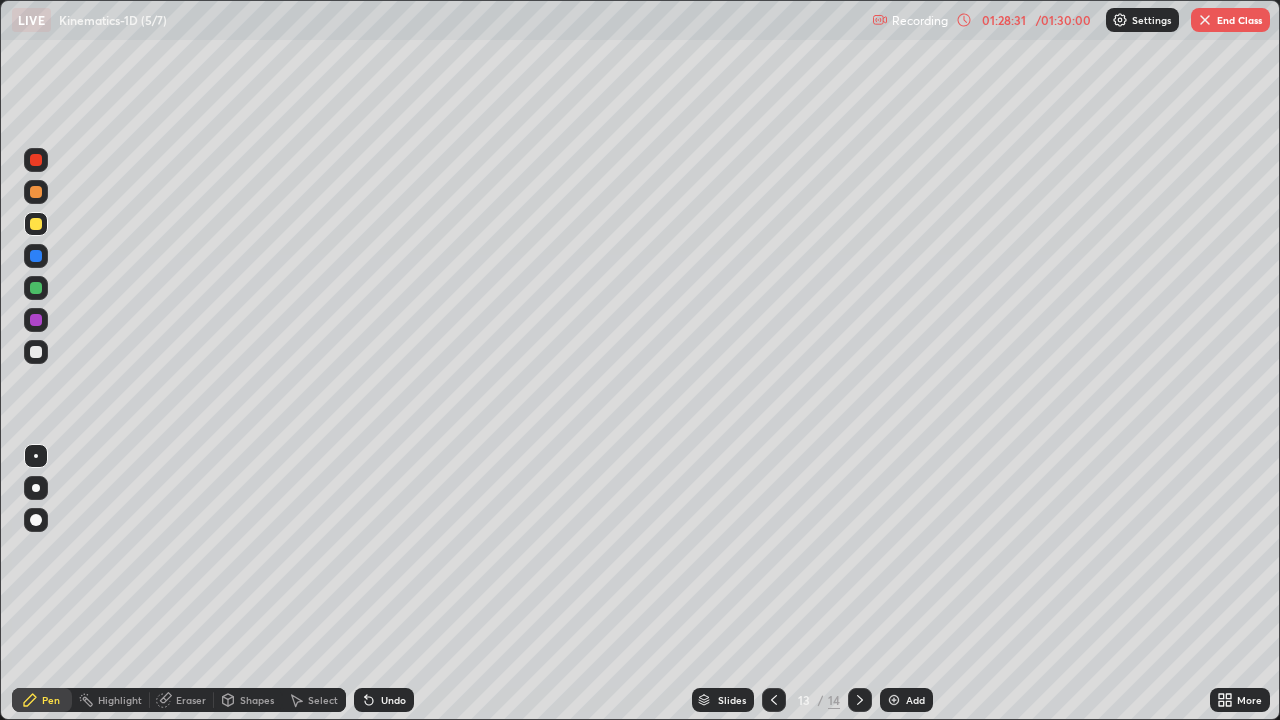 click 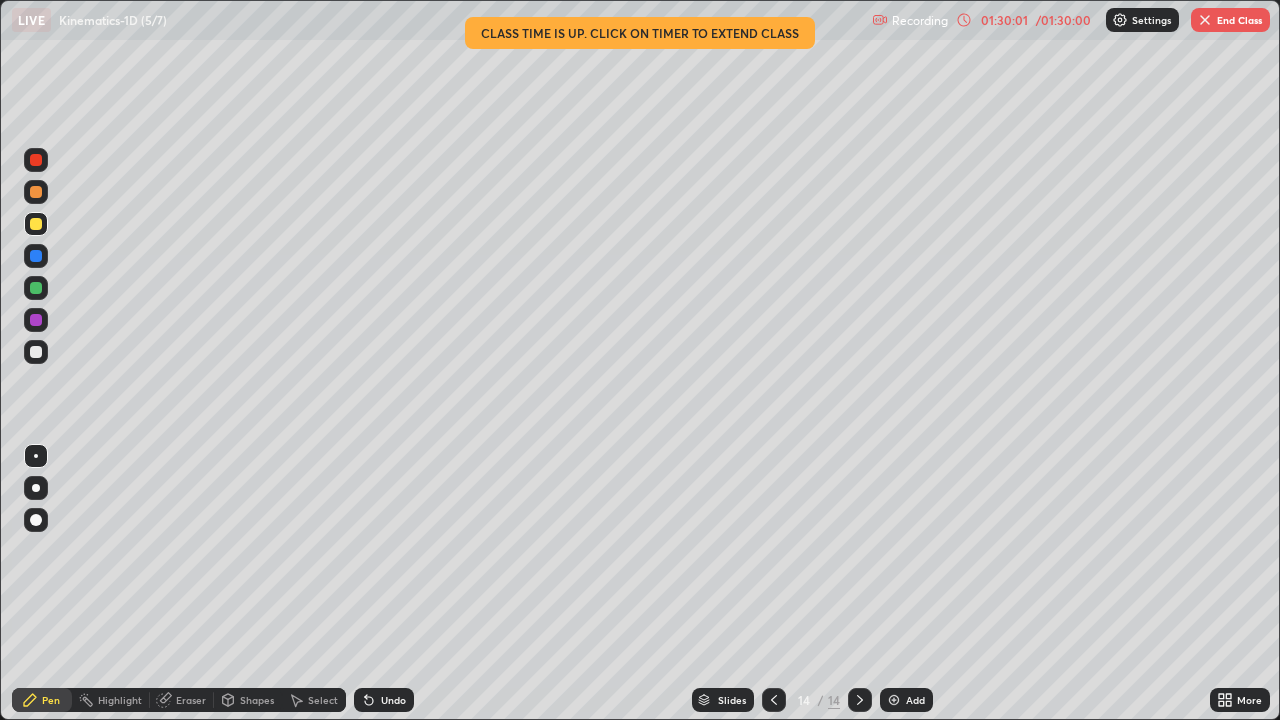 click on "End Class" at bounding box center [1230, 20] 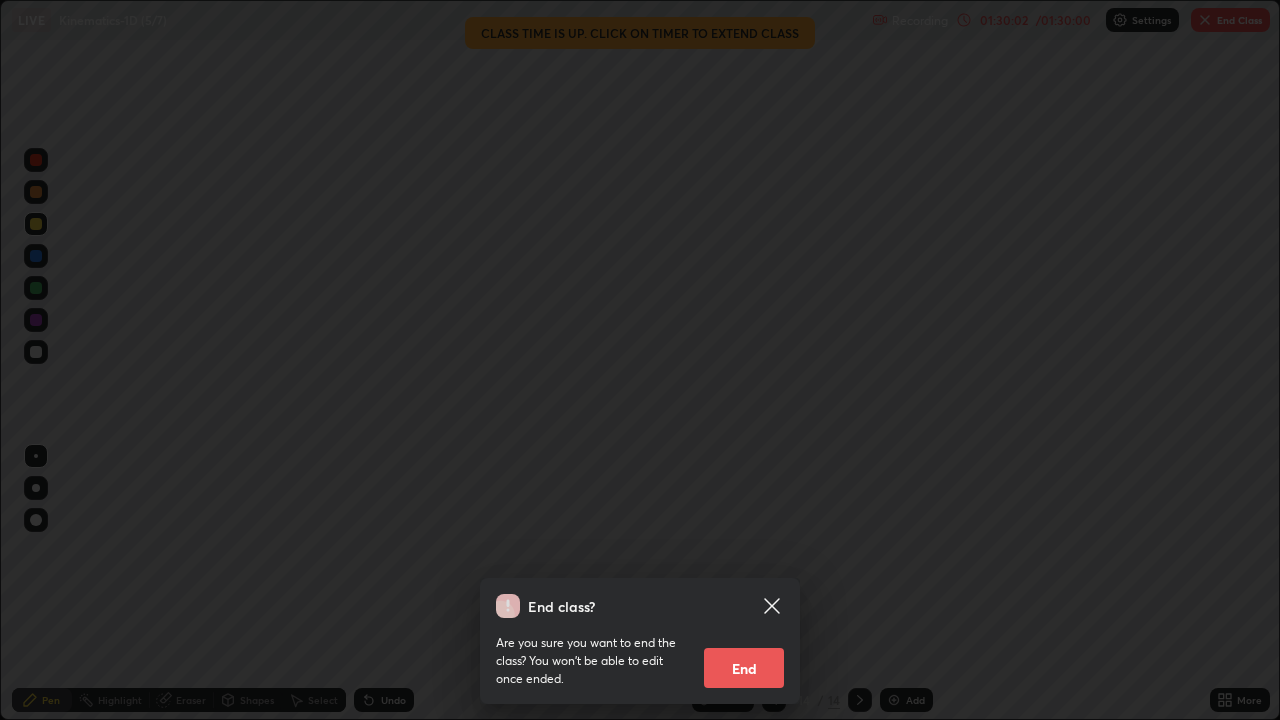 click on "End" at bounding box center [744, 668] 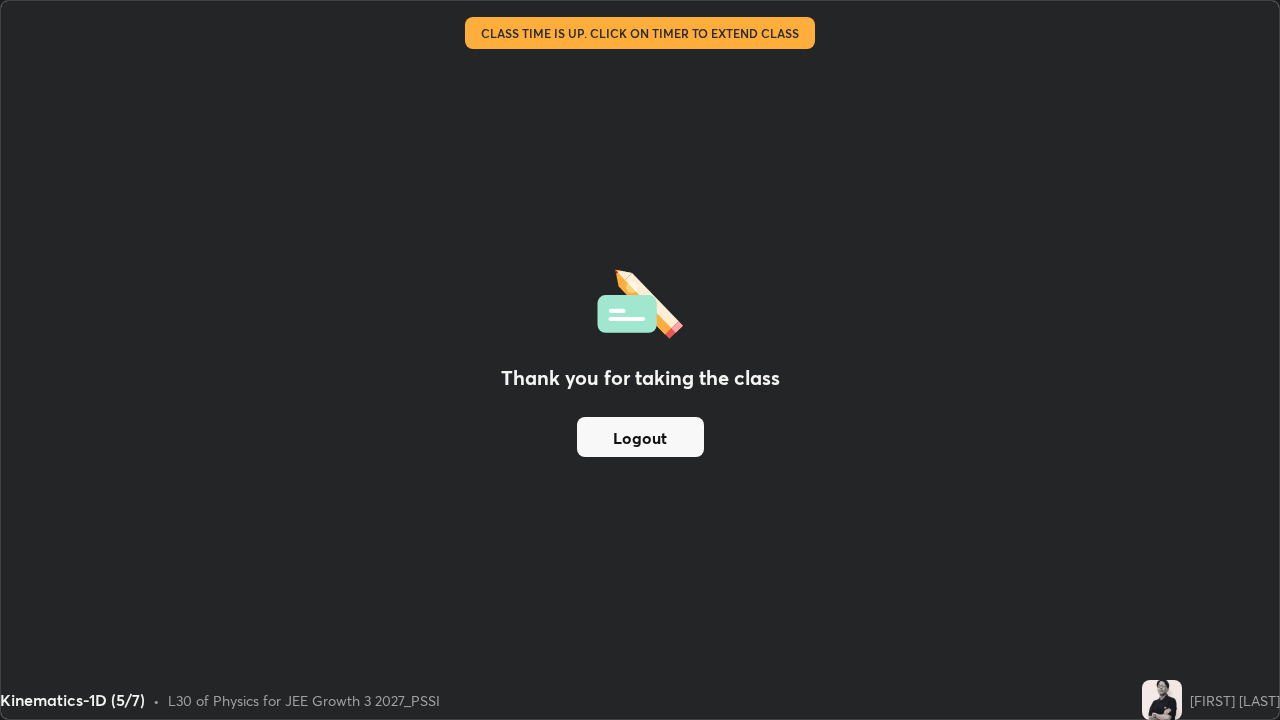 click on "Logout" at bounding box center [640, 437] 